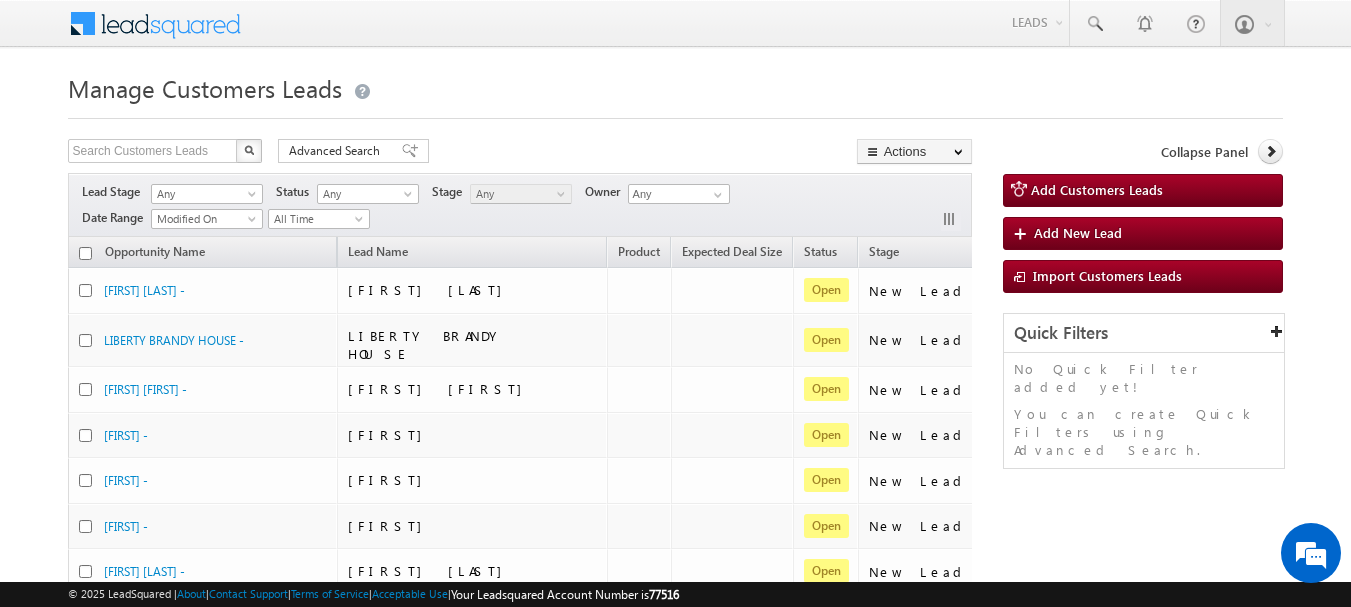 scroll, scrollTop: 0, scrollLeft: 0, axis: both 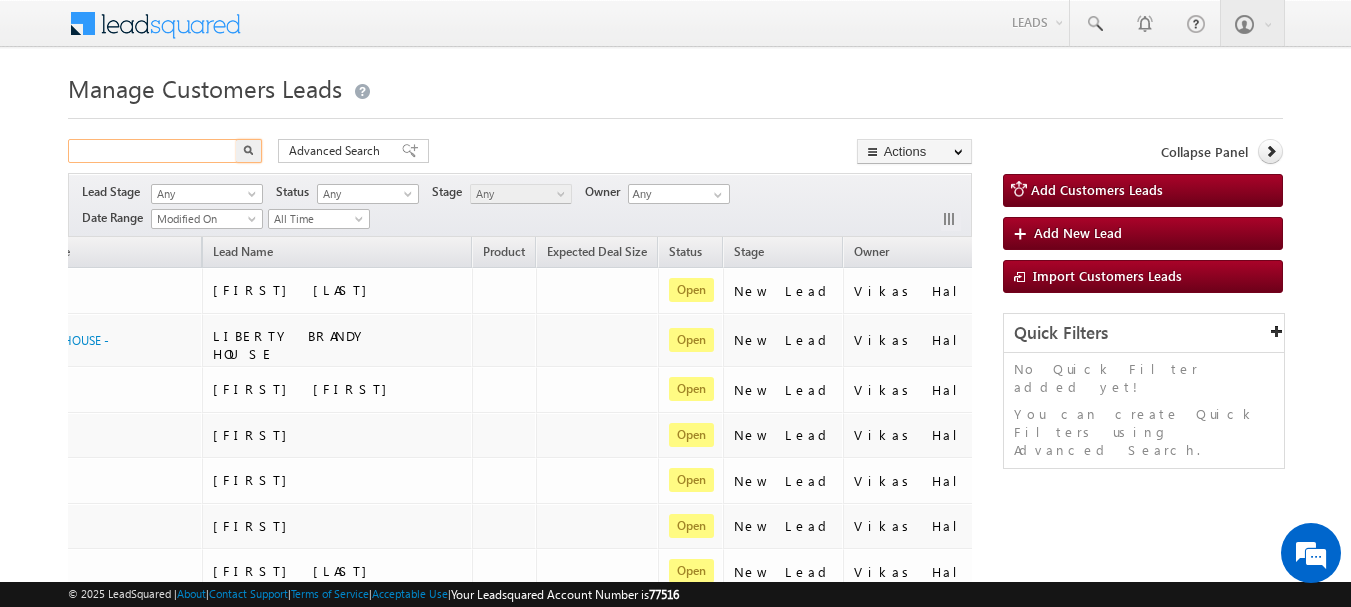 click at bounding box center [153, 151] 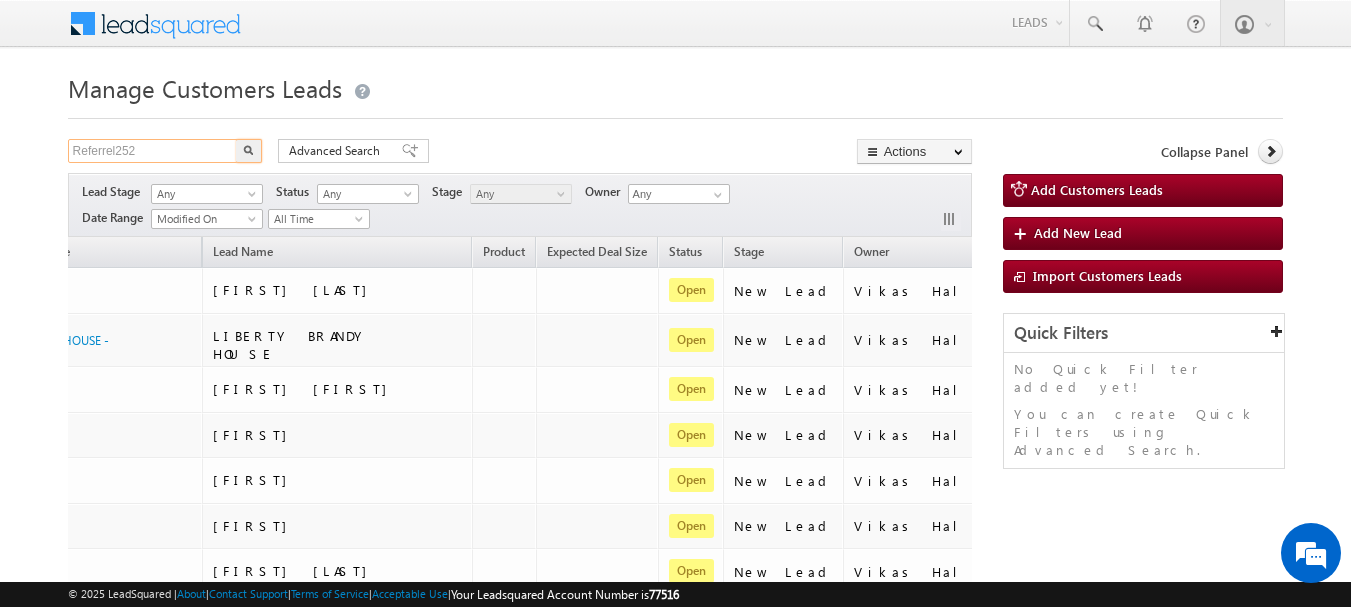 type on "Referrel252" 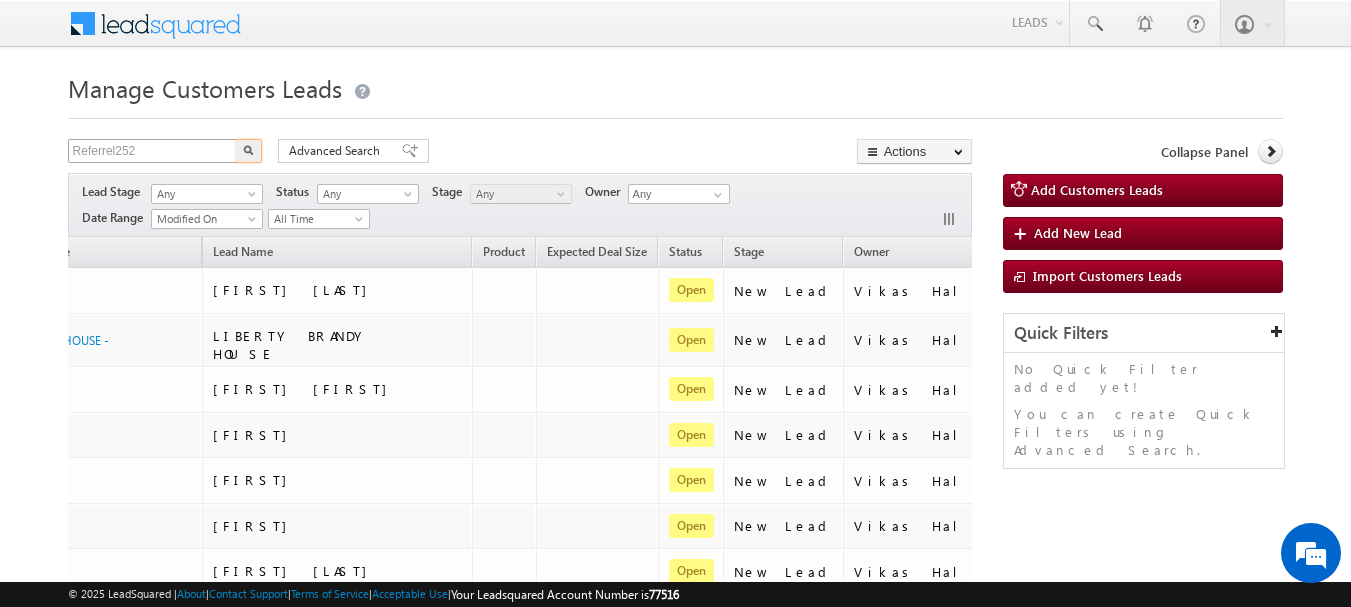 click at bounding box center (249, 151) 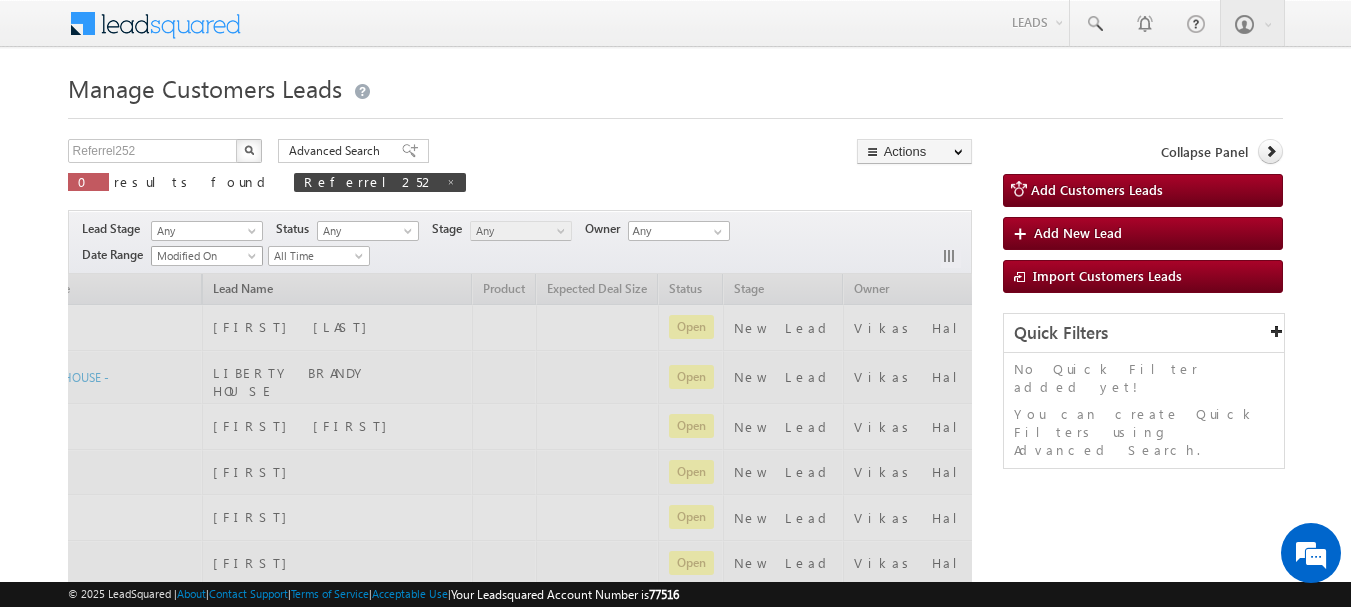 scroll, scrollTop: 0, scrollLeft: 0, axis: both 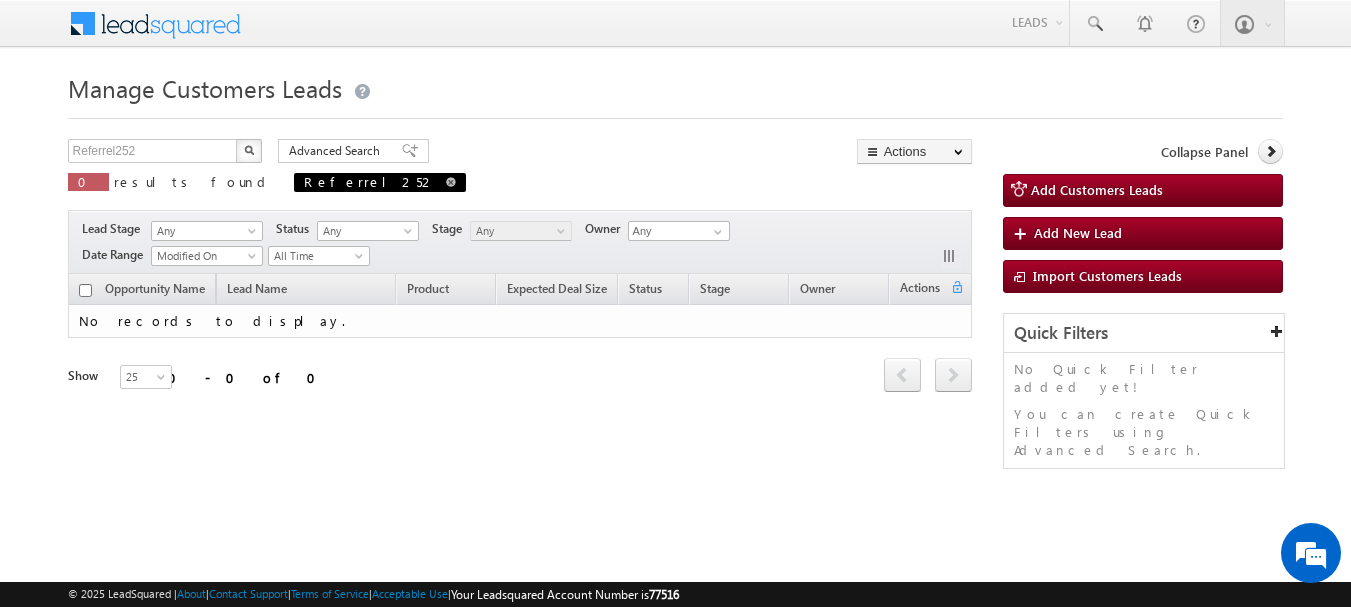 click at bounding box center [451, 182] 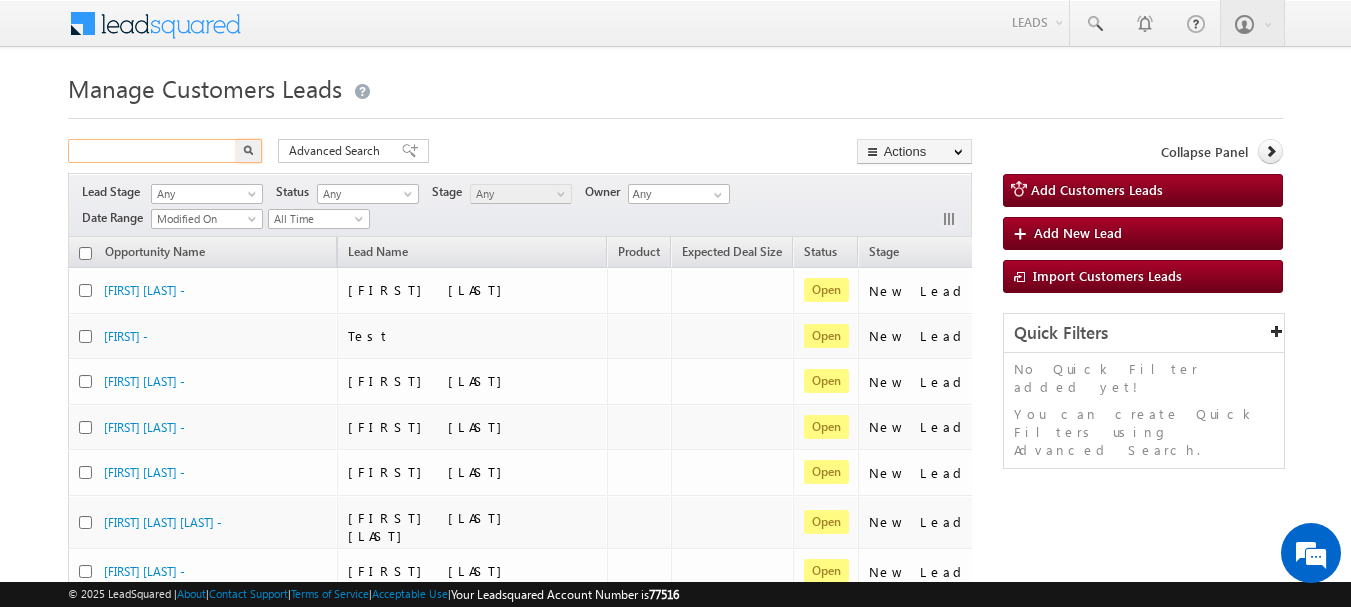click at bounding box center (153, 151) 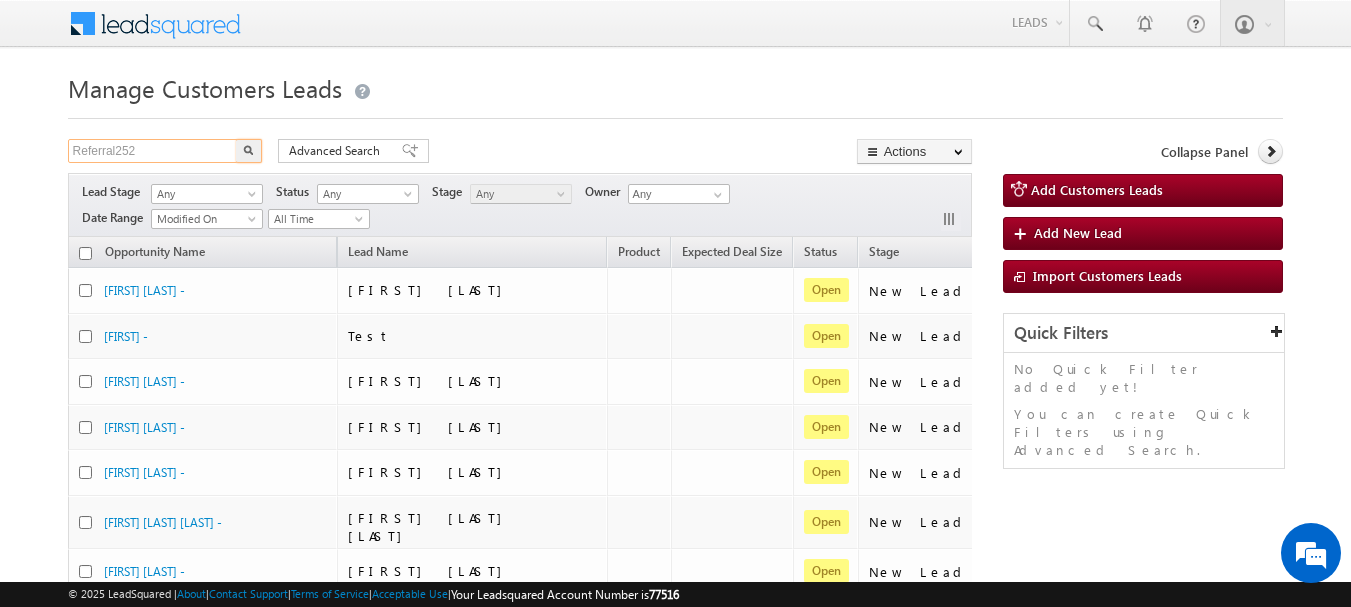 type on "Referral252" 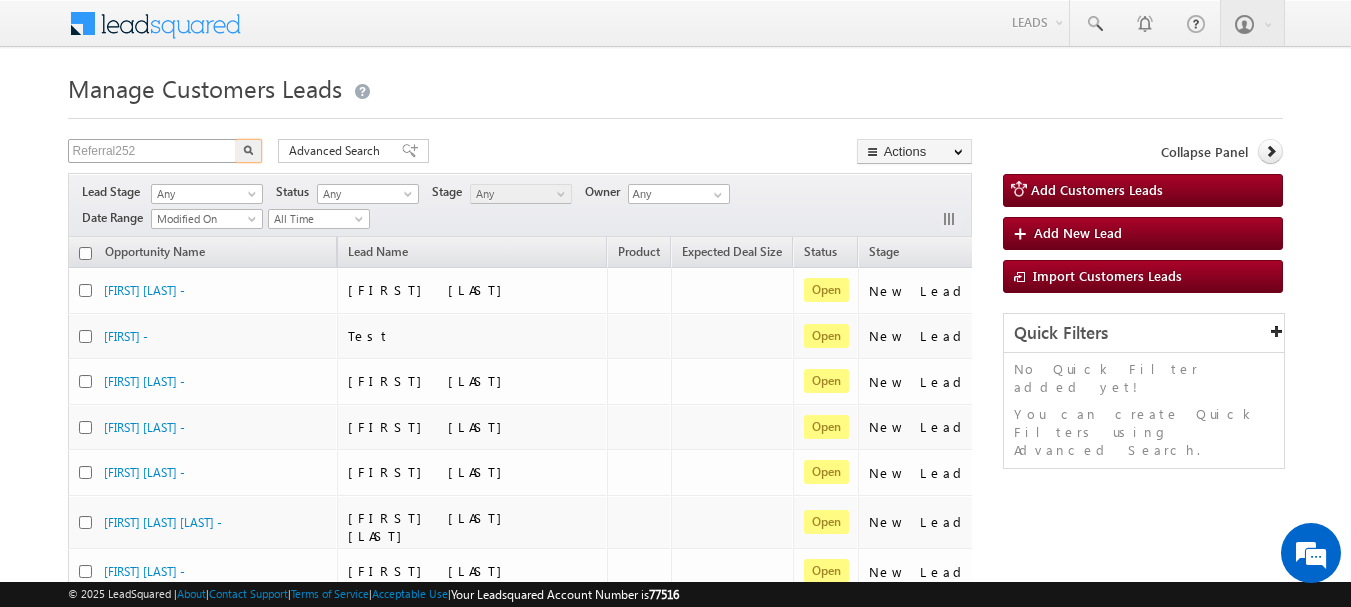click at bounding box center [249, 151] 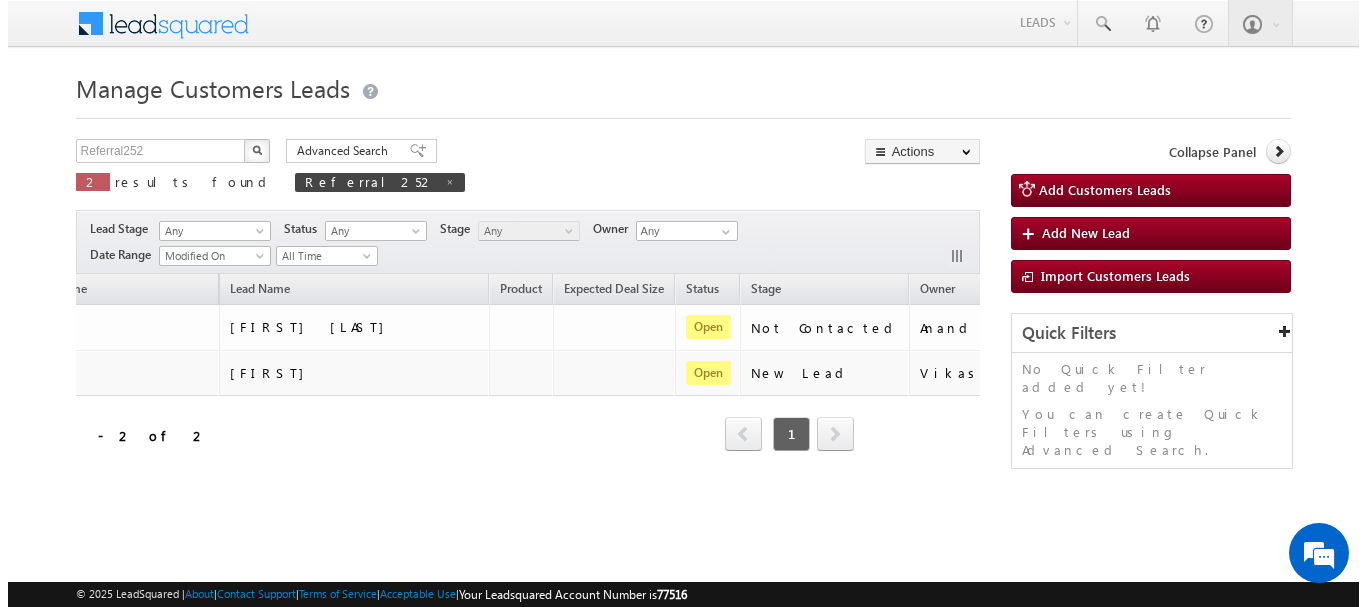 scroll, scrollTop: 0, scrollLeft: 171, axis: horizontal 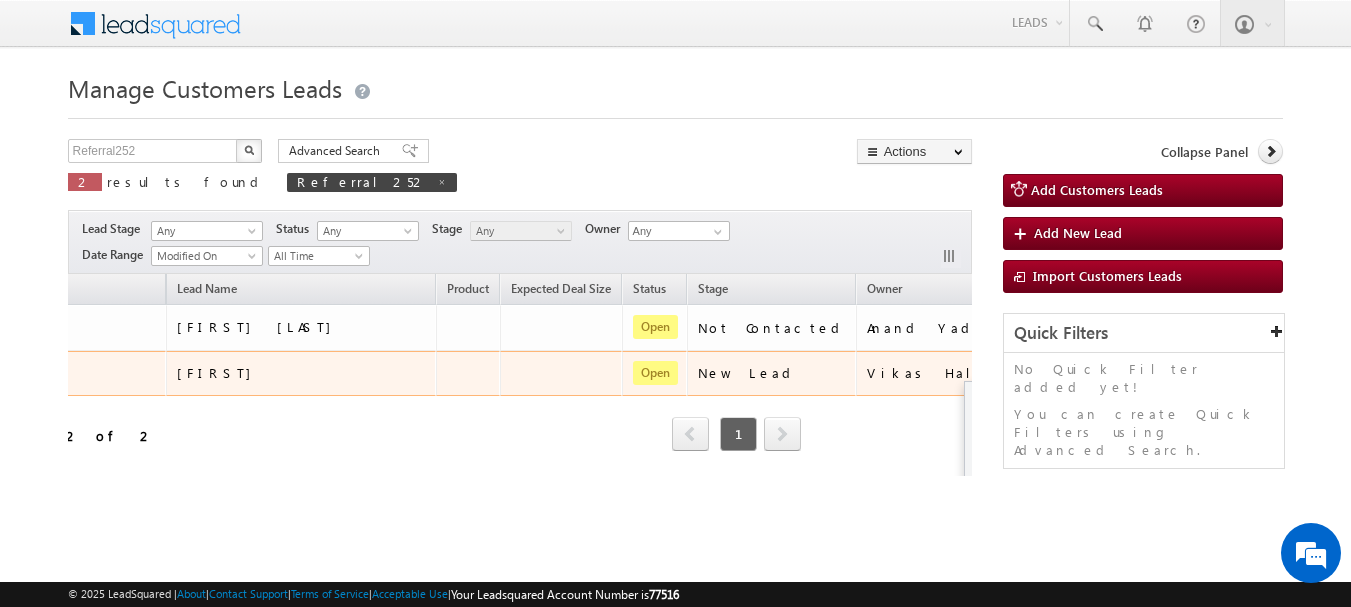 click at bounding box center [1055, 372] 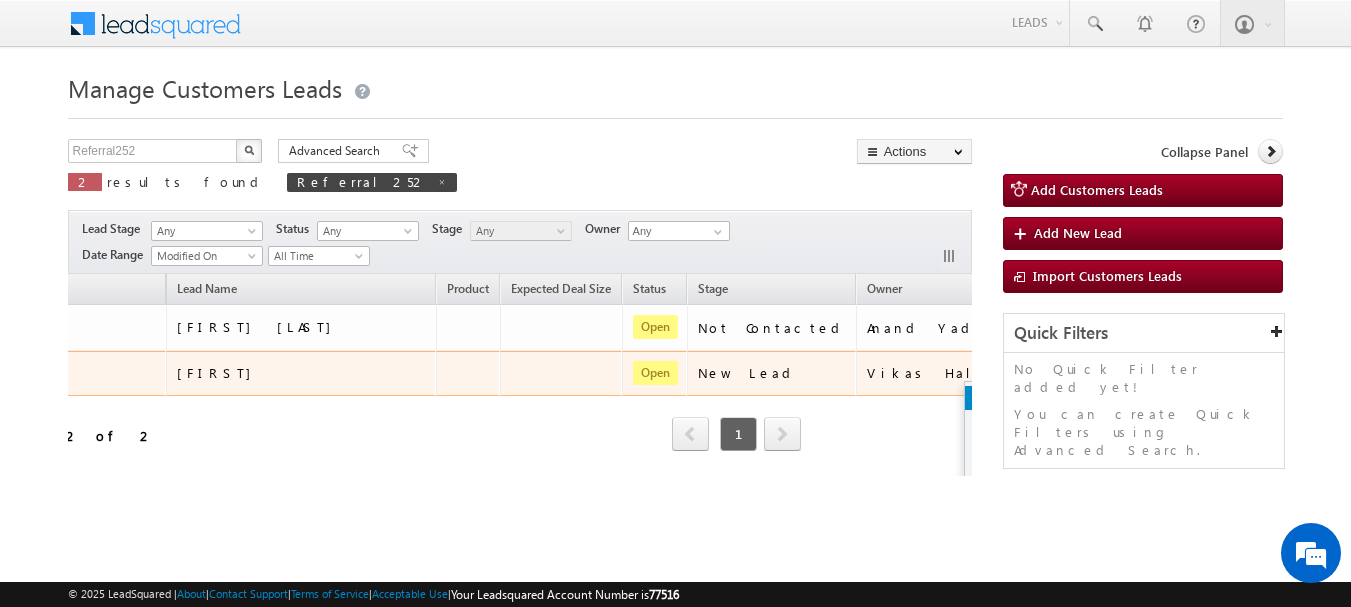 click on "Edit" at bounding box center (1015, 398) 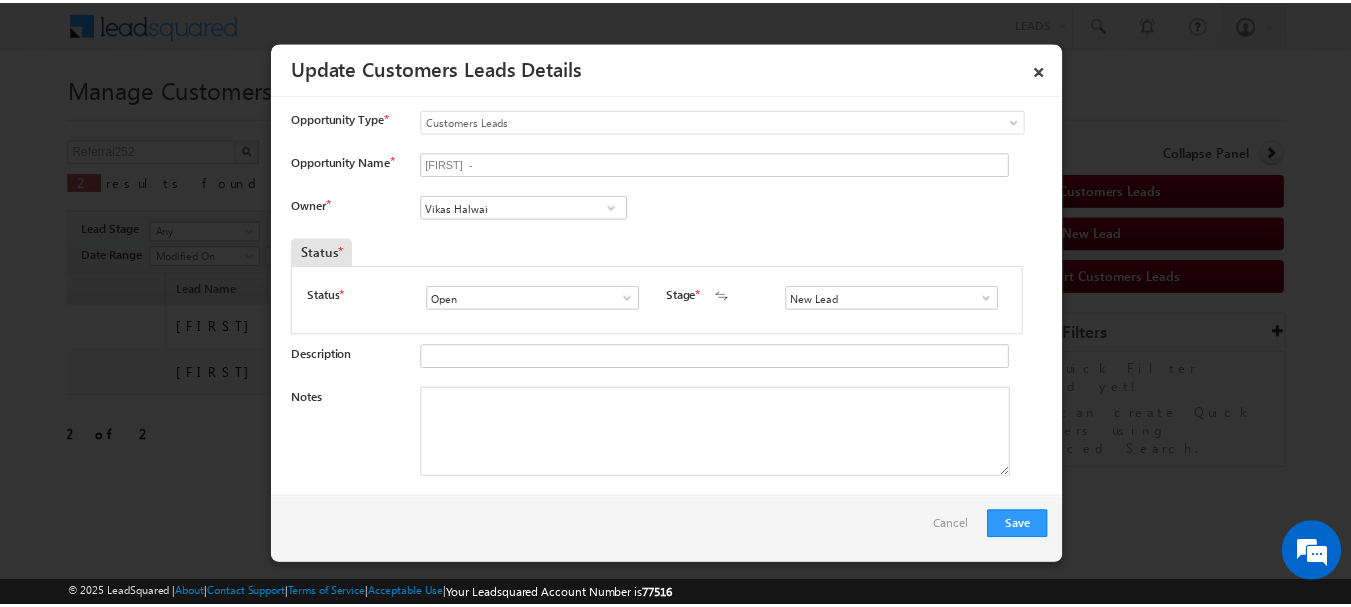 scroll, scrollTop: 0, scrollLeft: 161, axis: horizontal 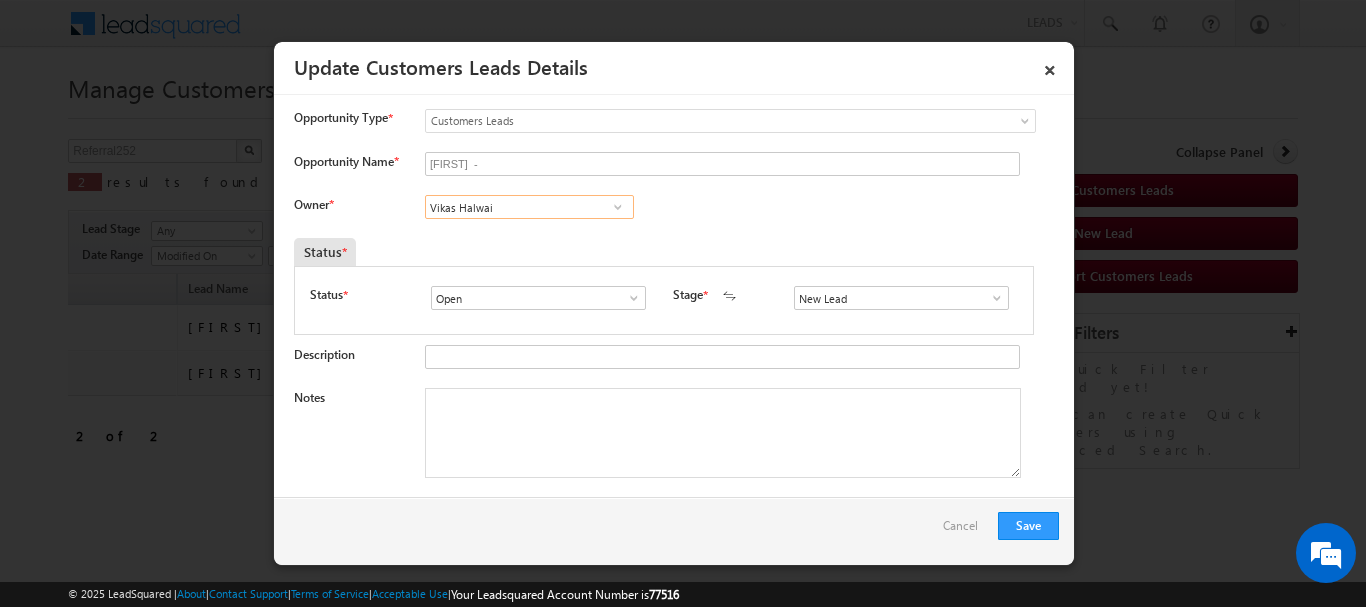 click on "Vikas Halwai" at bounding box center (529, 207) 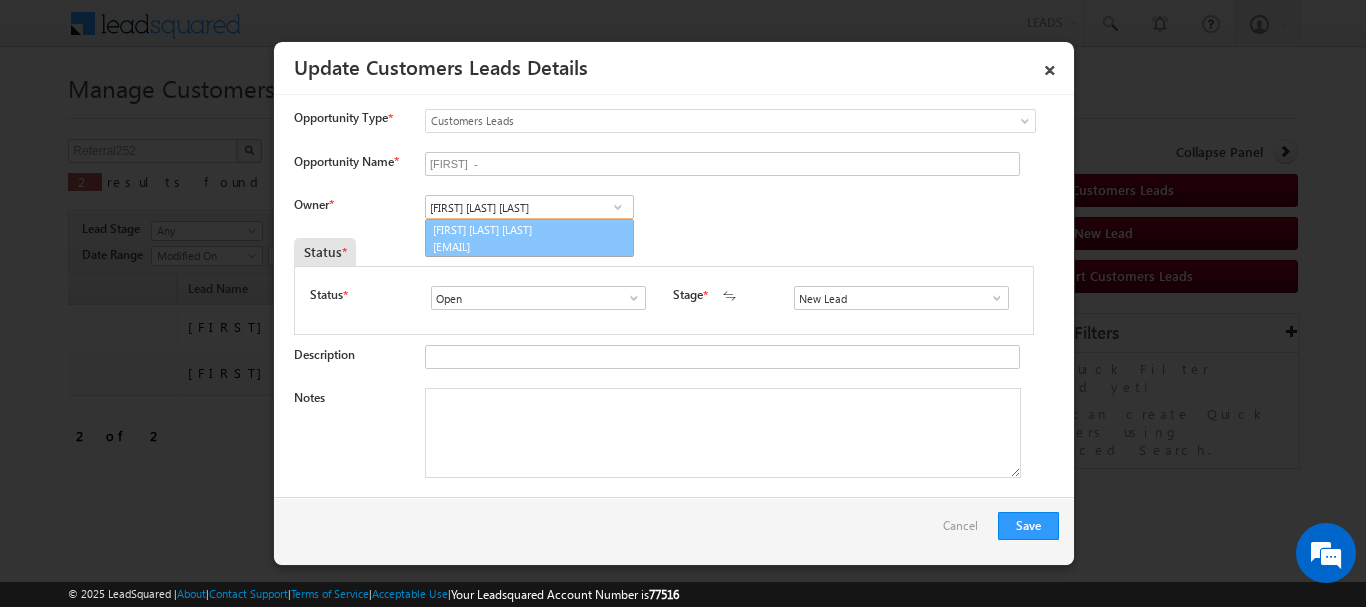 click on "anil.ahirwar@sgrlimited.in" at bounding box center (523, 246) 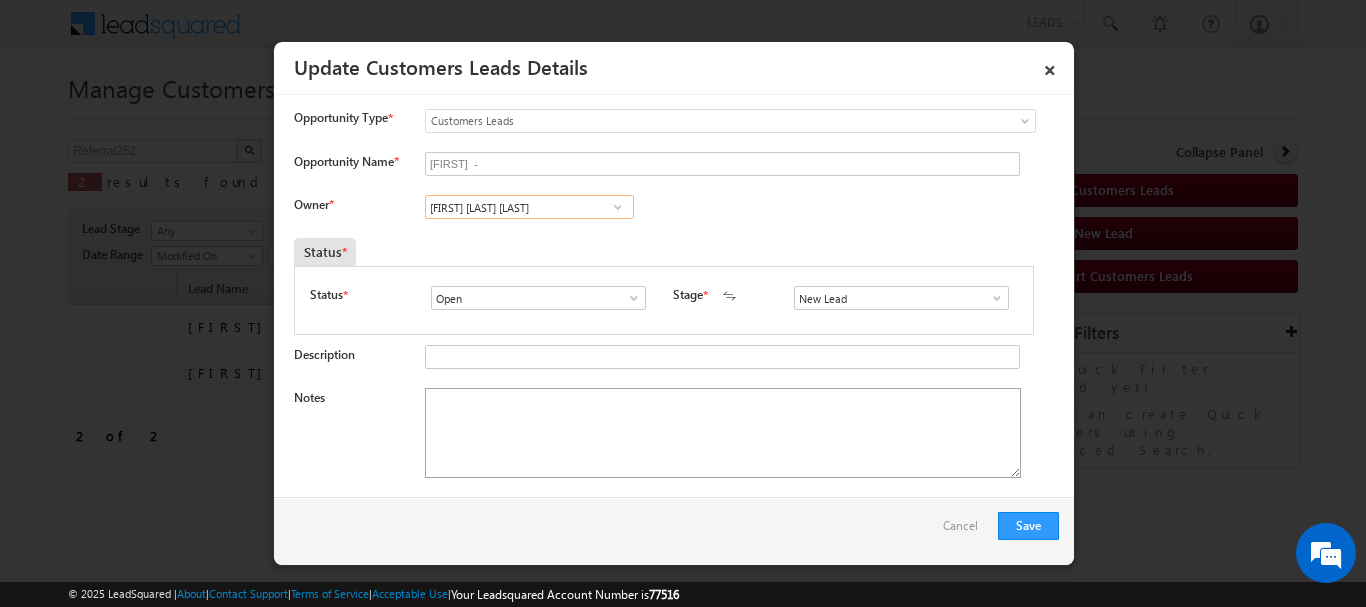 type on "Anil Kumar Ahirwar" 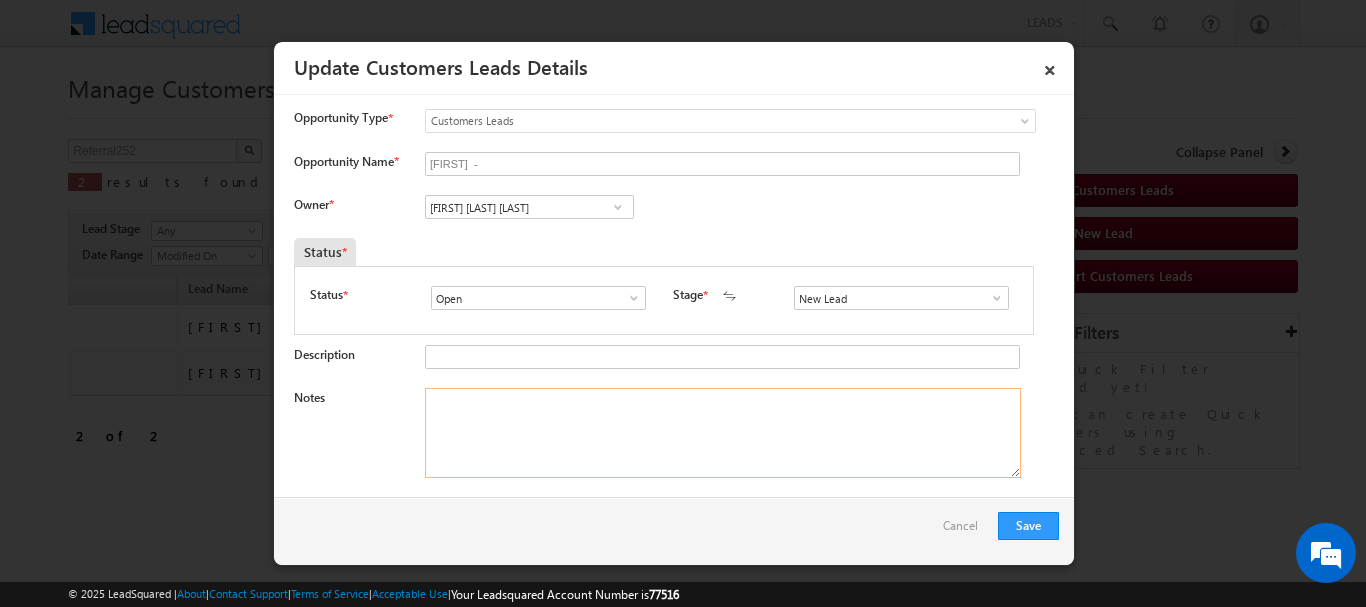 click on "Notes" at bounding box center [723, 433] 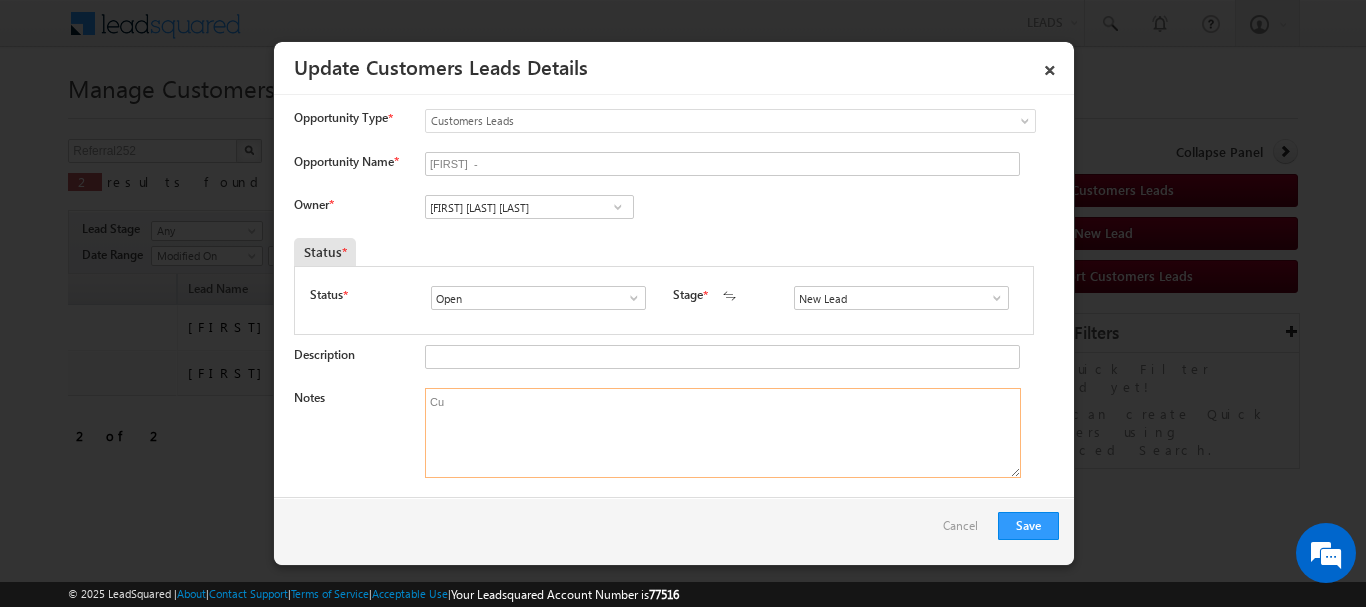 type on "C" 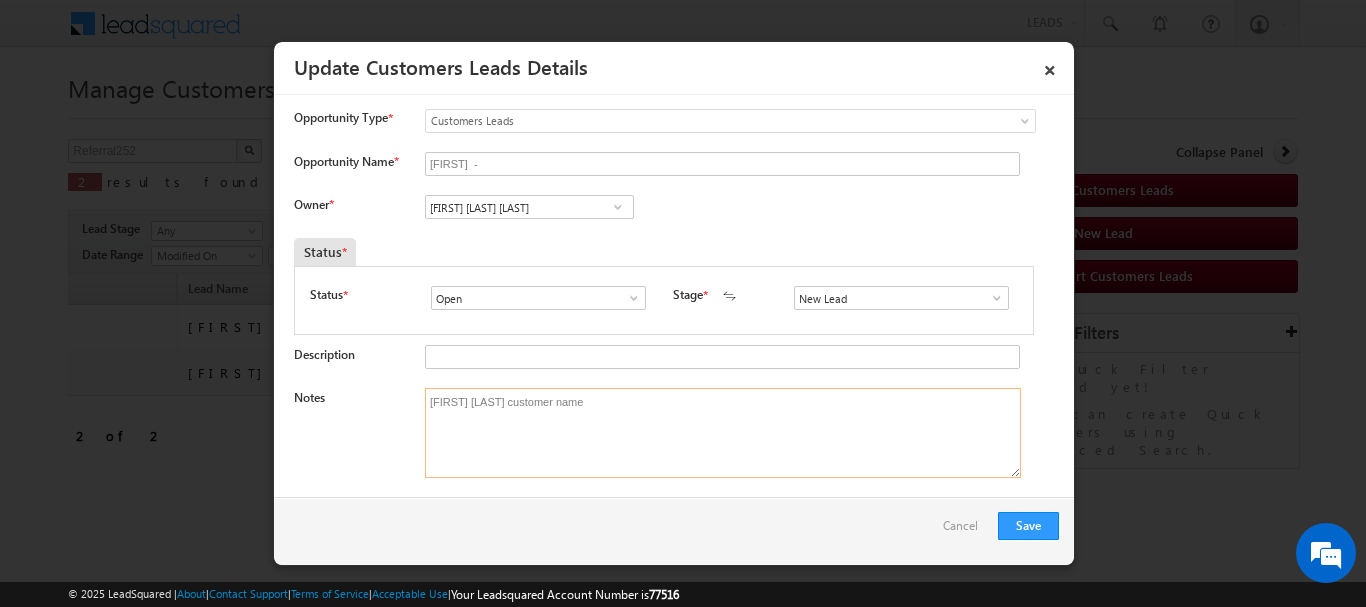 click on "Roopa devi customer name" at bounding box center (723, 433) 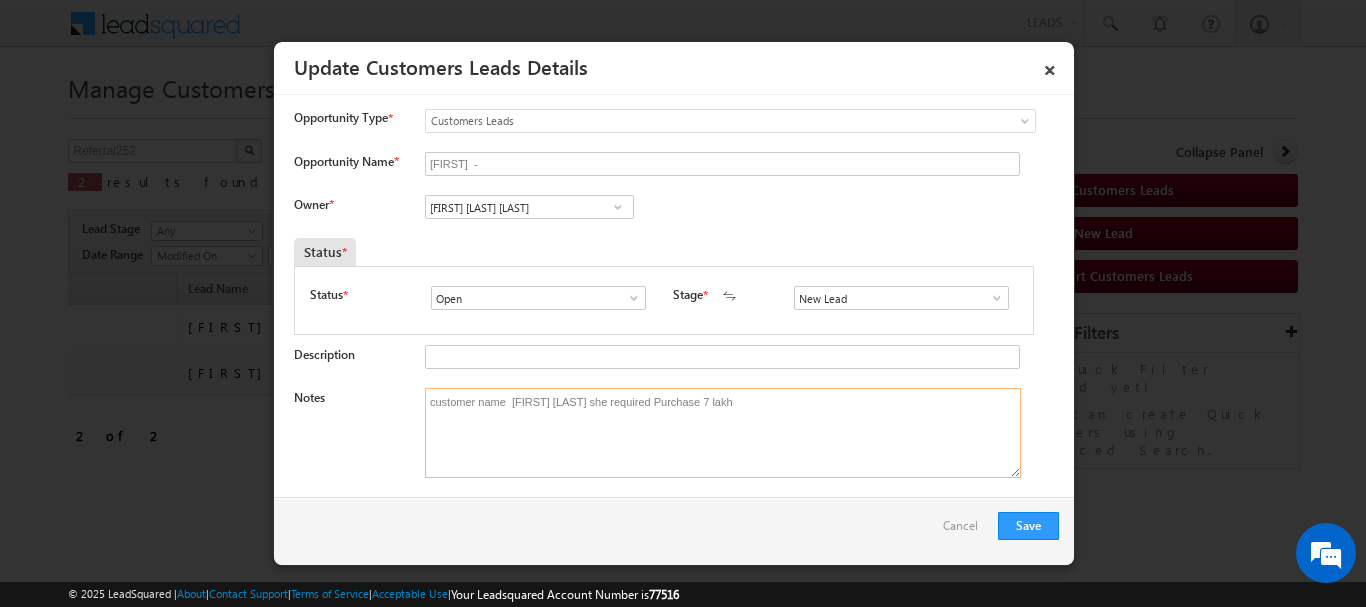 click on "customer name  Roopa devi she required Purchase 7 lakh" at bounding box center (723, 433) 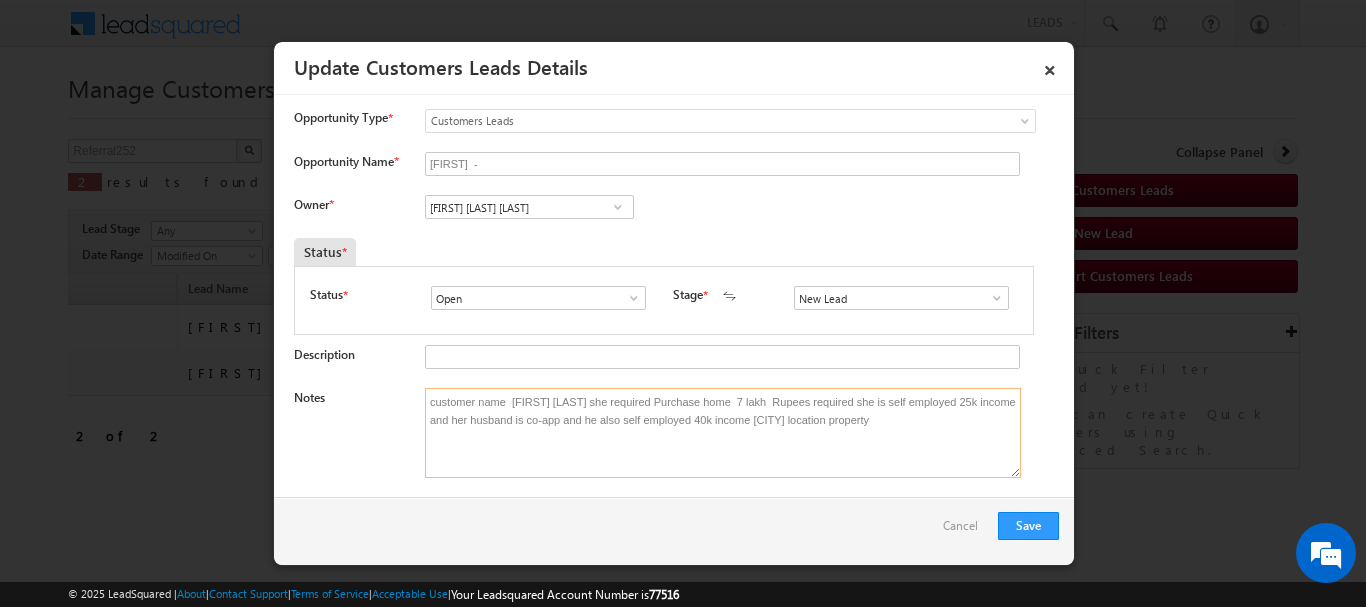drag, startPoint x: 768, startPoint y: 422, endPoint x: 757, endPoint y: 427, distance: 12.083046 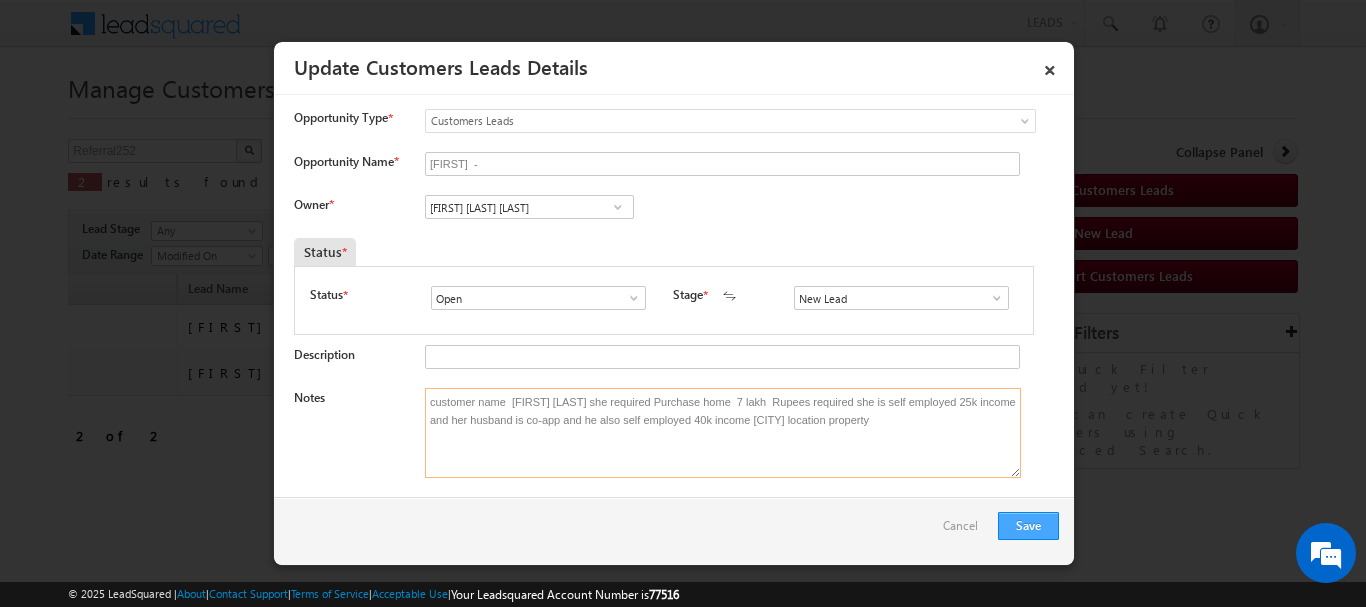type on "customer name  Roopa Devi she required Purchase home  7 lakh  Rupees required she is self employed 25k income and her husband is co-app and he also self employed 40k income Indore location property" 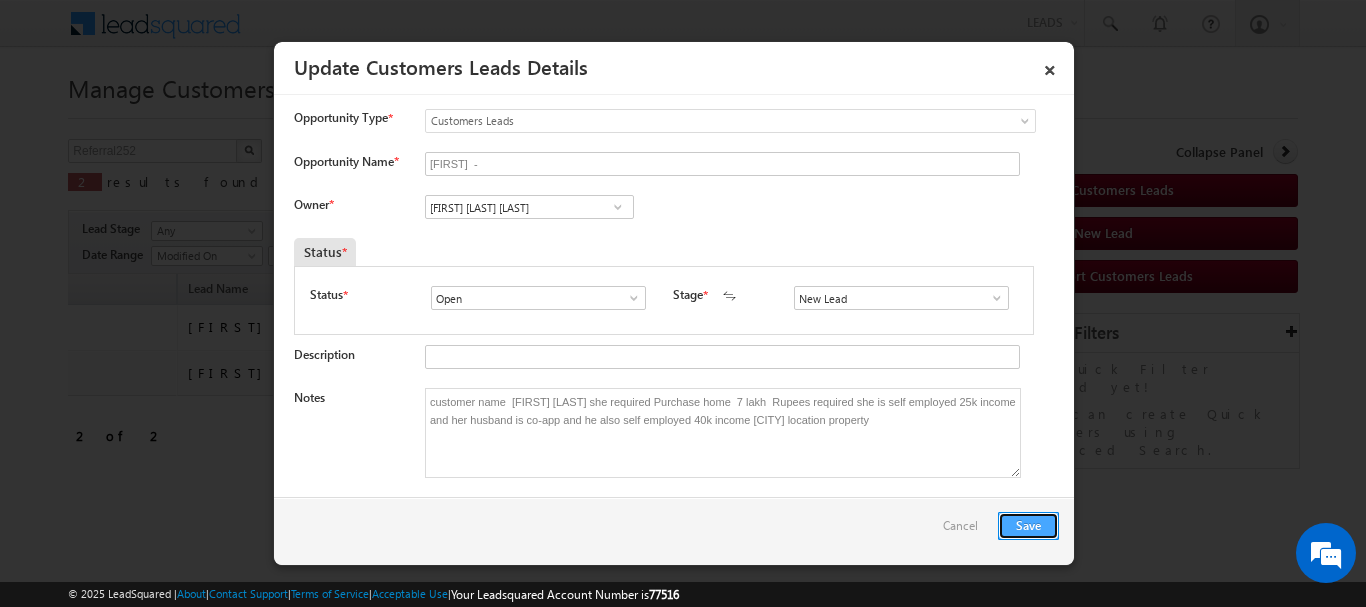 click on "Save" at bounding box center (1028, 526) 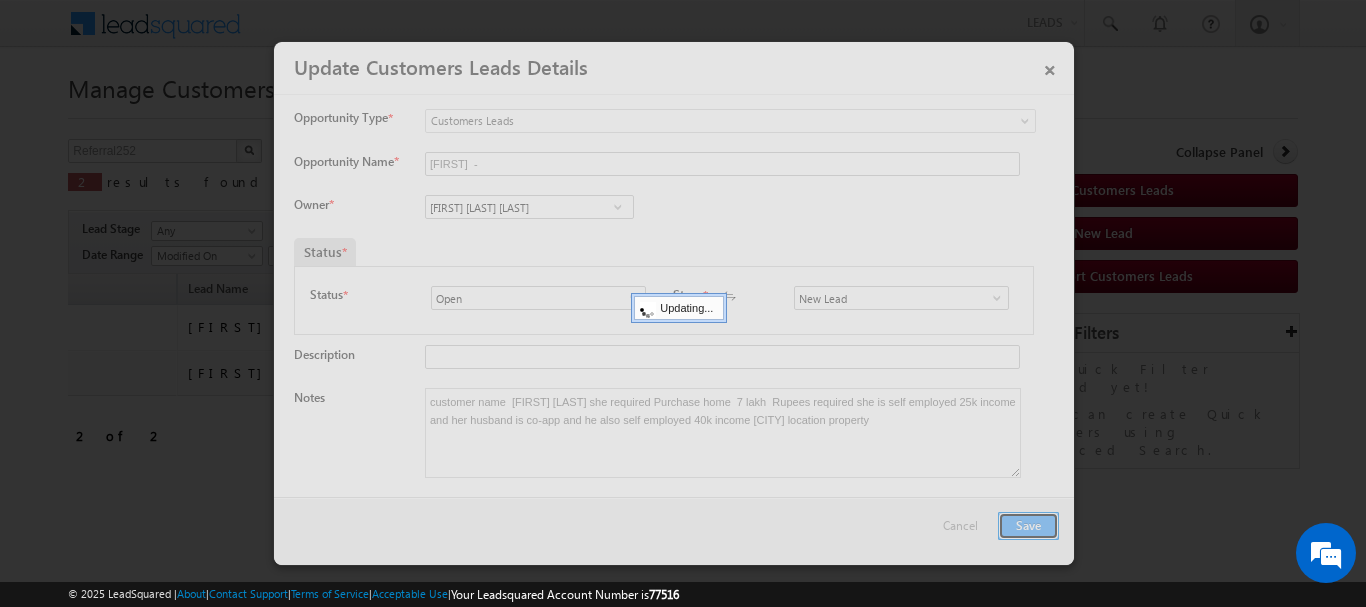 type 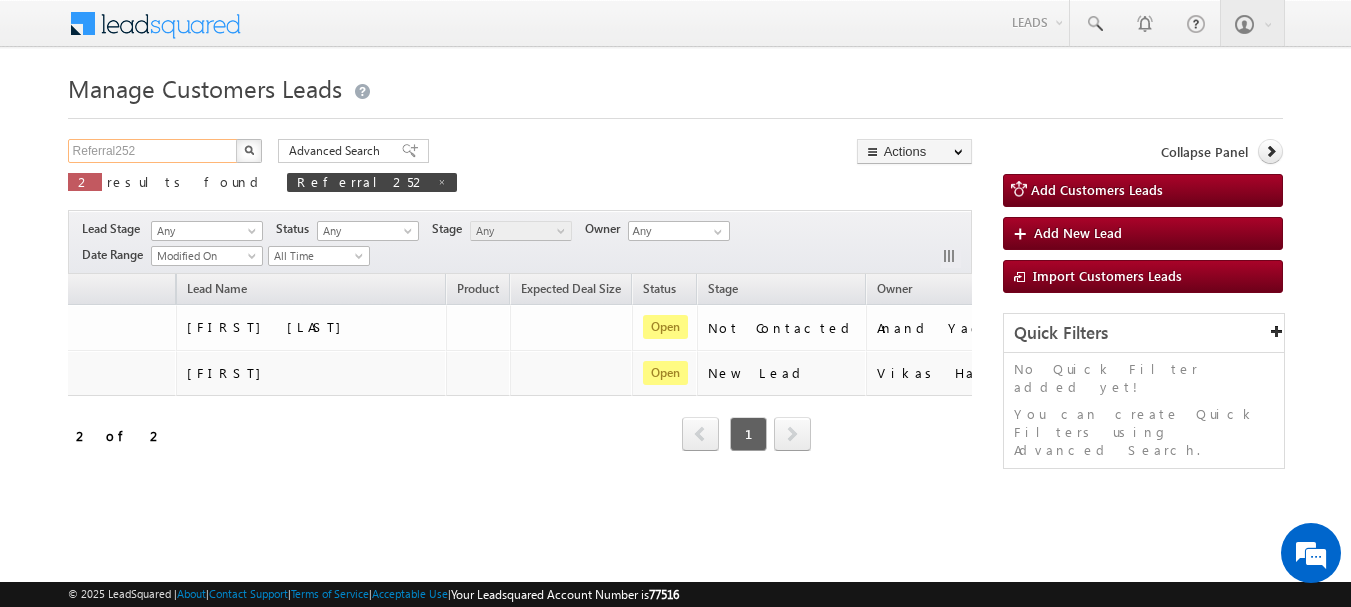 click on "Referral252" at bounding box center (153, 151) 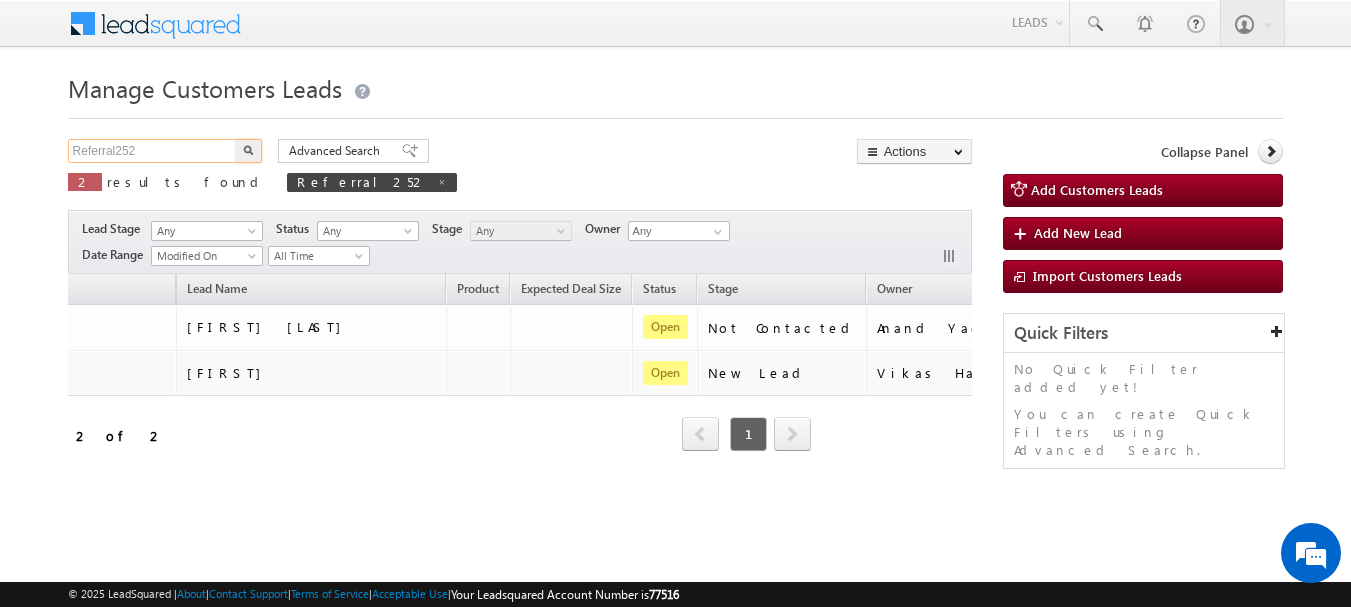 click on "Referral252" at bounding box center [153, 151] 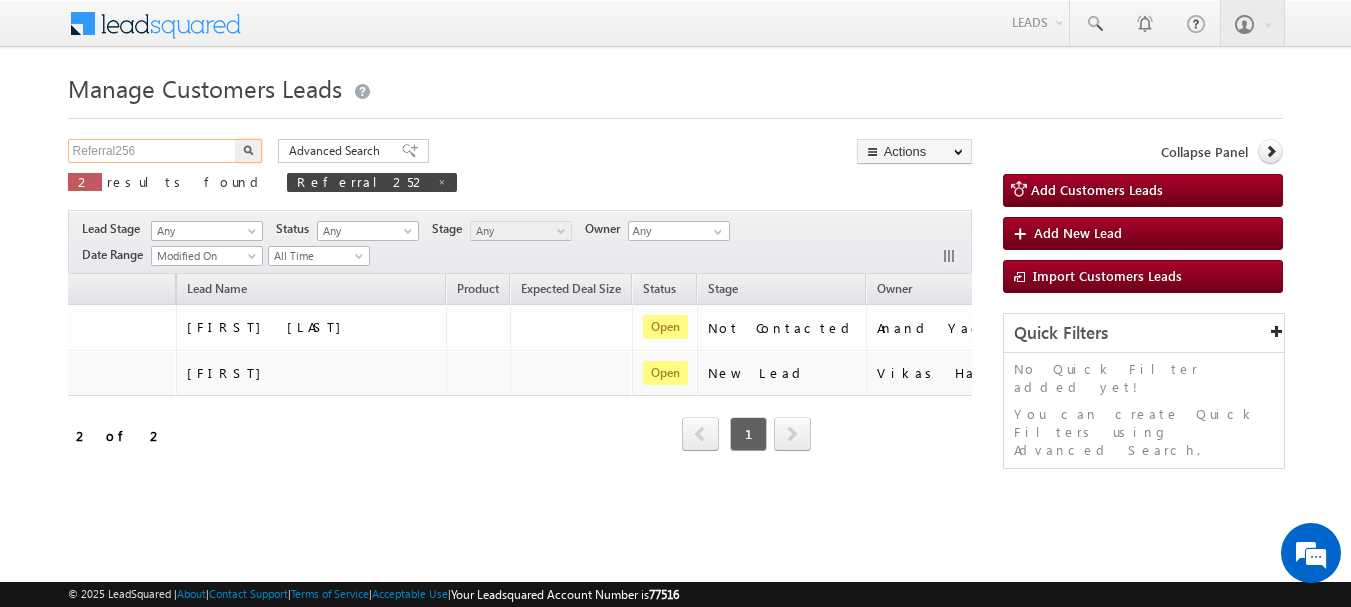 type on "Referral256" 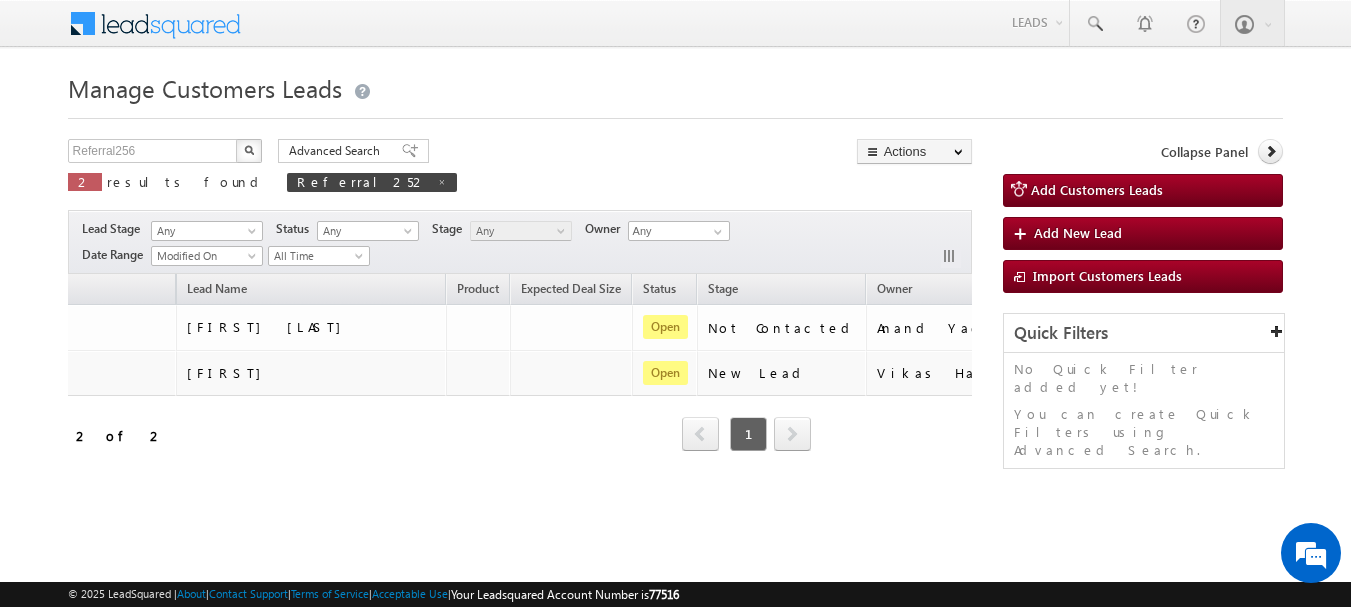 click at bounding box center (249, 151) 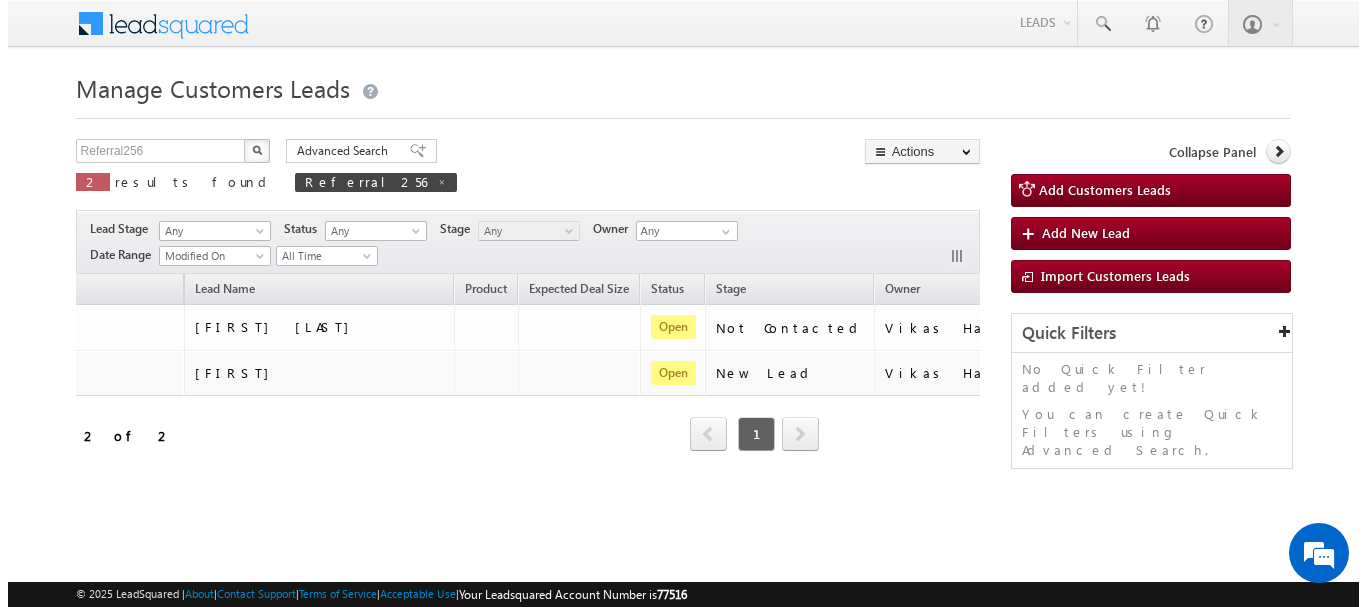 scroll, scrollTop: 0, scrollLeft: 168, axis: horizontal 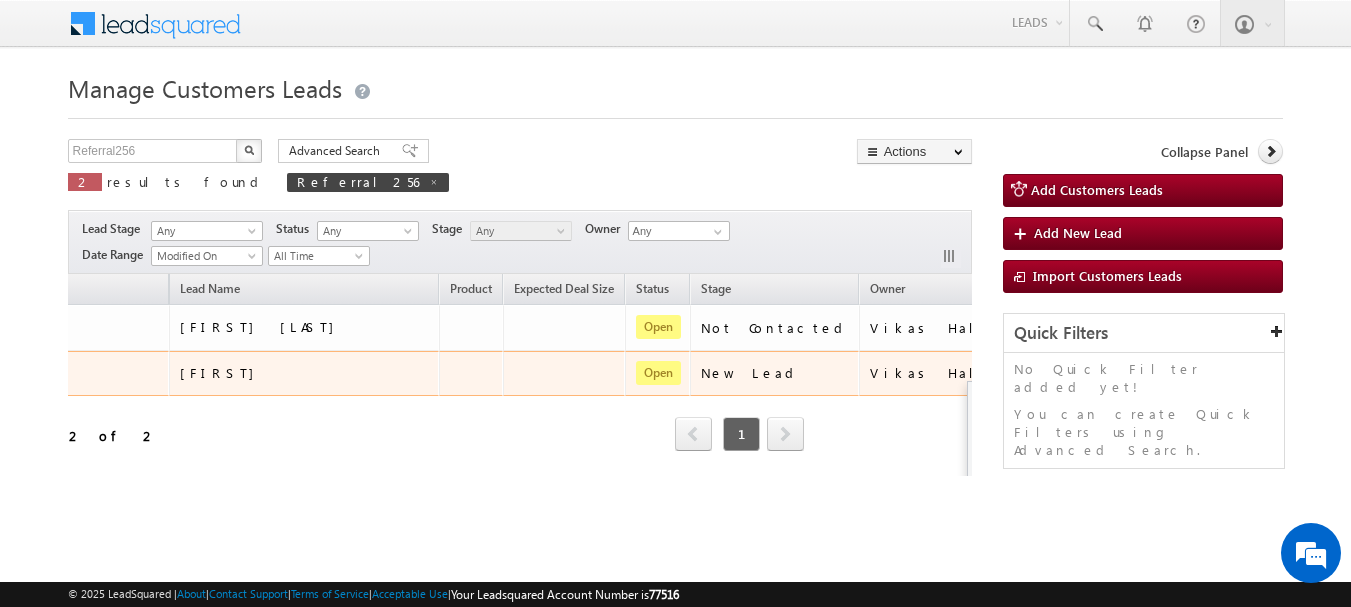 click on "Edit Change Owner Change Stage Add Activity Add Task Delete" at bounding box center [1058, 373] 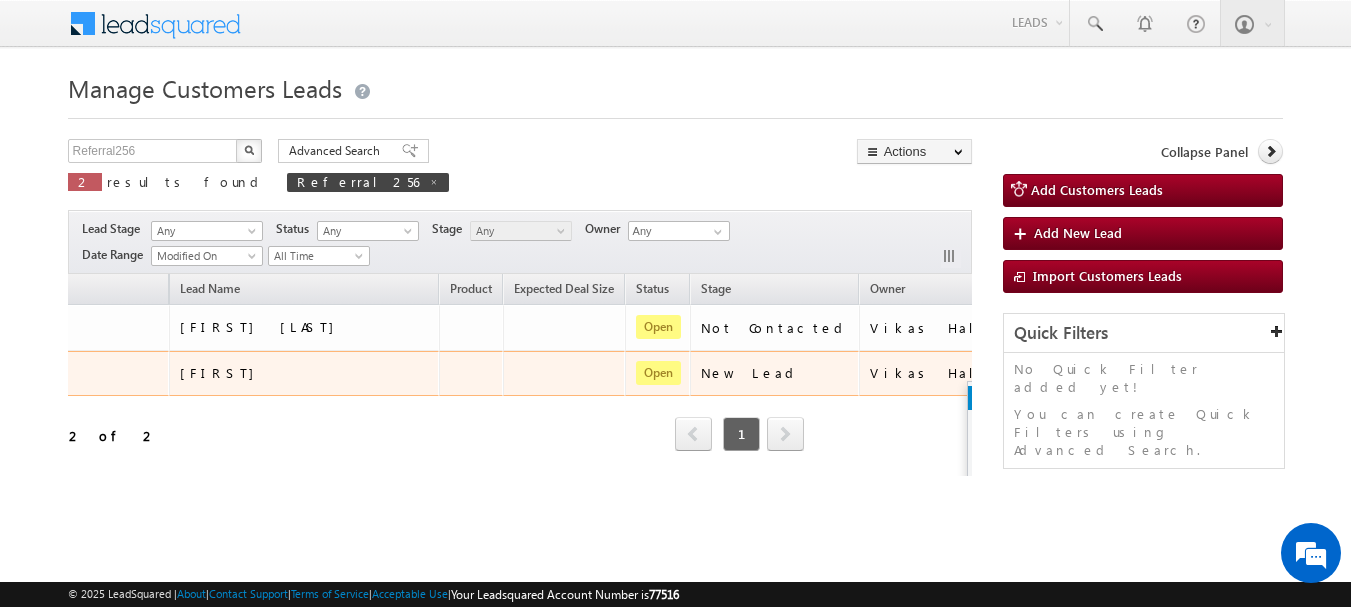 click on "Edit" at bounding box center [1018, 398] 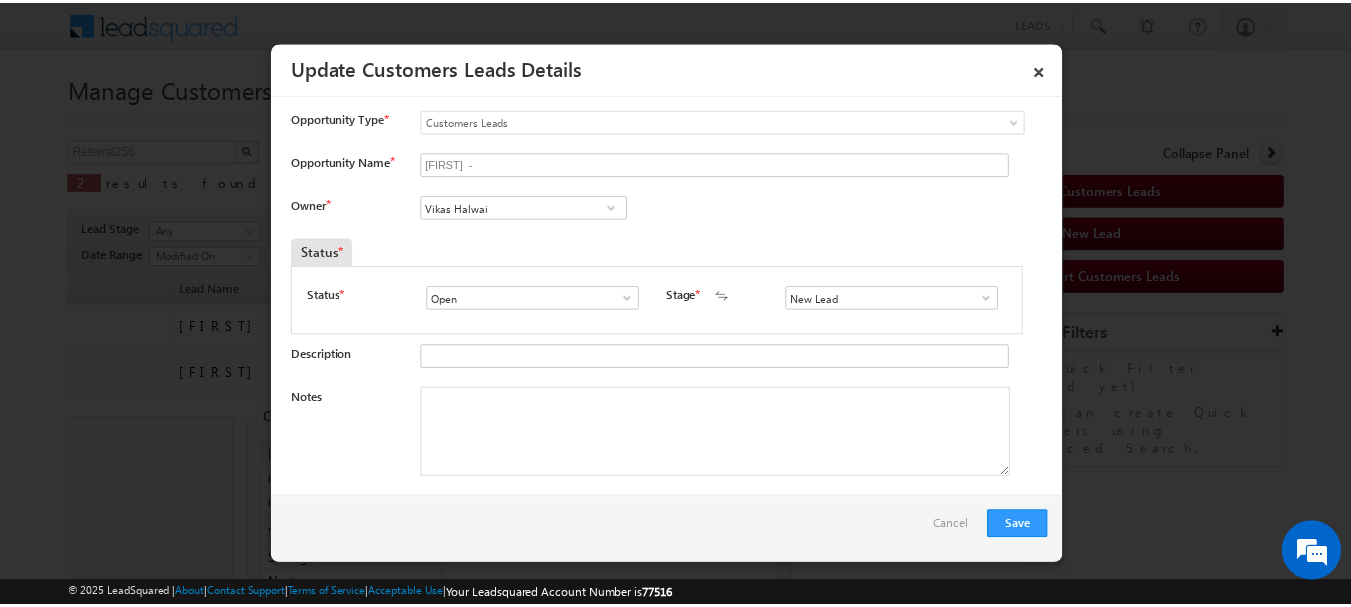 scroll, scrollTop: 0, scrollLeft: 159, axis: horizontal 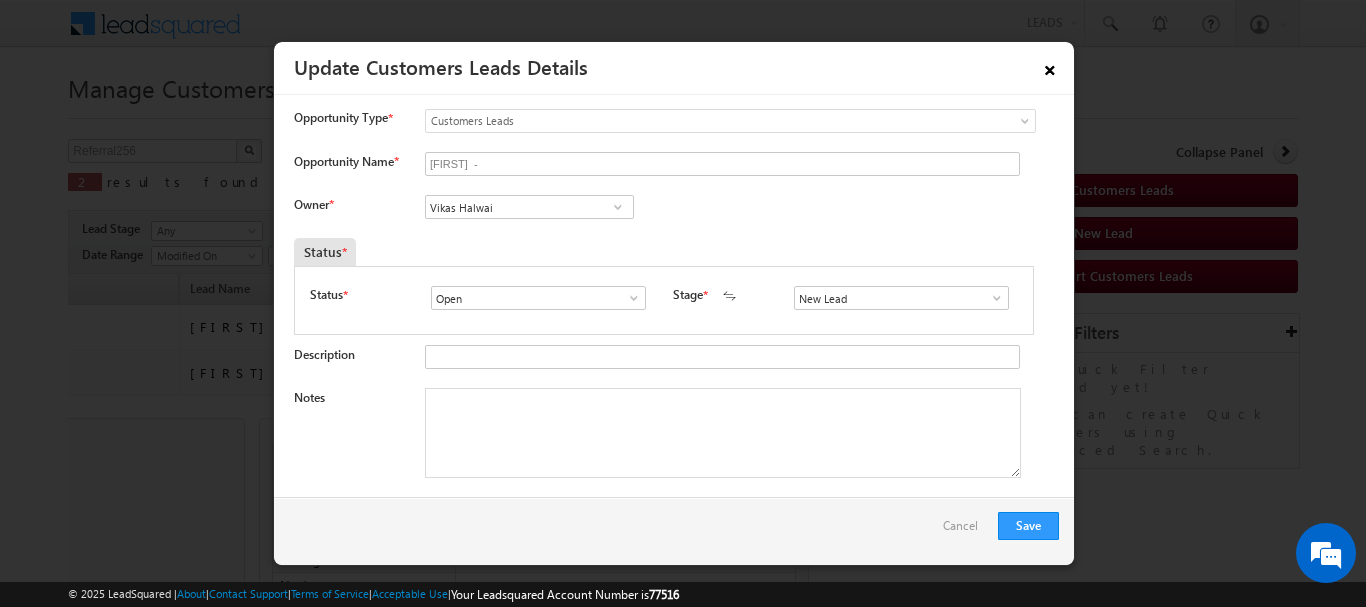 click on "×" at bounding box center [1050, 66] 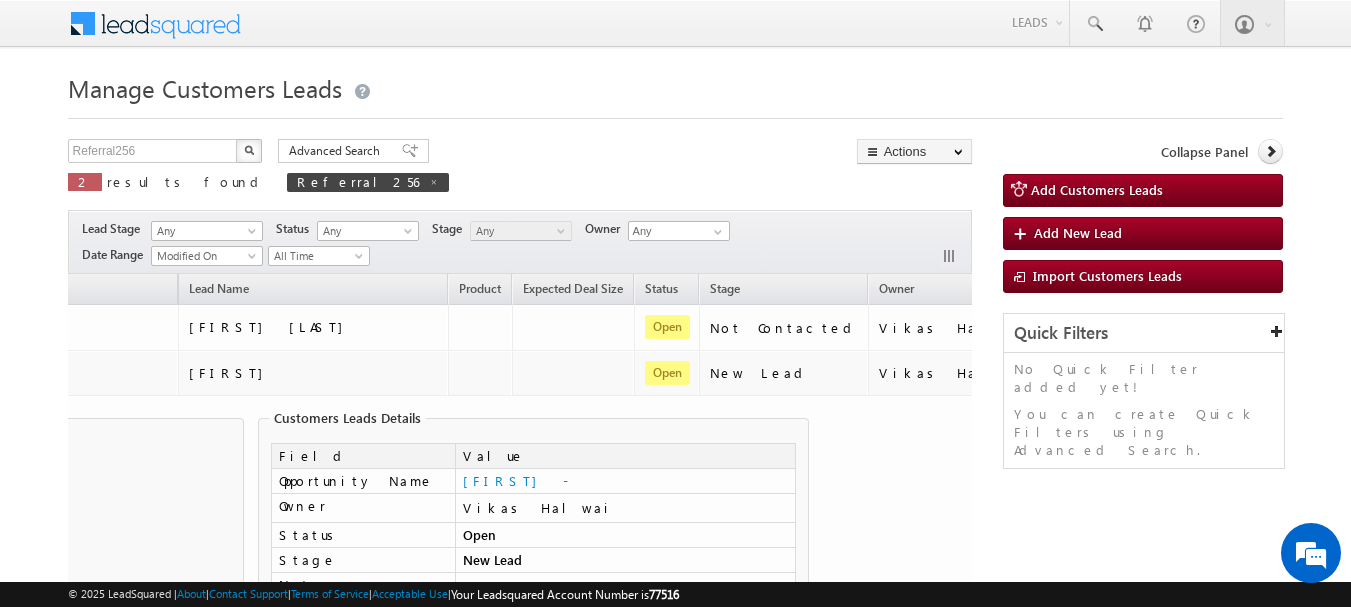 drag, startPoint x: 182, startPoint y: 138, endPoint x: 179, endPoint y: 148, distance: 10.440307 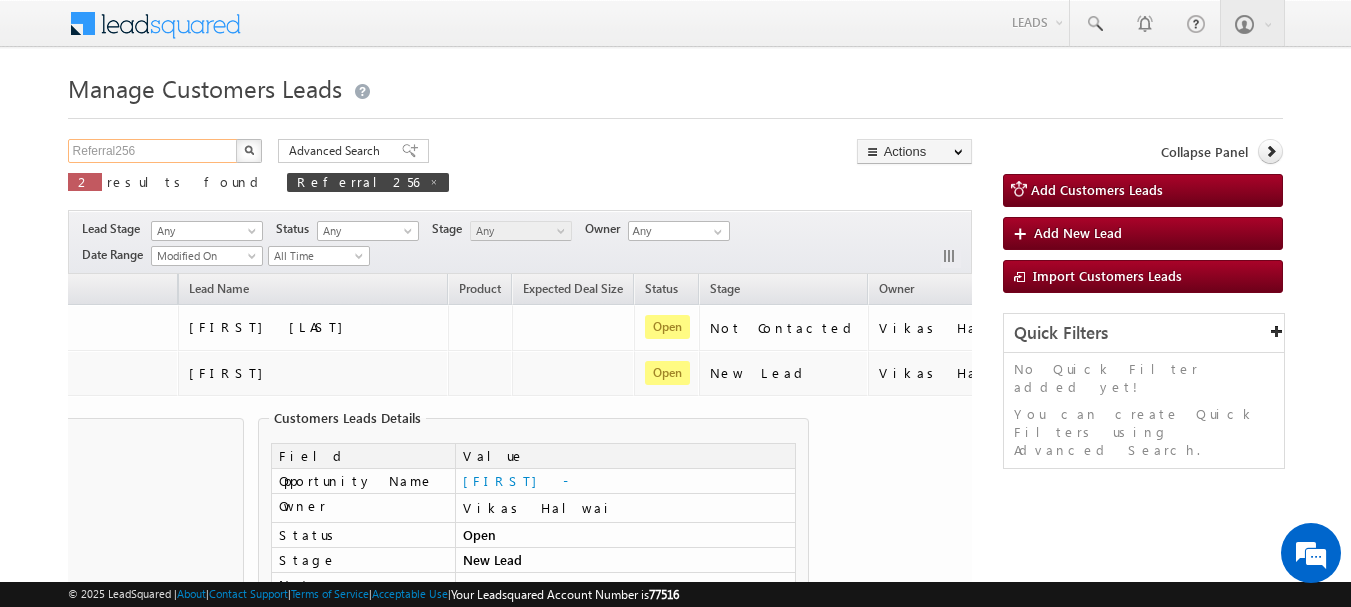 click on "Referral256" at bounding box center (153, 151) 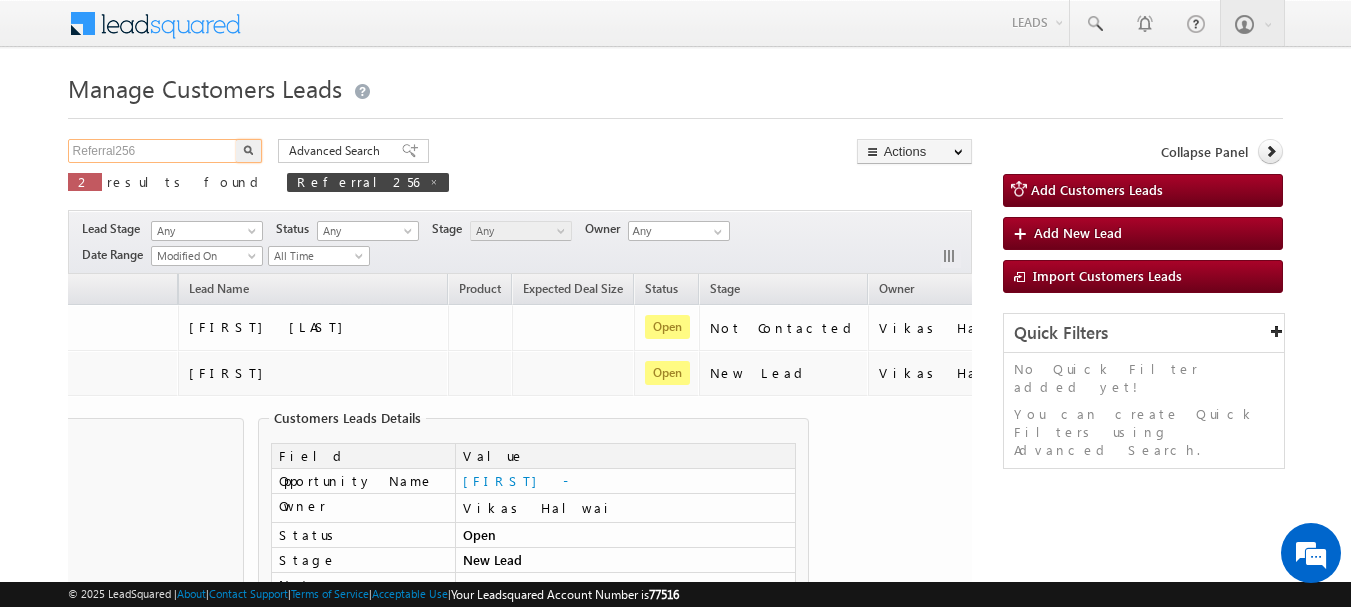 click on "Referral256" at bounding box center [153, 151] 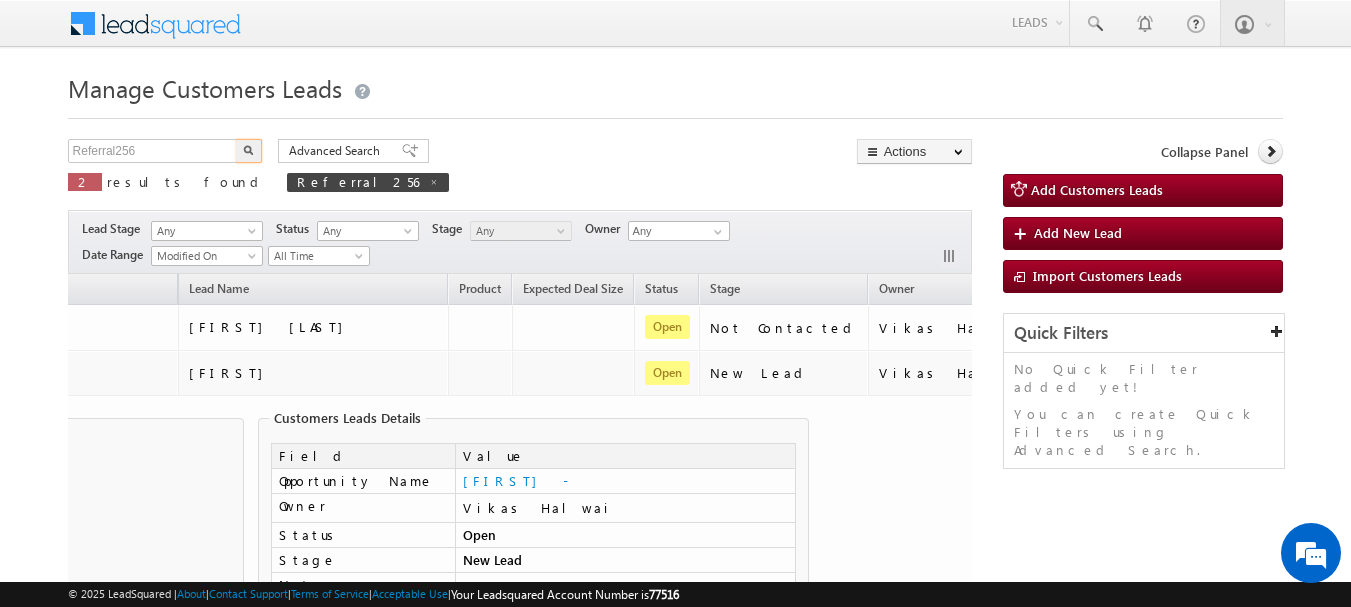 click at bounding box center (249, 151) 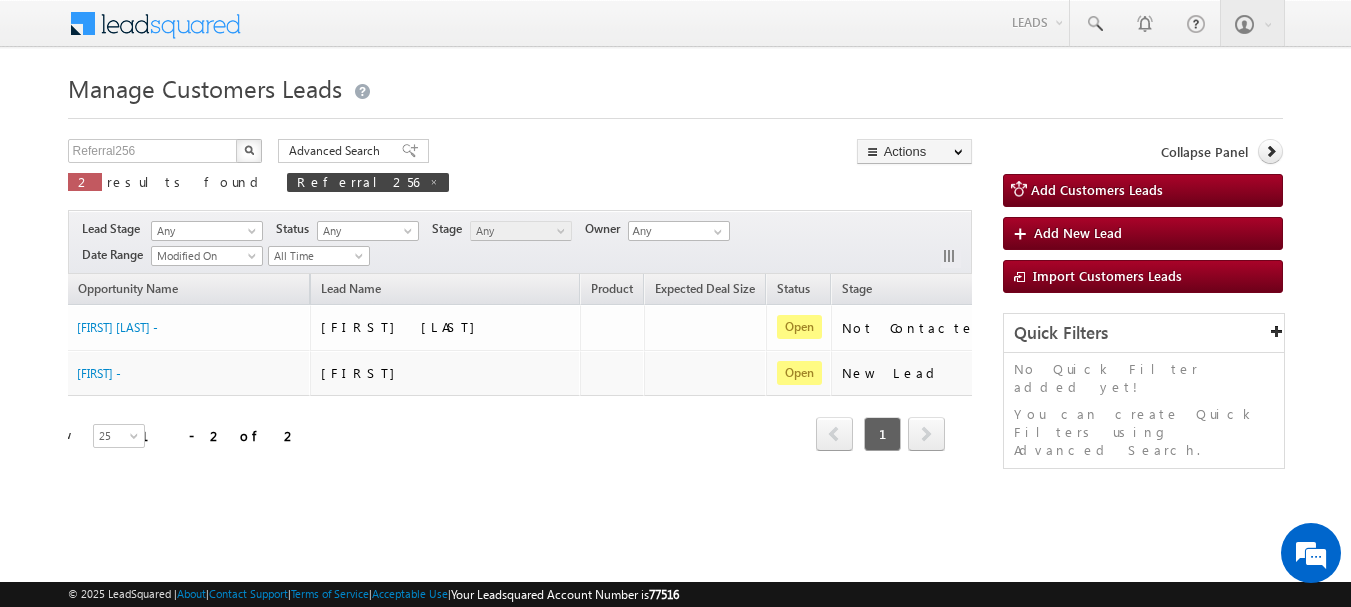 scroll, scrollTop: 0, scrollLeft: 0, axis: both 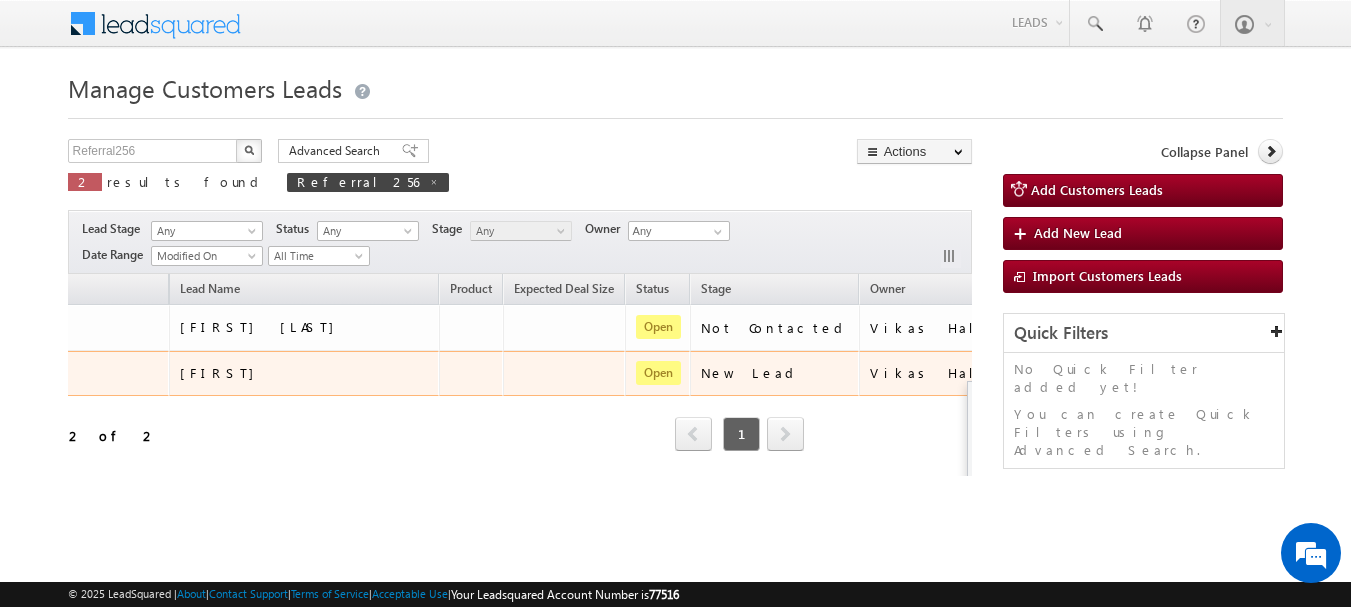 click at bounding box center [1058, 372] 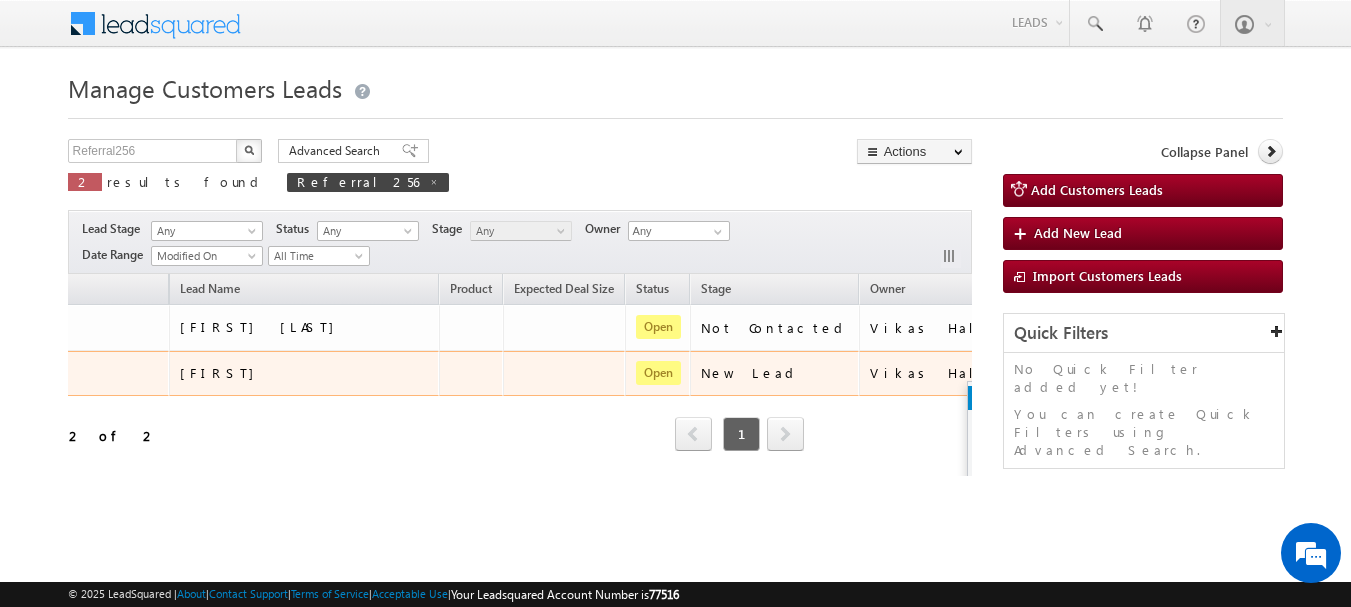 click on "Edit" at bounding box center (1018, 398) 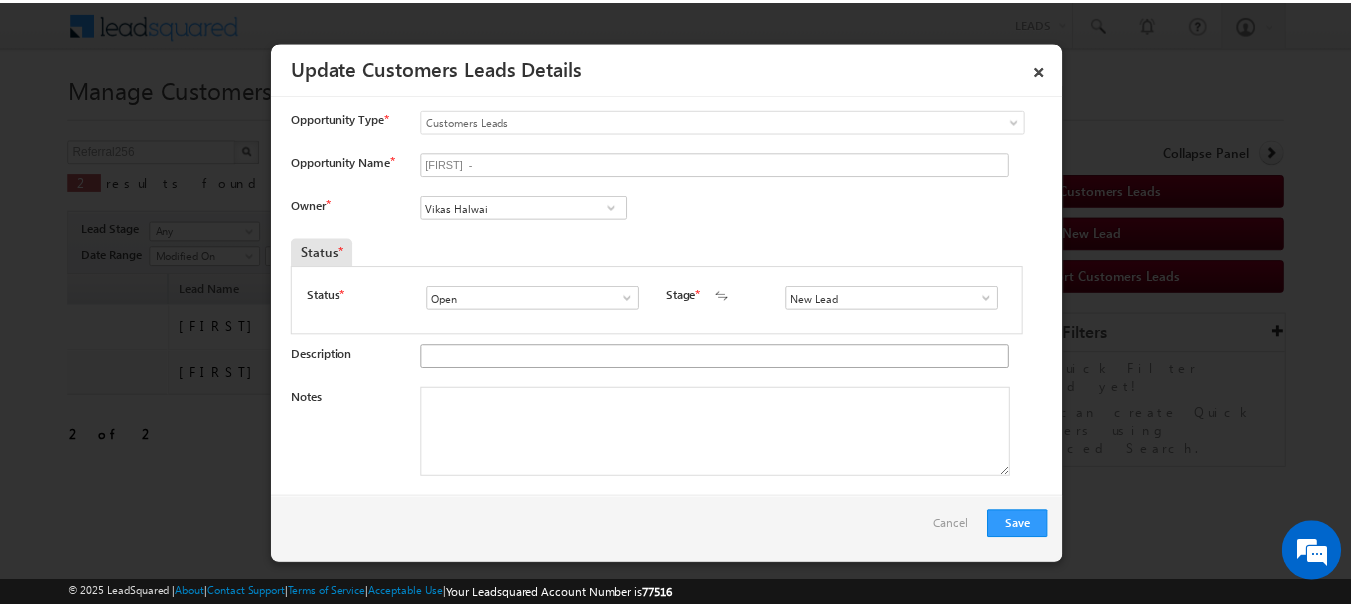 scroll, scrollTop: 0, scrollLeft: 159, axis: horizontal 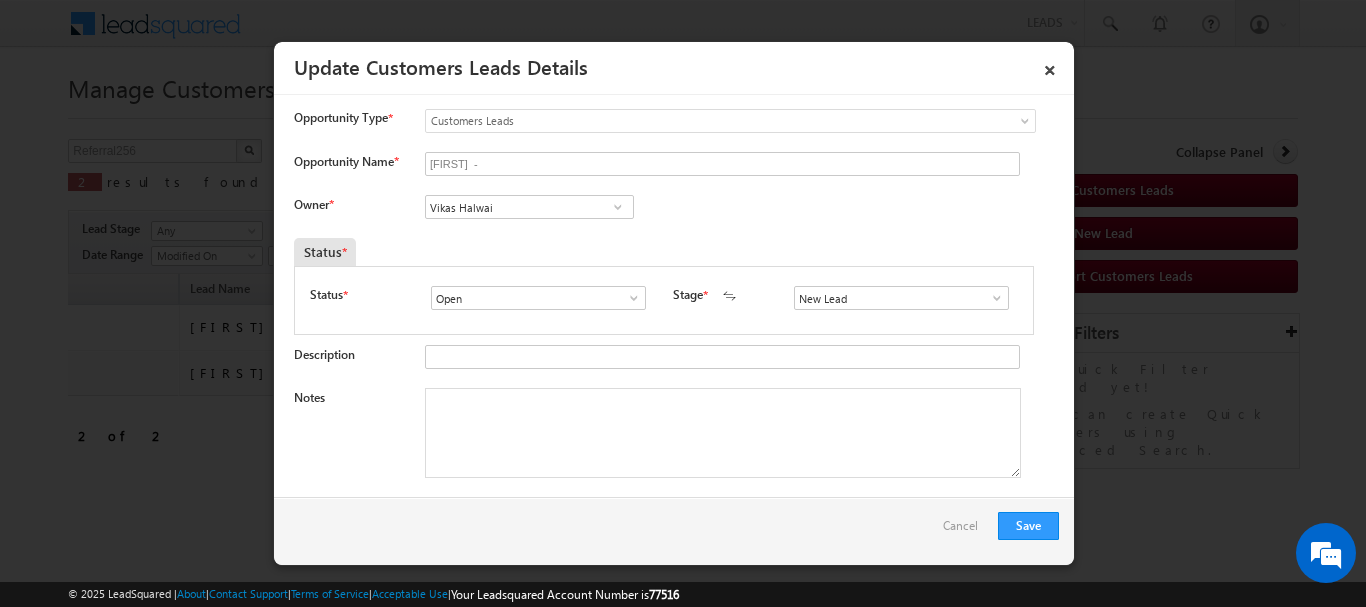 click on "Vikas Halwai
Vikas Halwai Vikas Halwai" at bounding box center [546, 209] 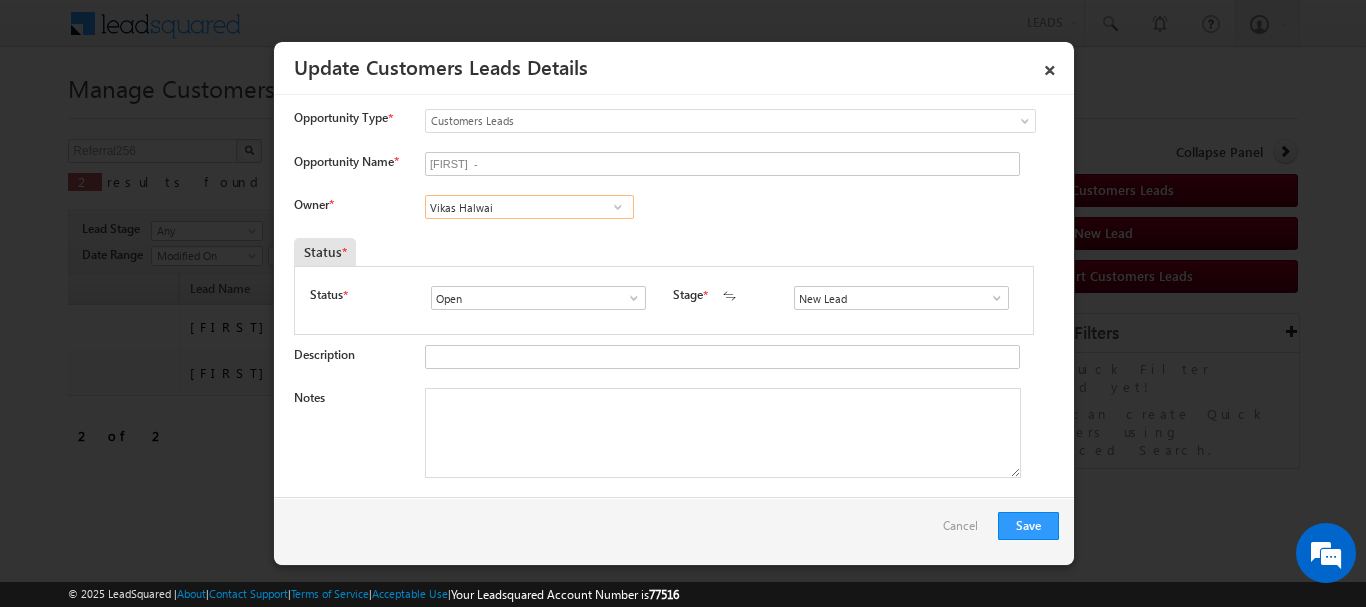 click on "Vikas Halwai" at bounding box center (529, 207) 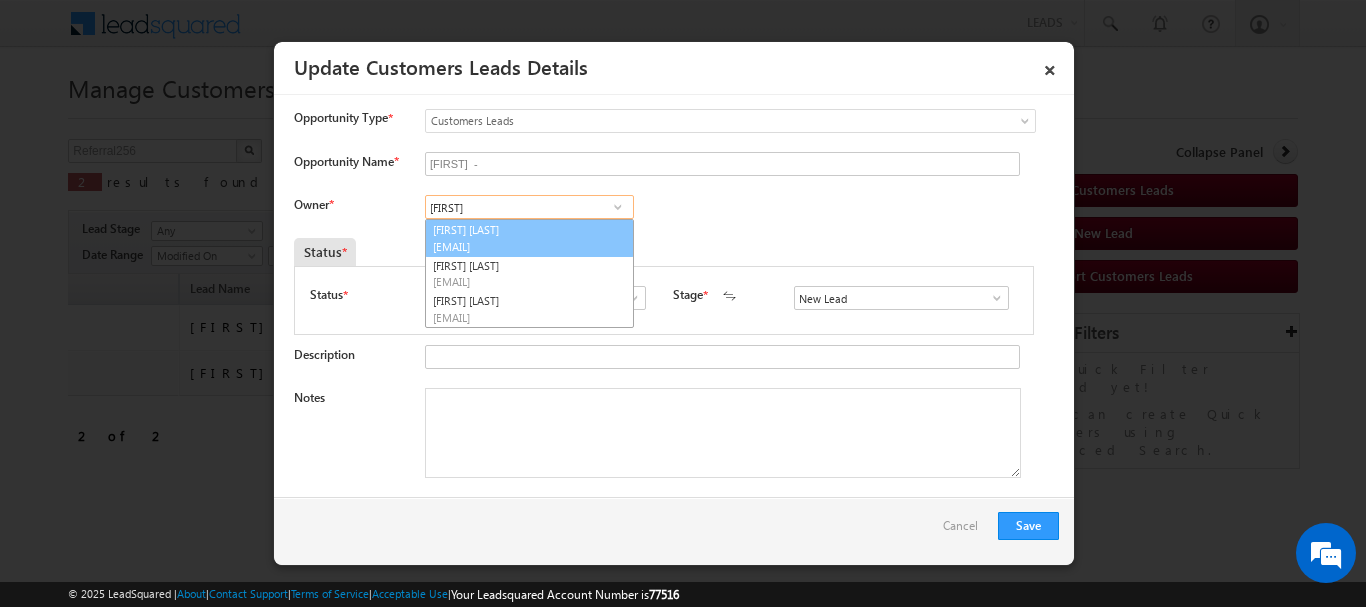 click on "narendra.kumar2@sgrlimited.in" at bounding box center (523, 246) 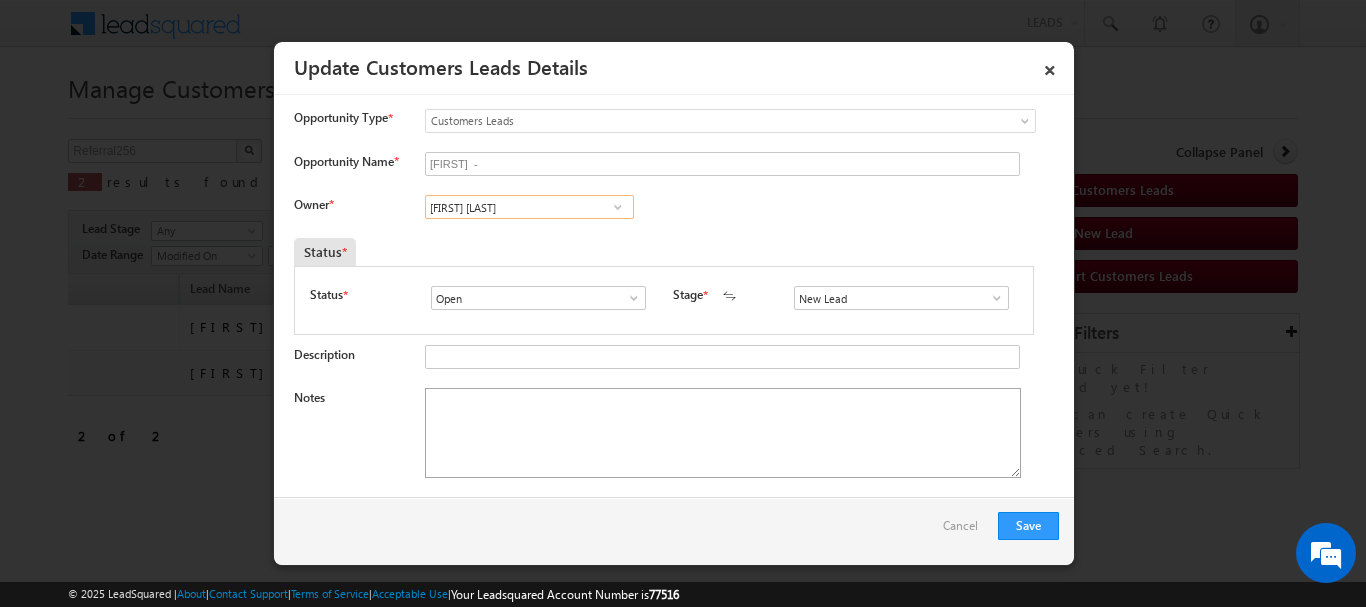 type on "Narendra Kumar" 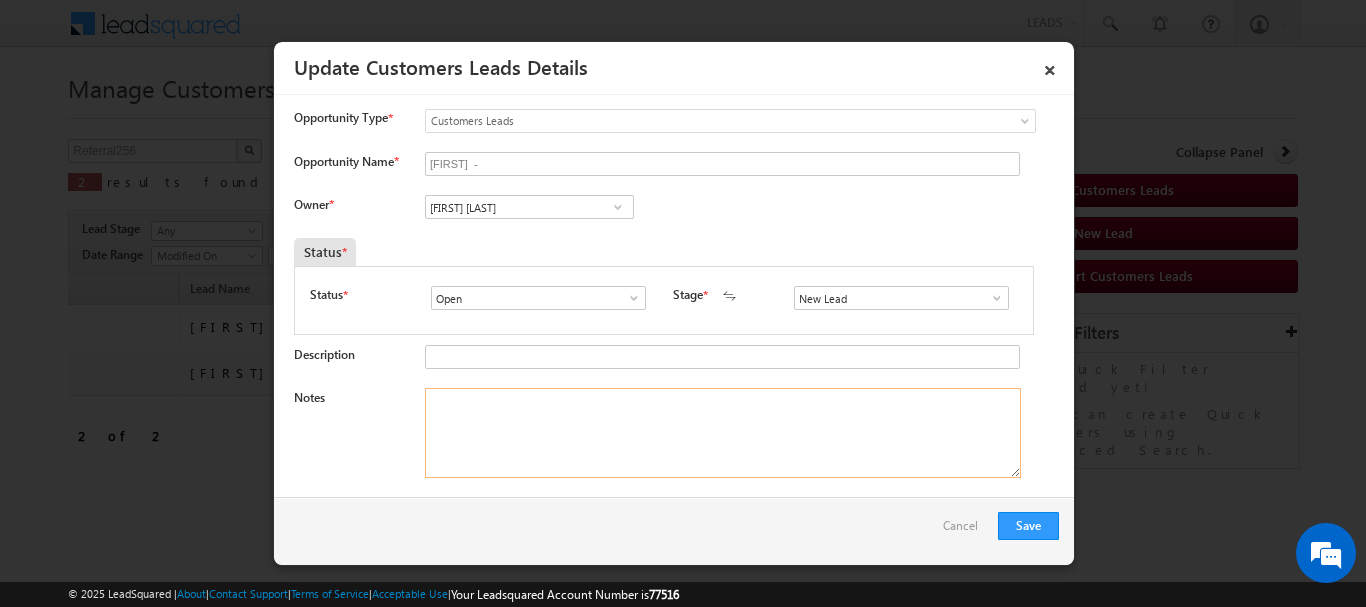 click on "Notes" at bounding box center [723, 433] 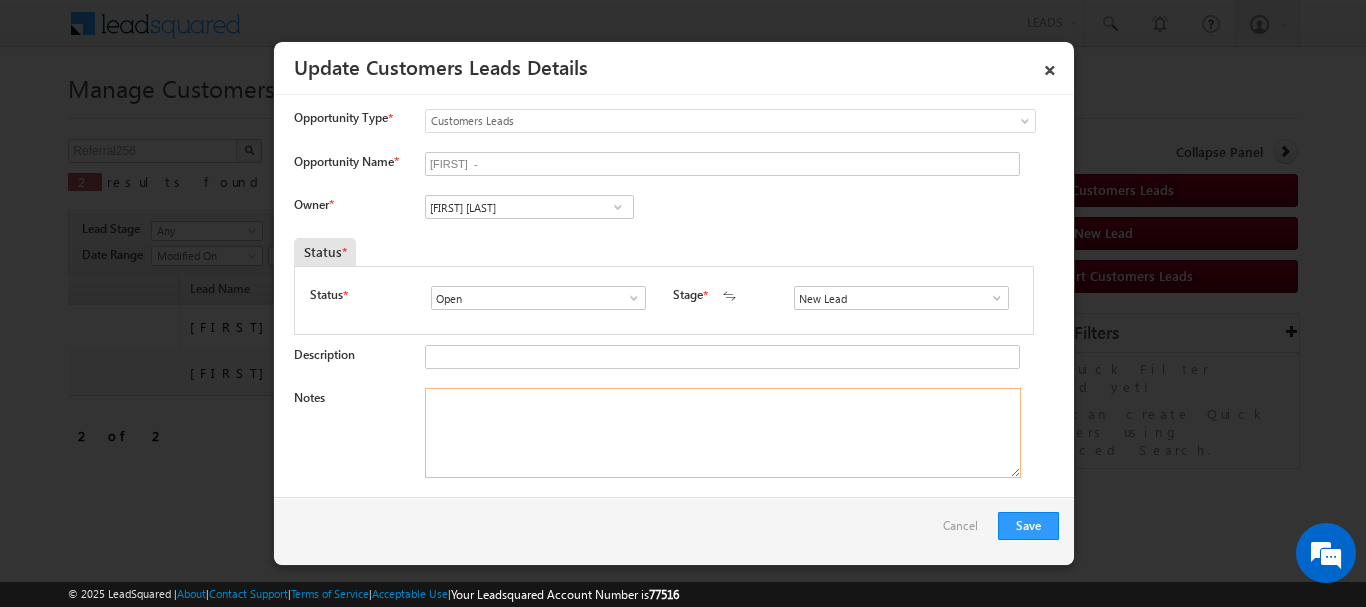 paste on "Rahul Customer required construction  required Amount  6lakh he is self employed 45k income no current EMi Address Narnaul - Rewari Road Narnaul, Surana, Haryana 123001" 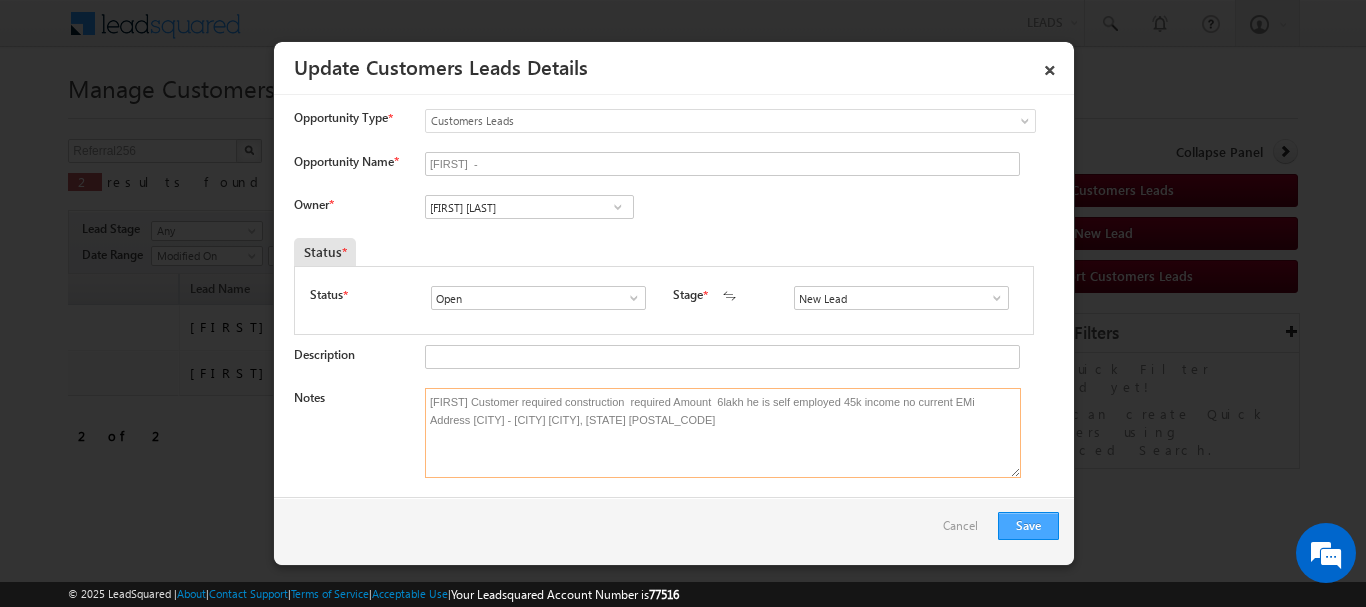 type on "Rahul Customer required construction  required Amount  6lakh he is self employed 45k income no current EMi Address Narnaul - Rewari Road Narnaul, Surana, Haryana 123001" 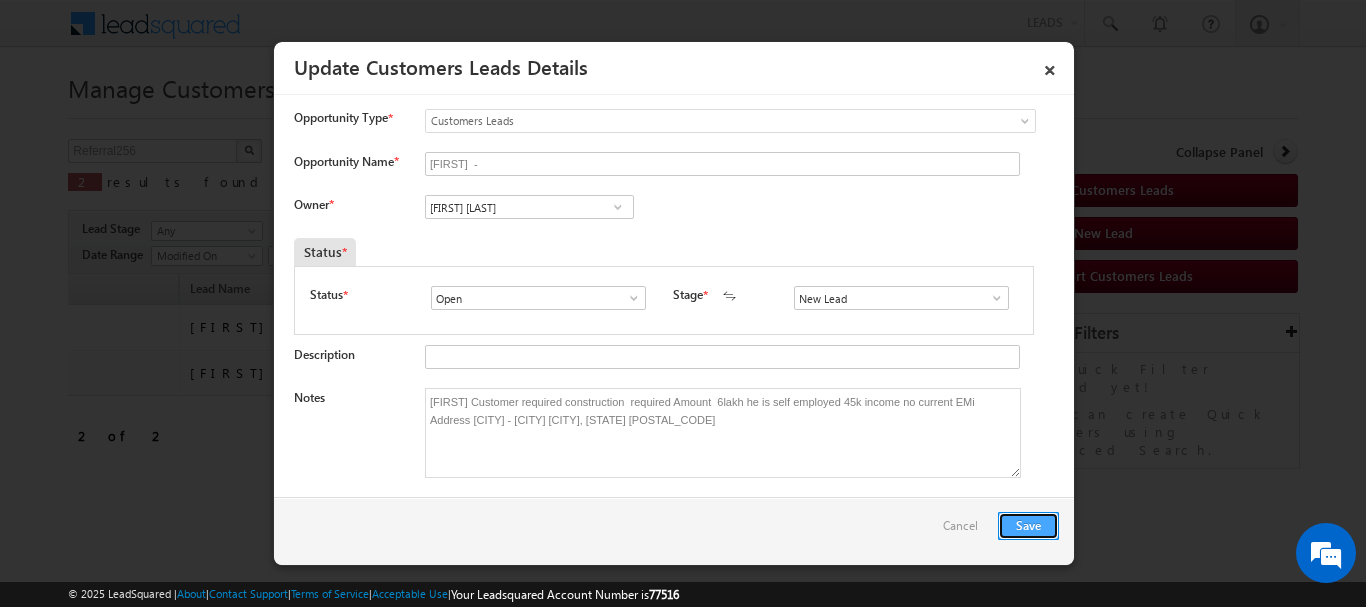 click on "Save" at bounding box center [1028, 526] 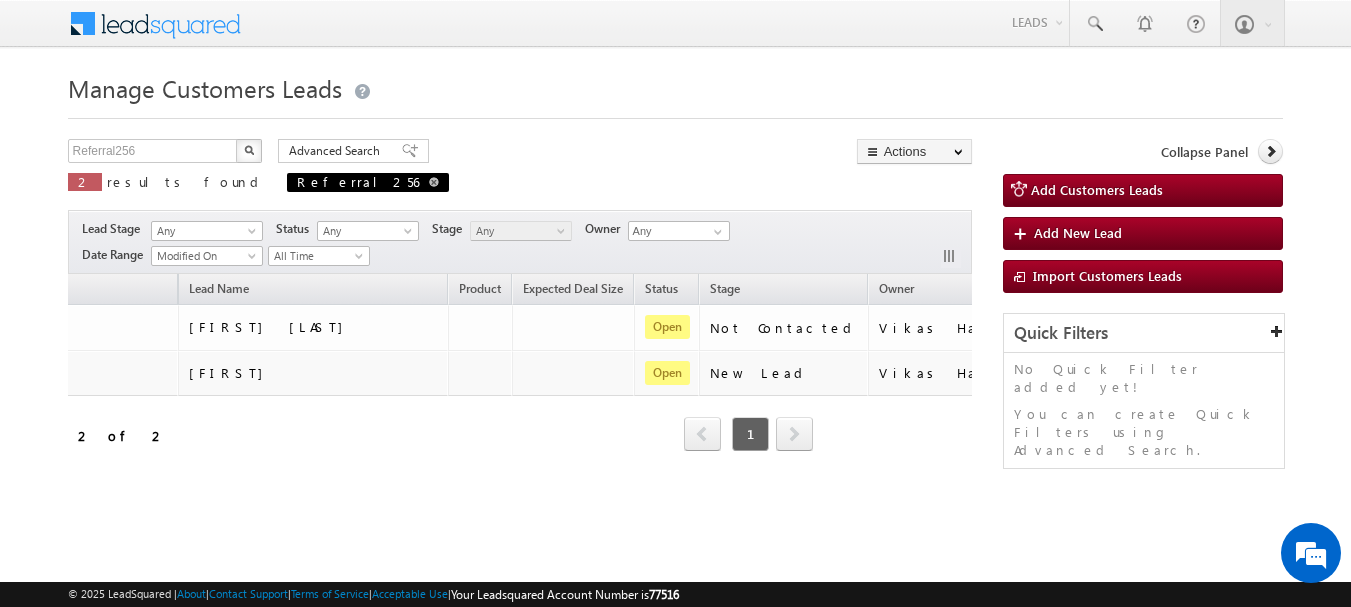 click at bounding box center (434, 182) 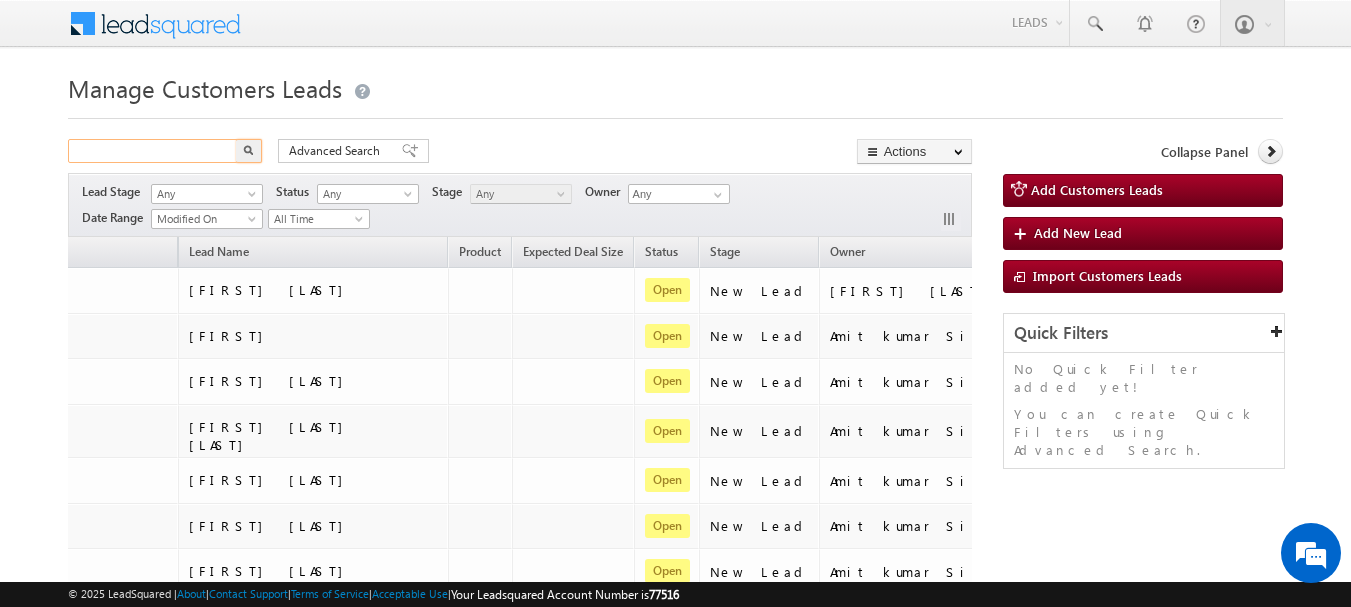 click at bounding box center (153, 151) 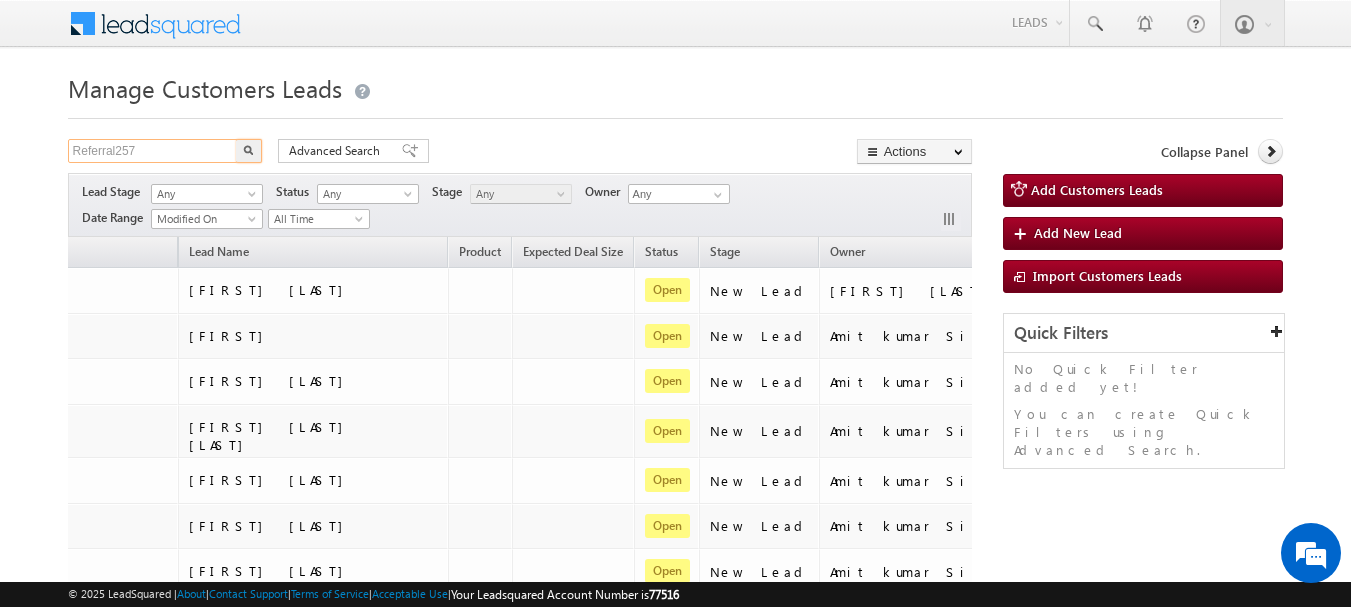 type on "Referral257" 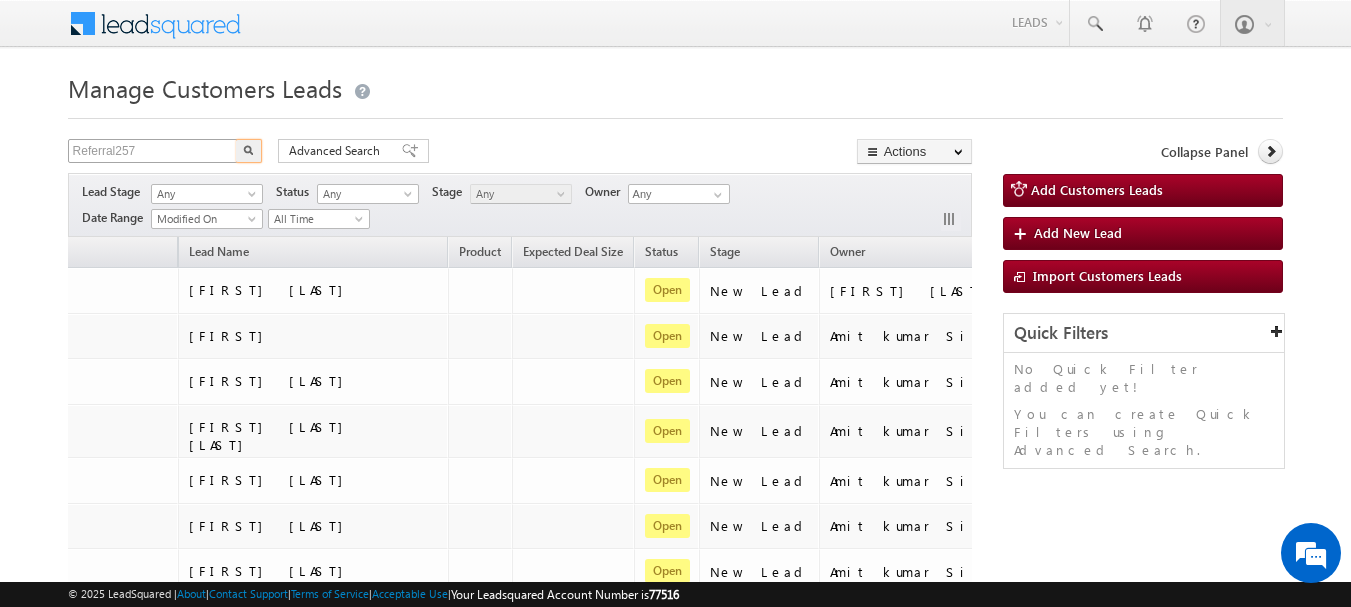 click at bounding box center [249, 151] 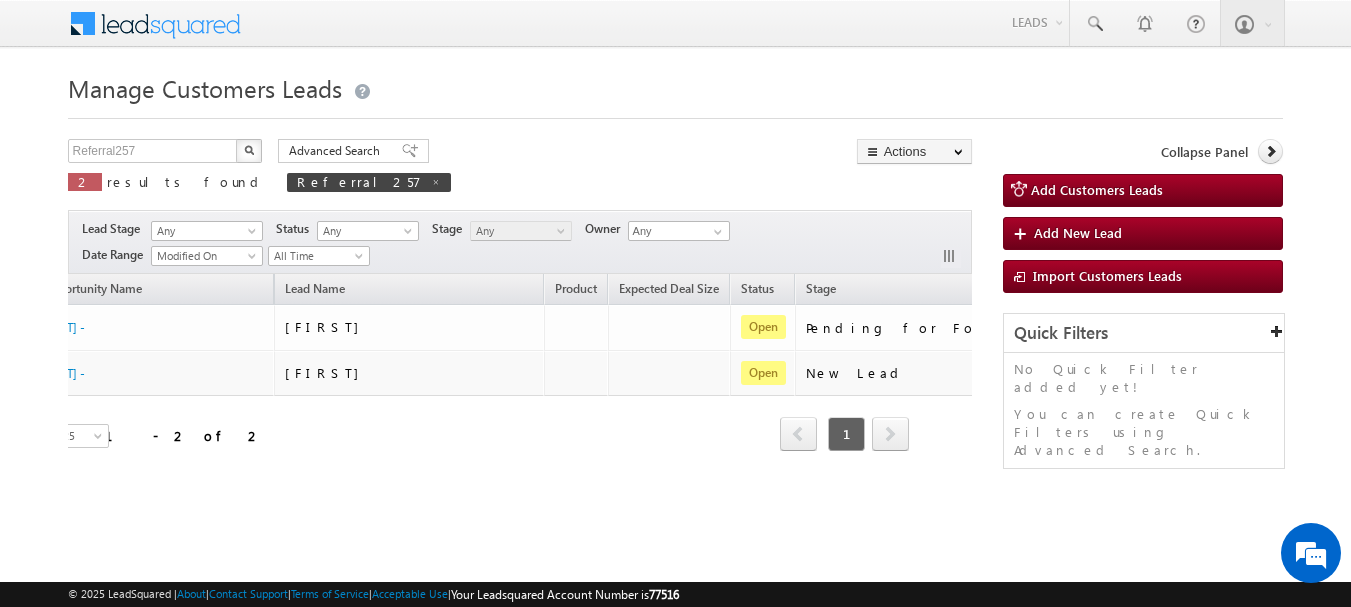 scroll, scrollTop: 0, scrollLeft: 0, axis: both 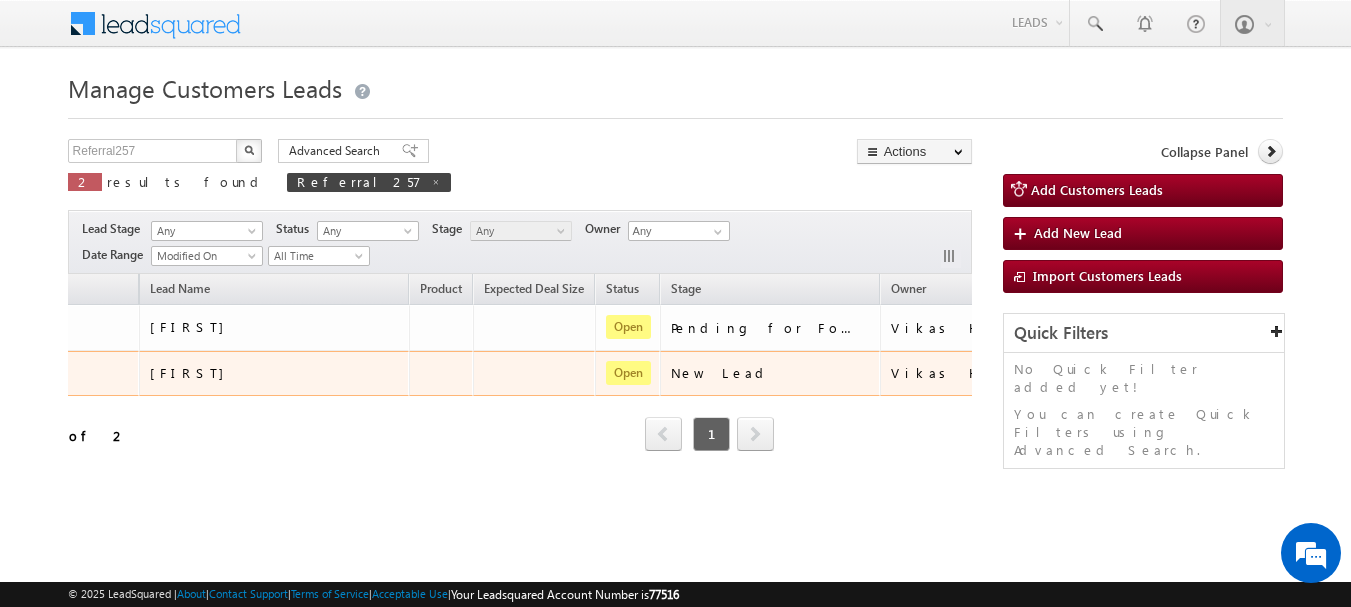 click at bounding box center (1079, 372) 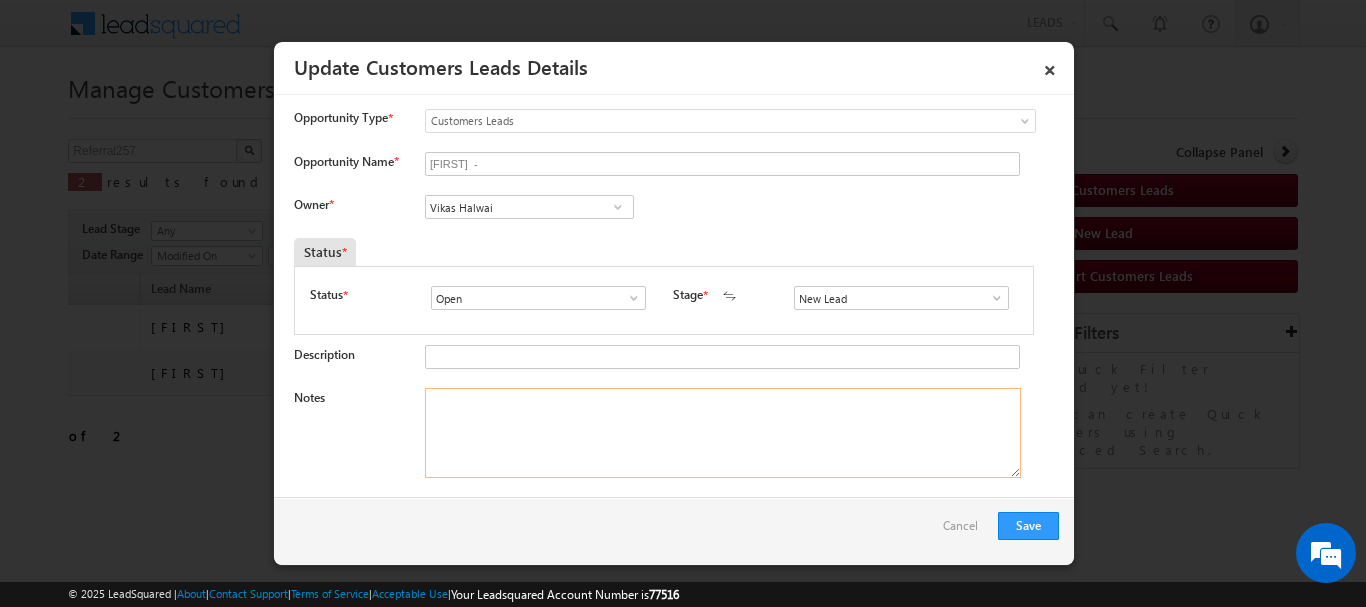 click on "Notes" at bounding box center (723, 433) 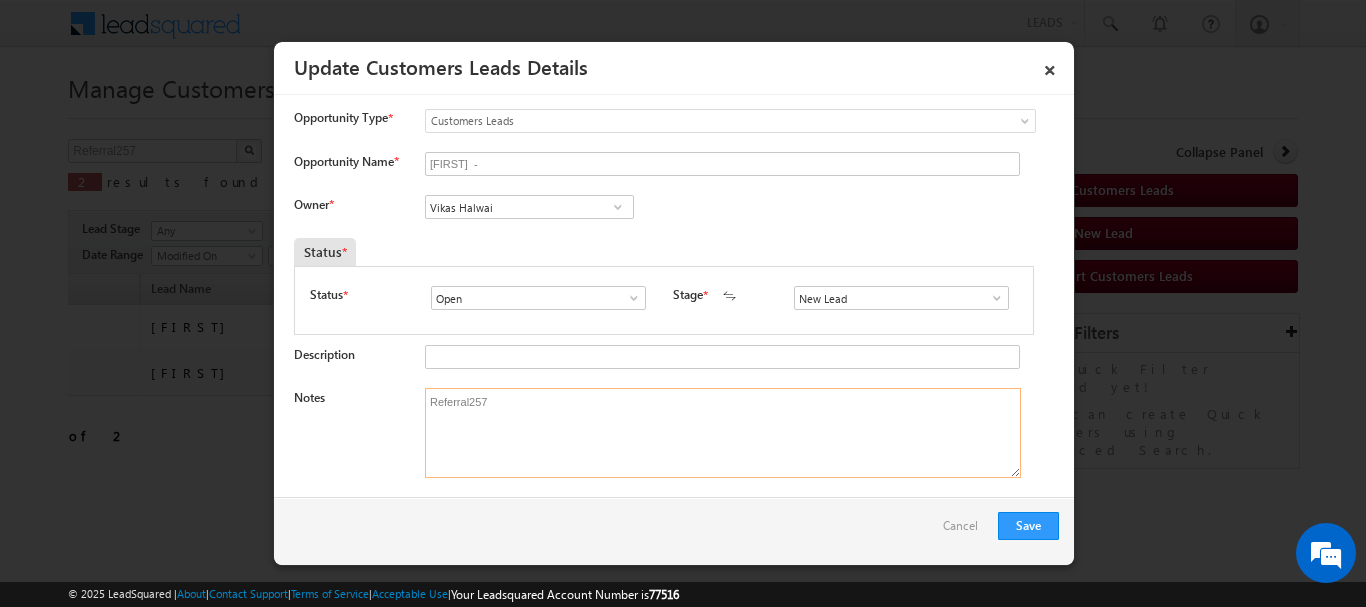 click on "Referral257" at bounding box center [723, 433] 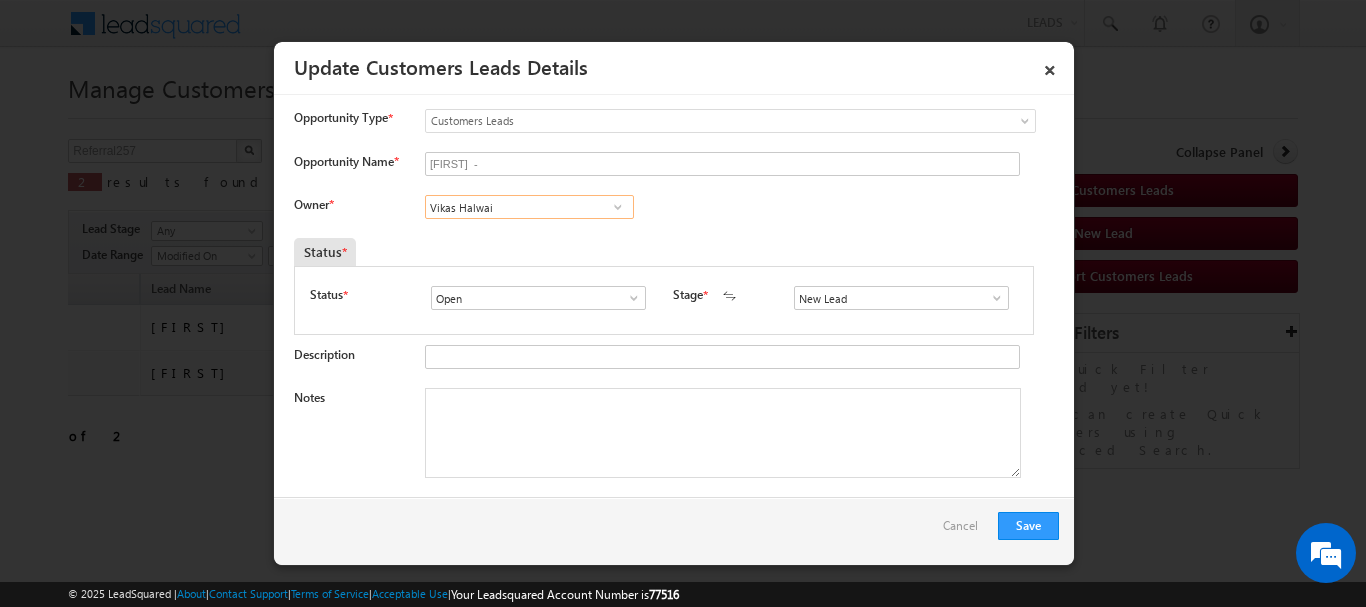 click on "Vikas Halwai" at bounding box center [529, 207] 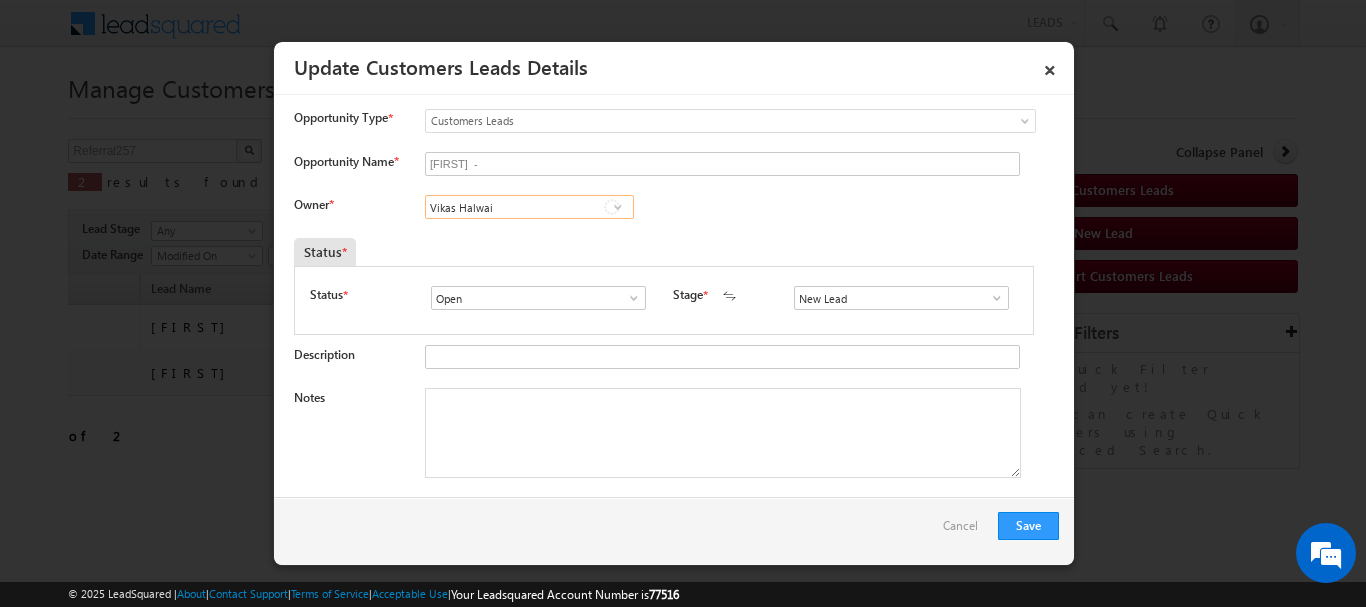 paste on "Mool Chand Sharma" 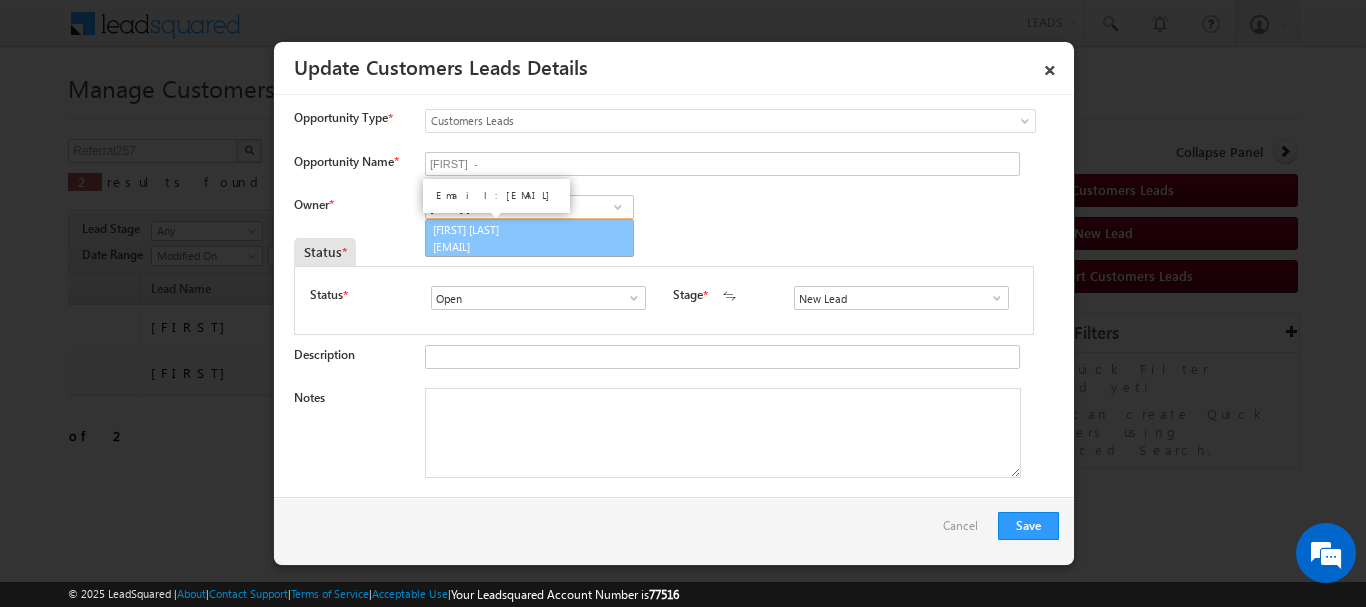 click on "Mool Chand Sharma   moolchand.sharma1@sgrlimited.in" at bounding box center [529, 238] 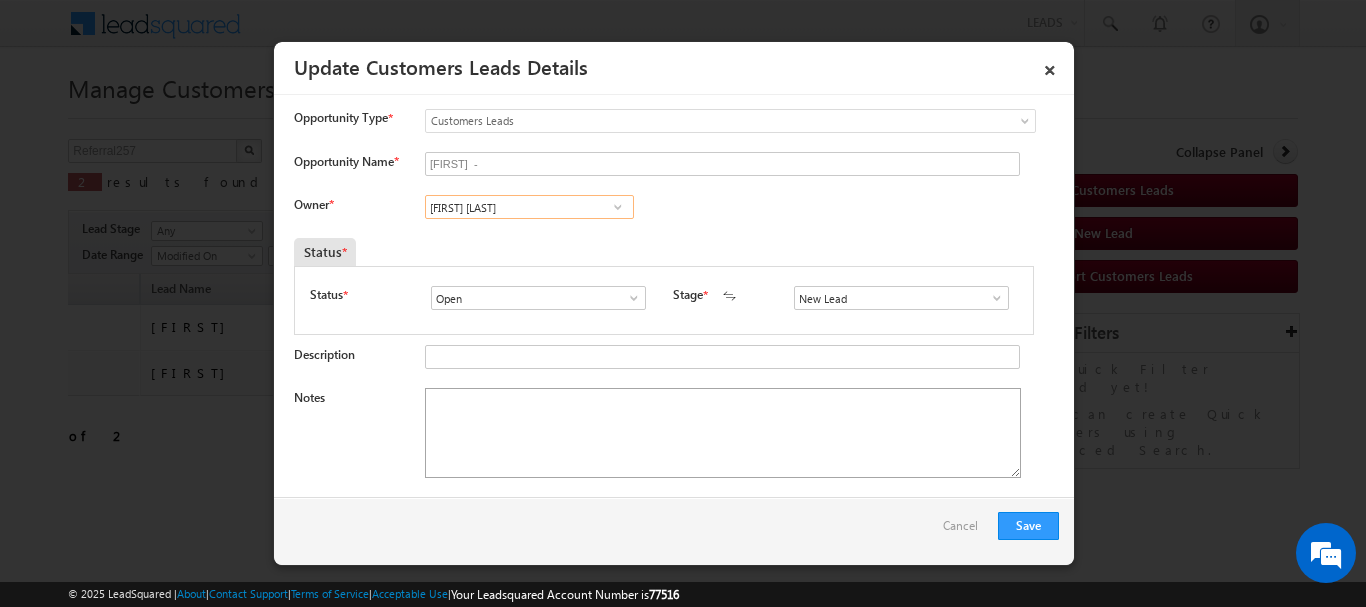 type on "Mool Chand Sharma" 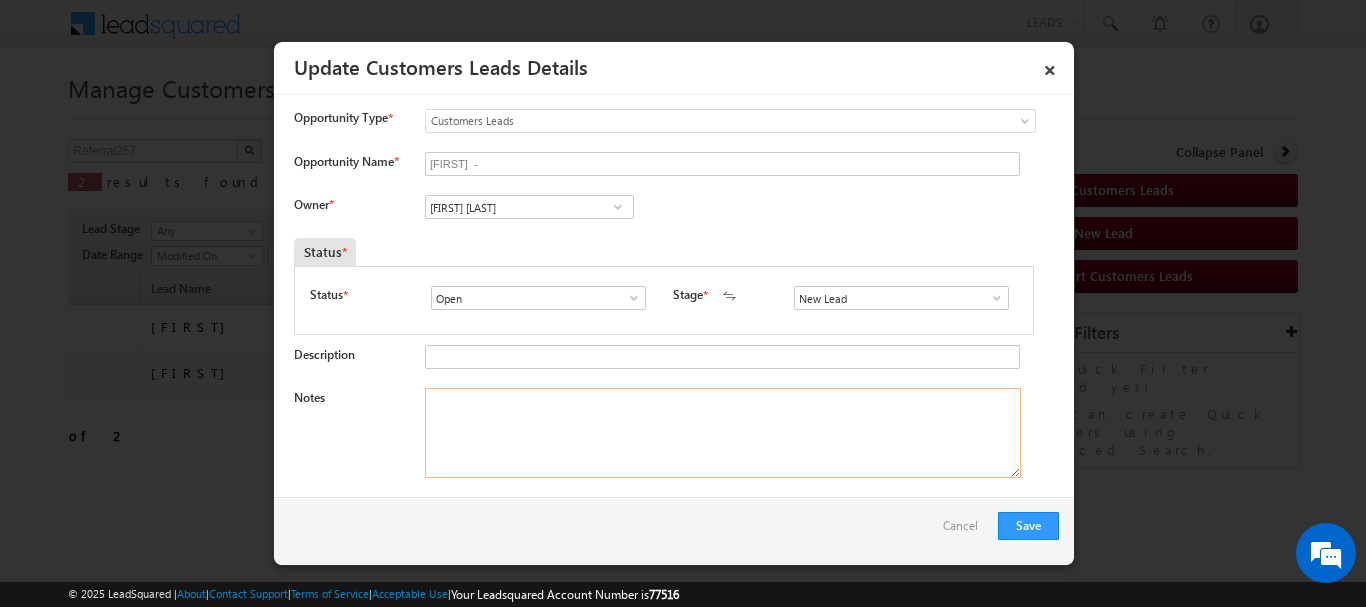 click on "Notes" at bounding box center (723, 433) 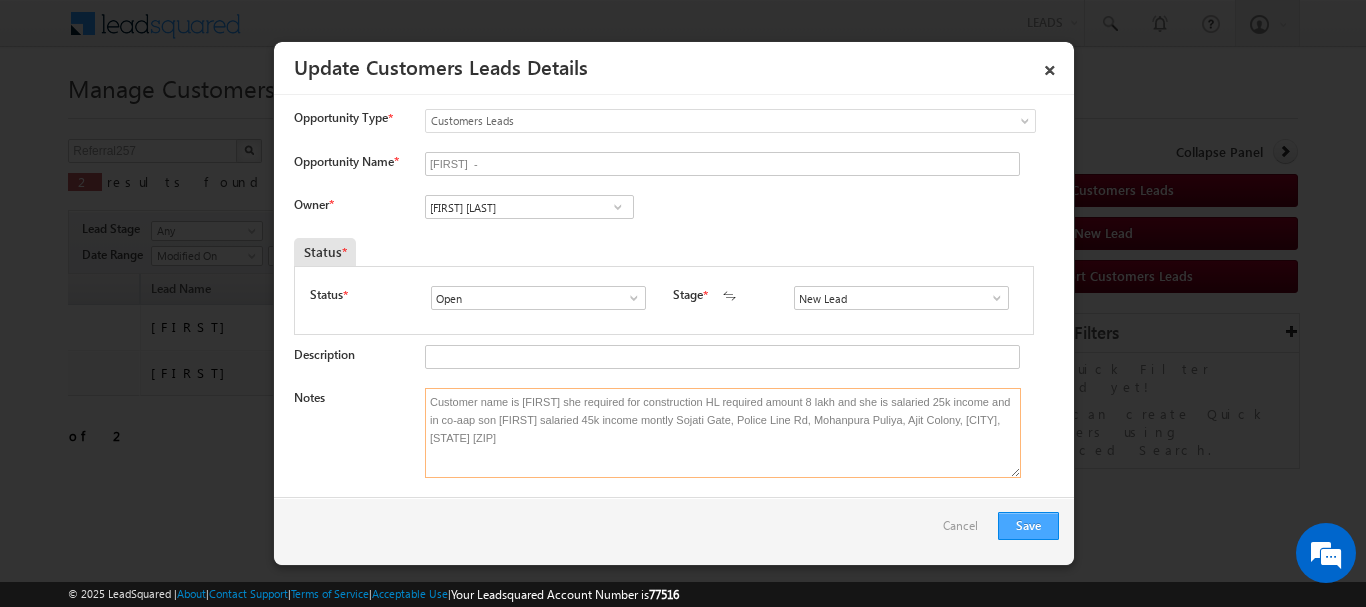 type on "Customer name is sonu she required for construction HL required amount 8 lakh and she is salaried 25k income and in co-aap son vishal salaried 45k income montly Sojati Gate, Police Line Rd, Mohanpura Puliya, Ajit Colony, Jodhpur, Rajasthan 342001" 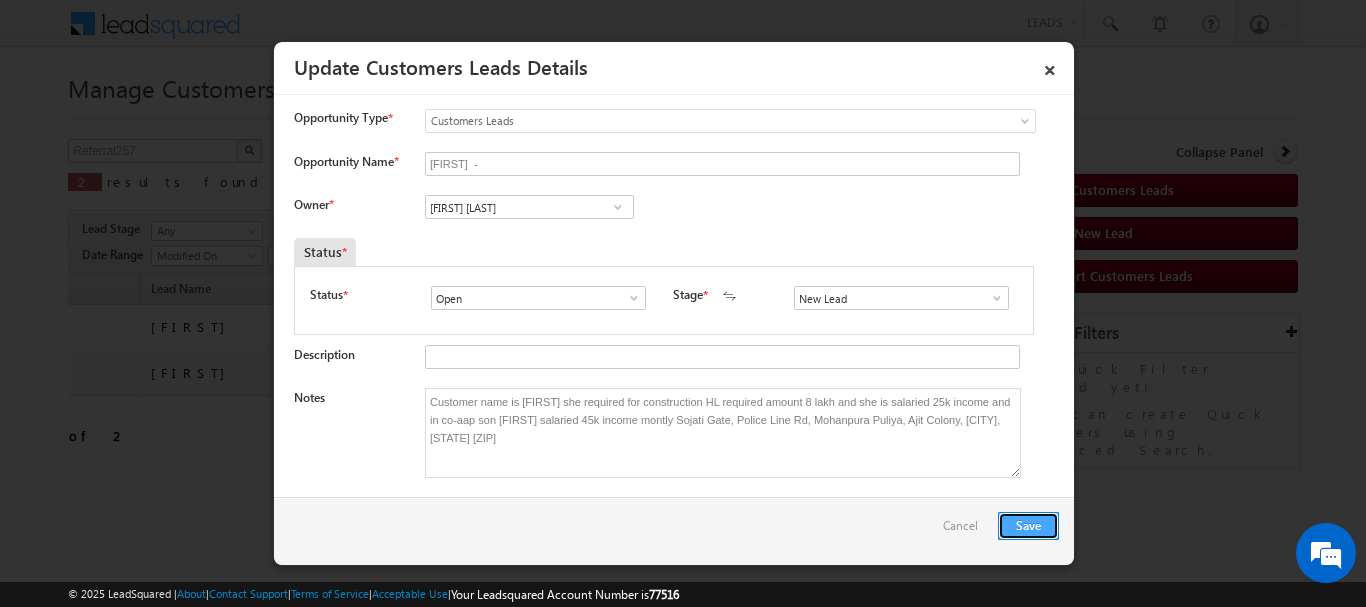 click on "Save" at bounding box center (1028, 526) 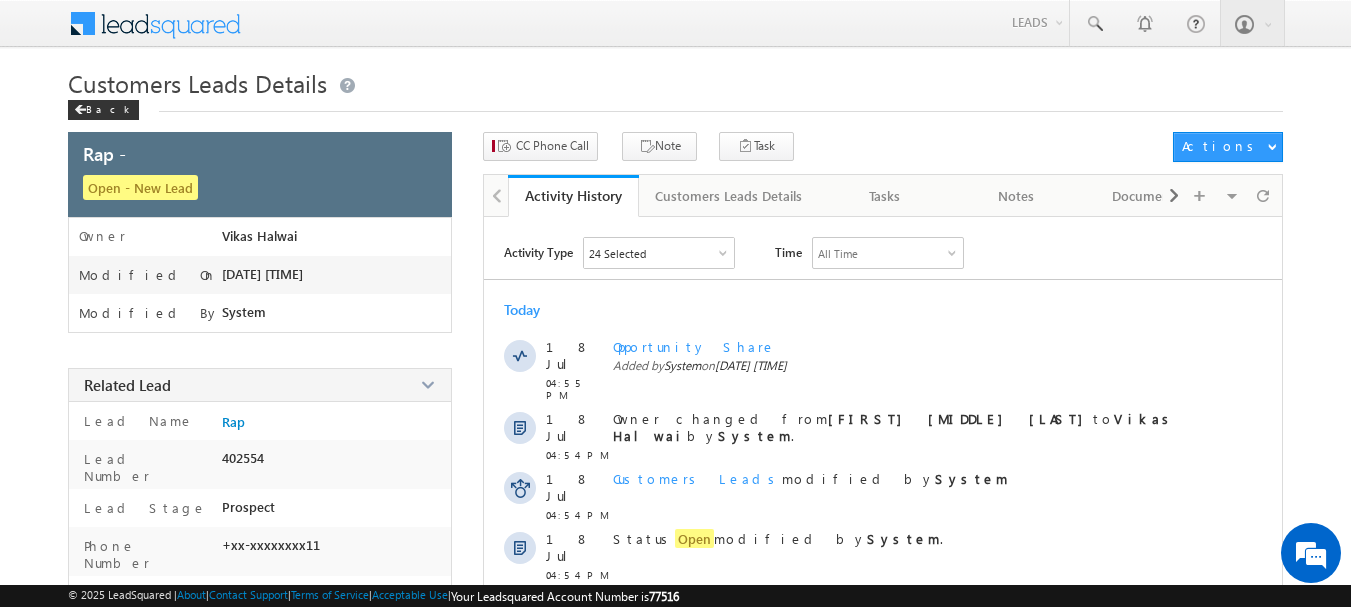 scroll, scrollTop: 0, scrollLeft: 0, axis: both 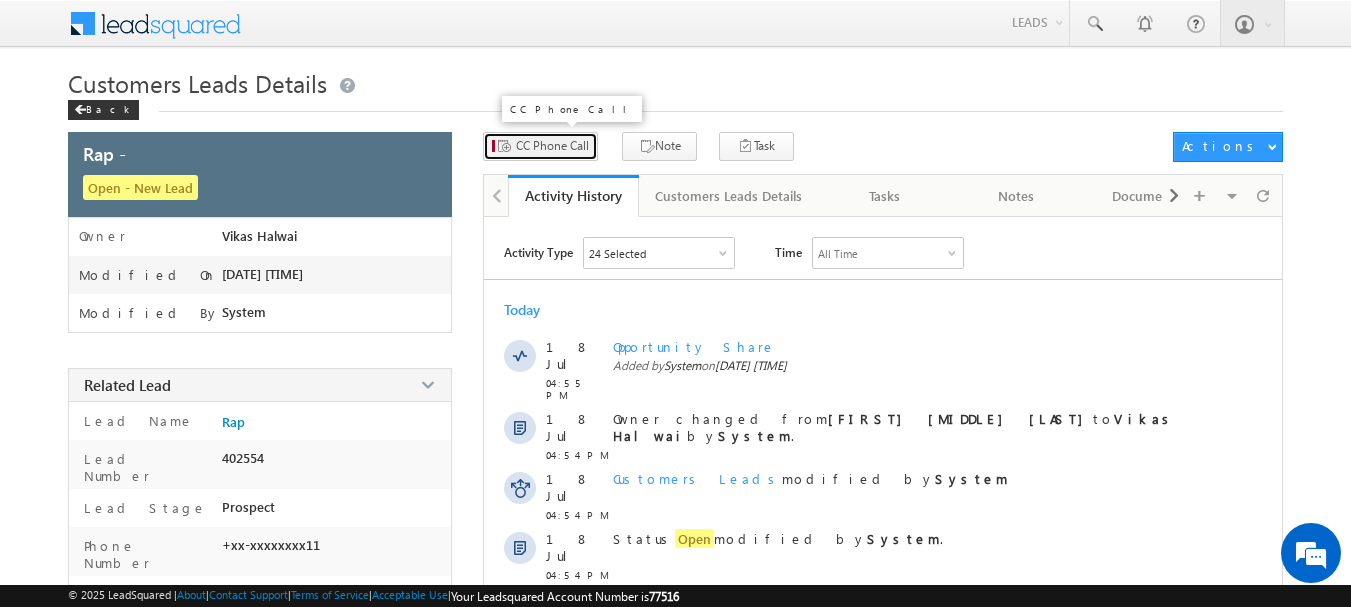 click on "CC Phone Call" at bounding box center [540, 146] 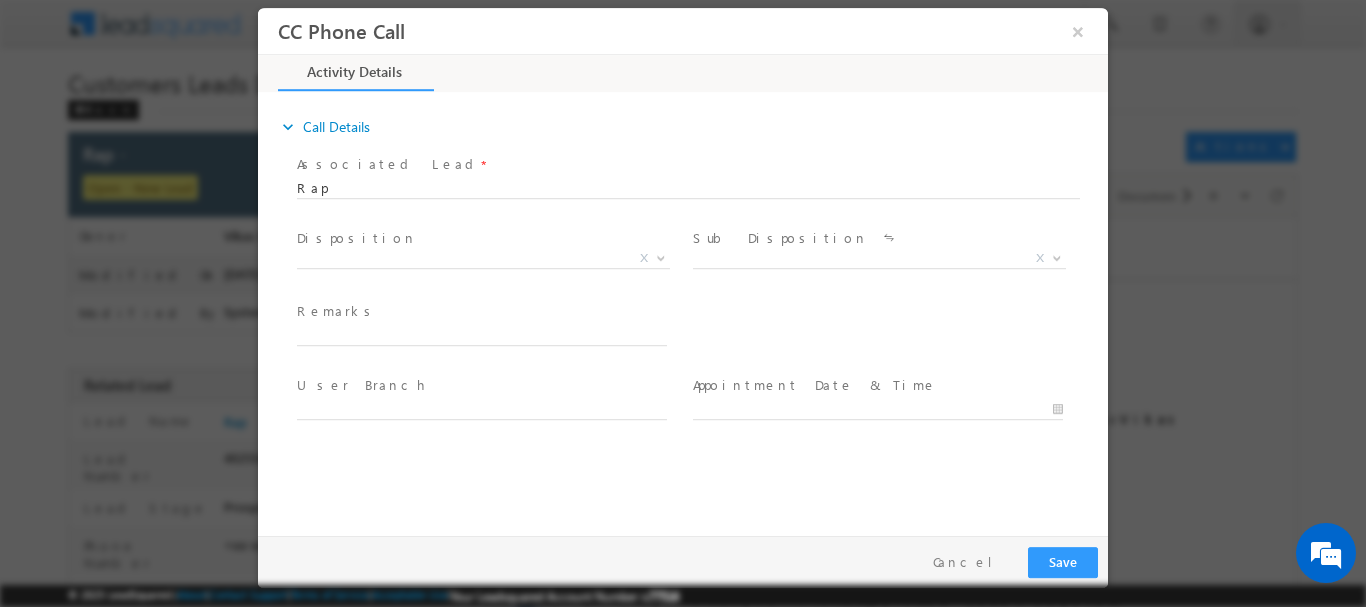 scroll, scrollTop: 0, scrollLeft: 0, axis: both 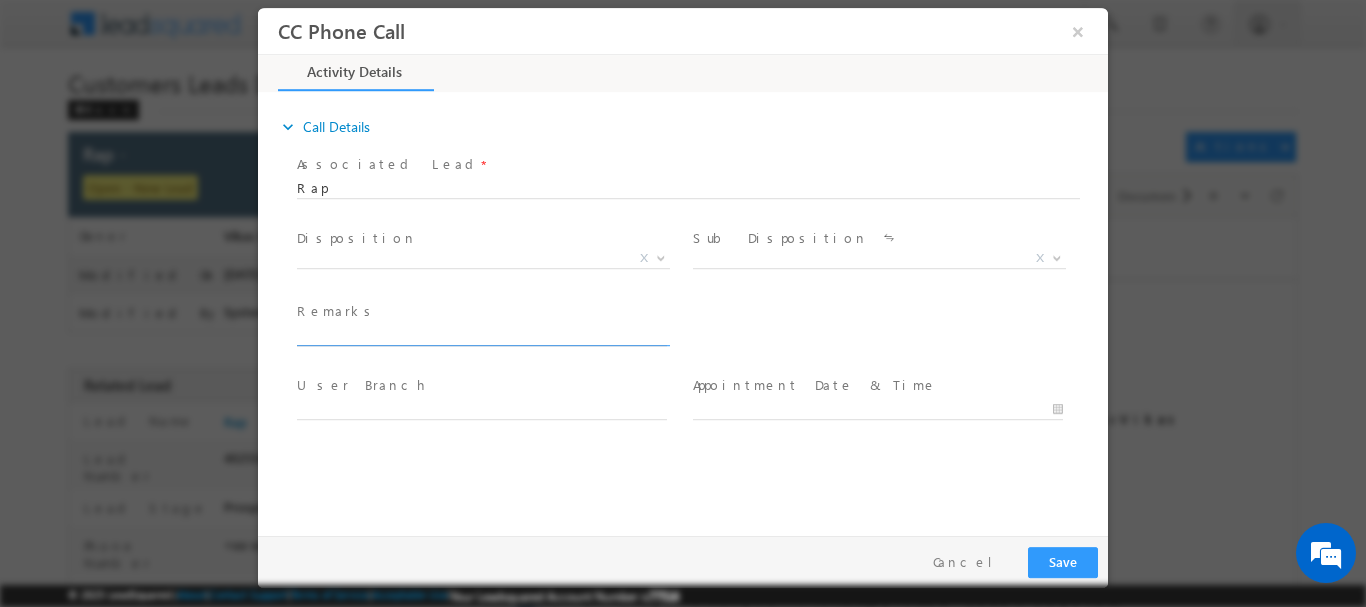 click at bounding box center [482, 335] 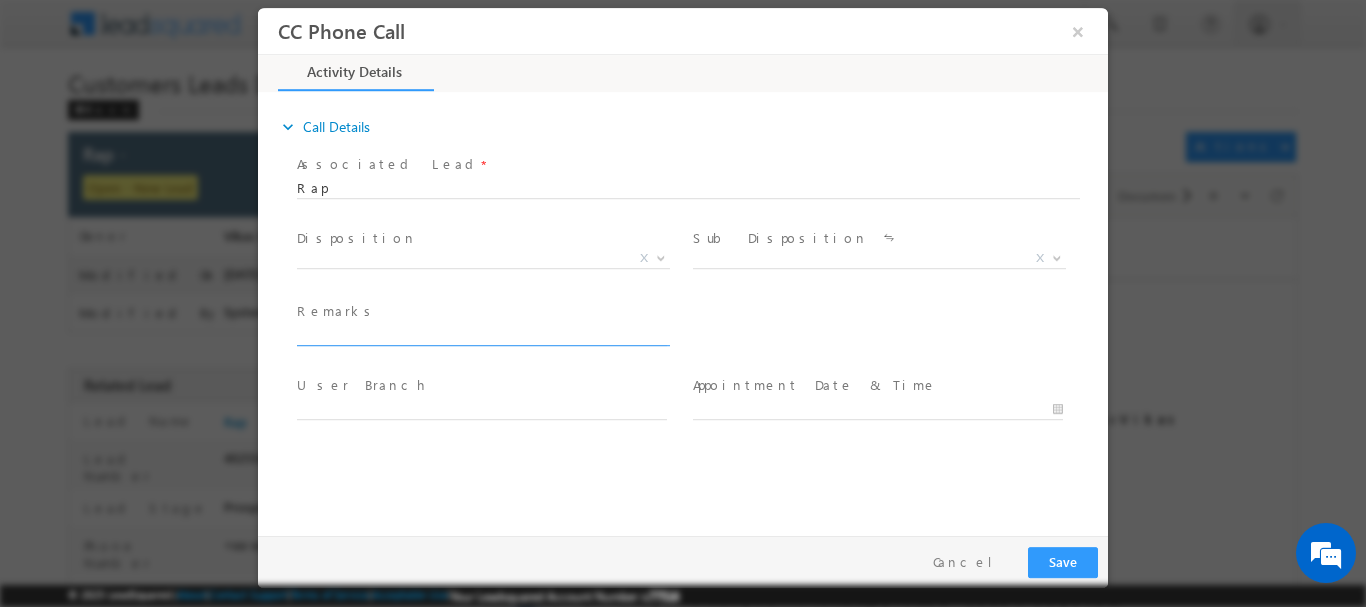 type on "453331" 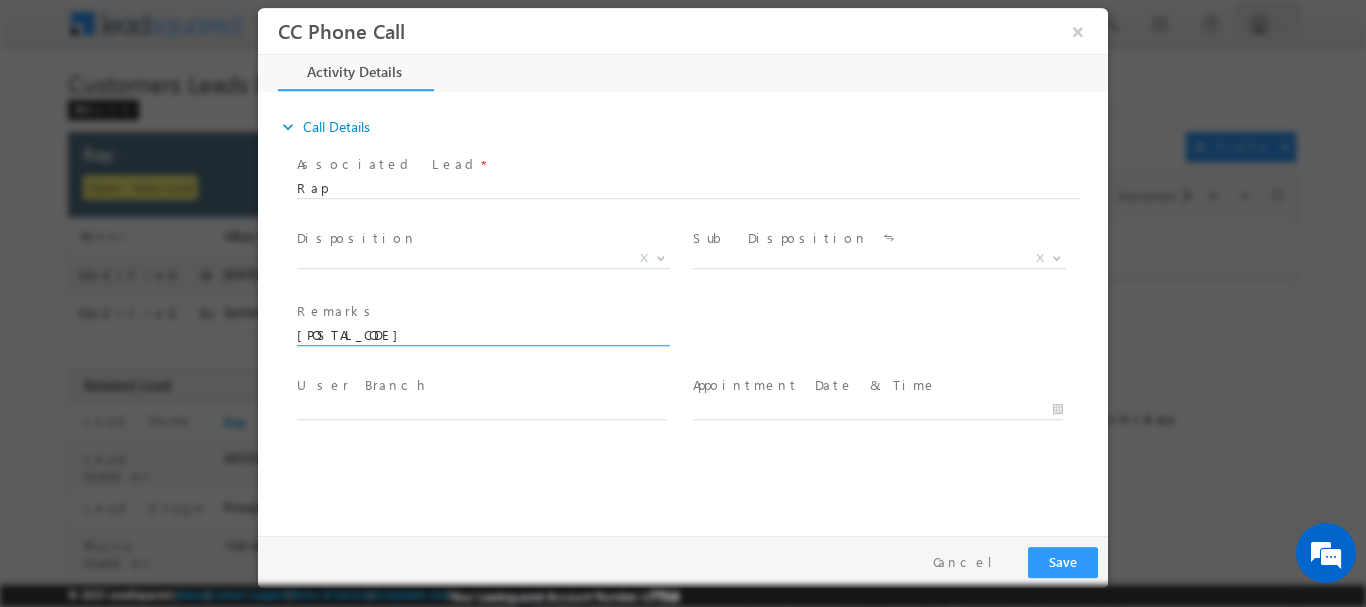 drag, startPoint x: 422, startPoint y: 336, endPoint x: 302, endPoint y: 304, distance: 124.1934 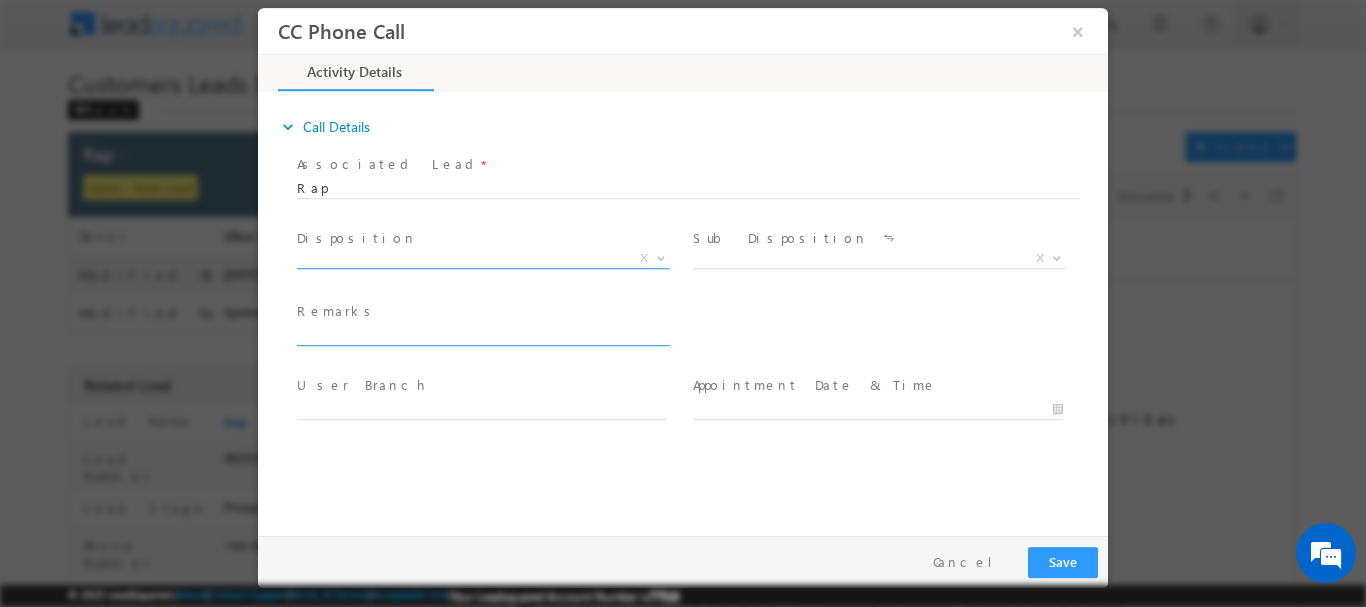 click on "X" at bounding box center (483, 258) 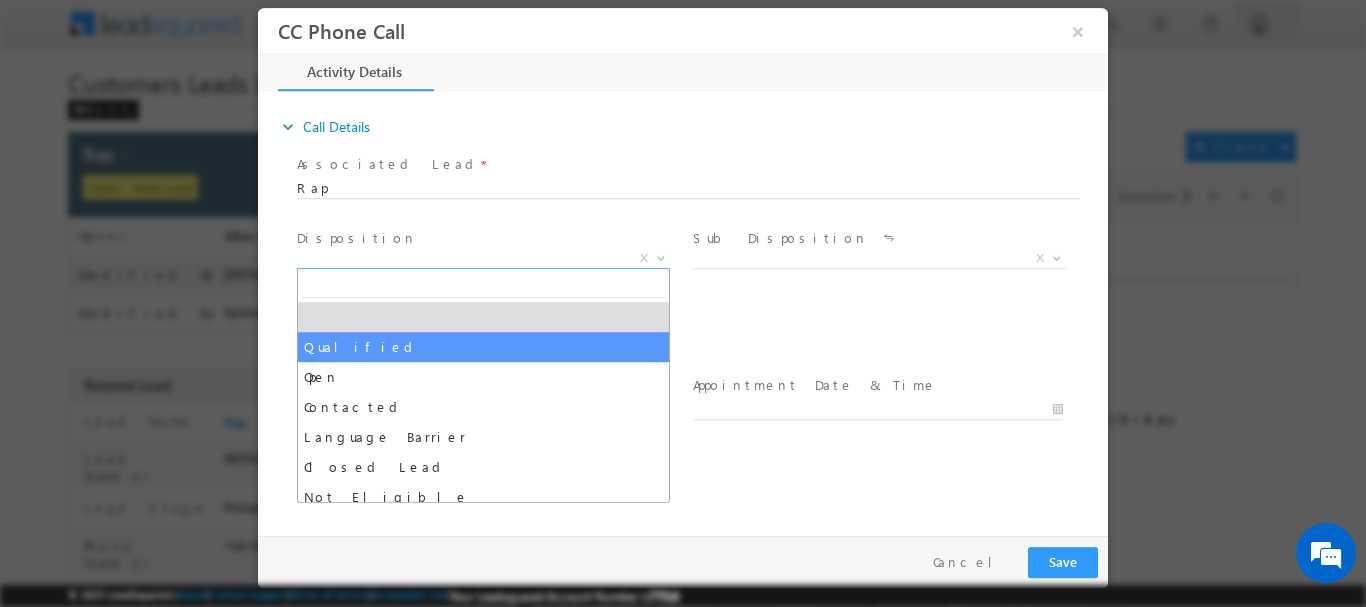 select on "Qualified" 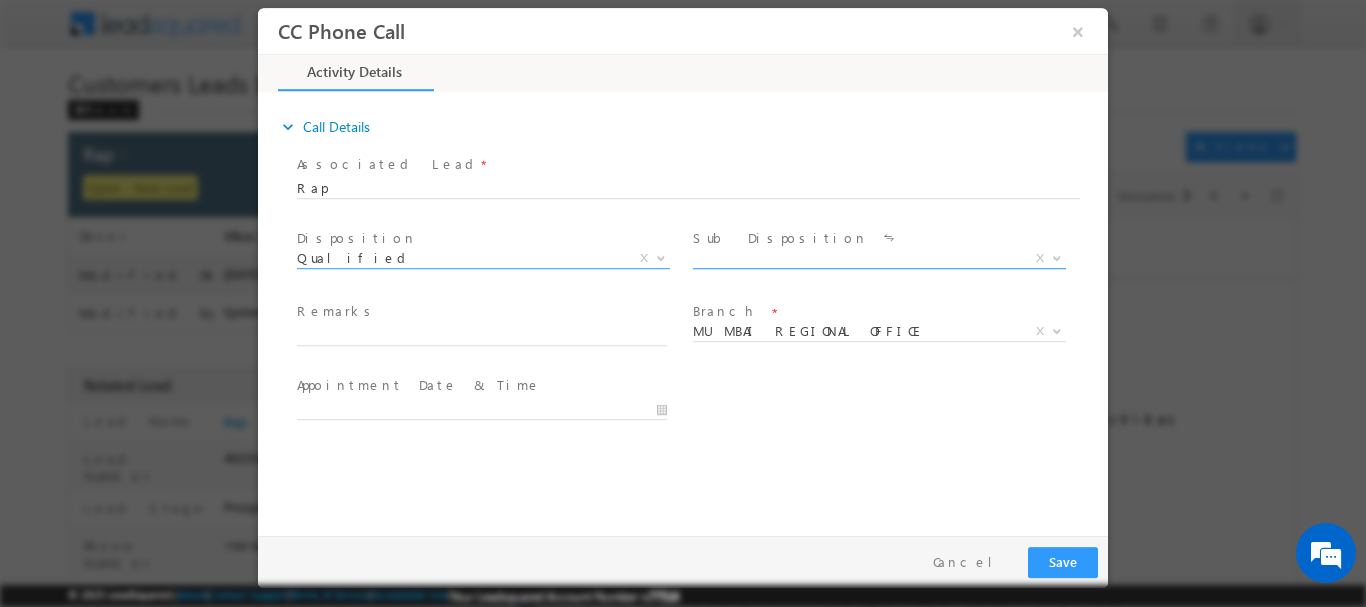 click on "X" at bounding box center (879, 258) 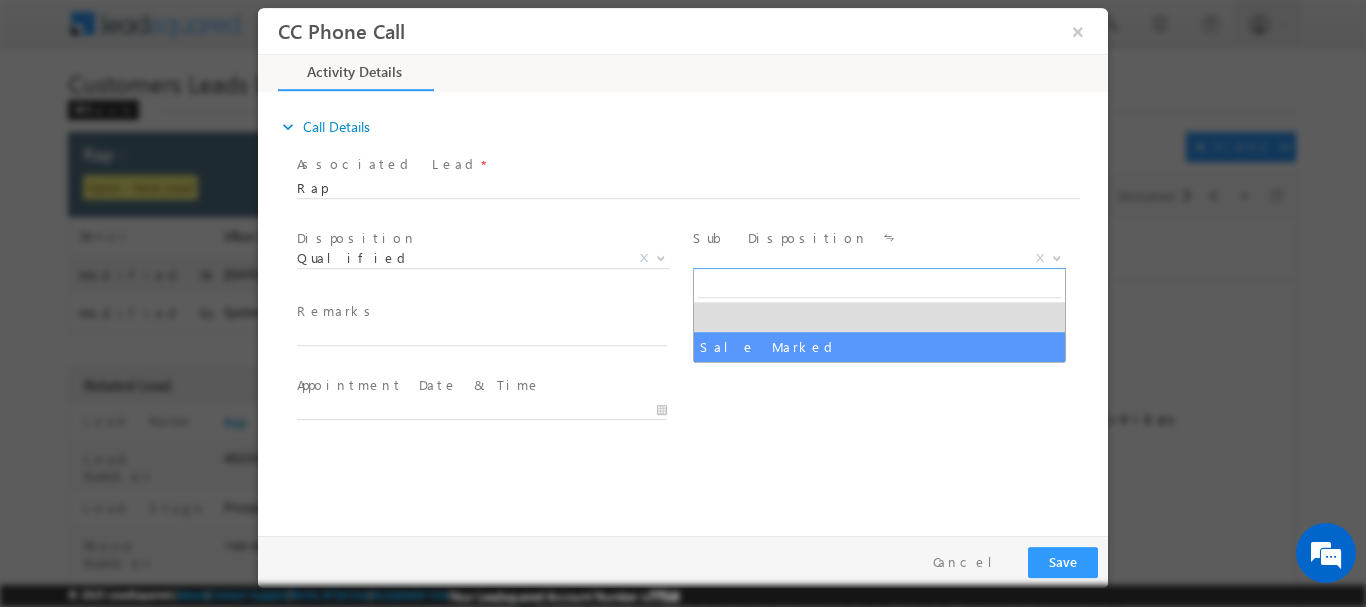 select on "Sale Marked" 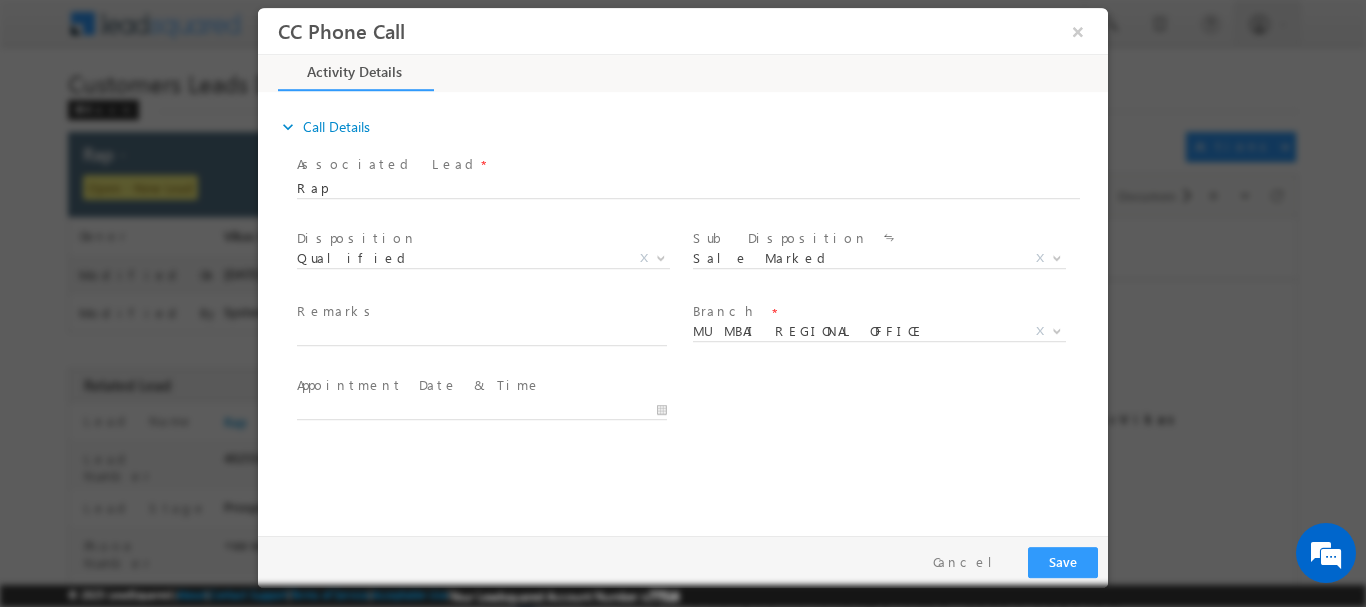 click on "MUMBAI REGIONAL OFFICE
CMS DEFAULT BRANCH
Beawar
Ratlam
Patna
Pali
Mathura
Test
Kota
Jhalawar
Indore 2
Indore 1
Gwalior
Jaipur 2
Delhi 3
Delhi 2
Chittorgarh
Bundi
Agra 1
Pithampur
MANDSAUR
BARAN
RAJSAMAND
HANUMANGARH
CHHINDWARA
East Zone Office
Ujjain
Nagpur 1
Lucknow
Kanpur
Jaipur 1
Dewas
Delhi 1
Bikaner
Bhilwara
Ahmedabad
Agra 2
SGRL Head Office
GORAKHPUR
VARANASI
REWARI
Khargone
Khandwa
Sikar
Aligarh
Udaipur
Moradabad
Jodhpur
Bahadurgarh
Bhiwani
Rohtak
Haridwar
Himmatnagar
Bhiwadi
Indore 3
Hisar
Bhandara
Bhopal
Uttarakhand Regional Office
Dehradun
Rudrapur
Panipat
Kashipur
Haryana Regional Office
Palanpur
Pune
Bareilly
Narnaul
Kuchaman City
Shahpura
Dhar
Banswara
Amravati
Ahmedabad 2
Bulandshahr
Noida
Vidisha
Barwani" at bounding box center (887, 335) 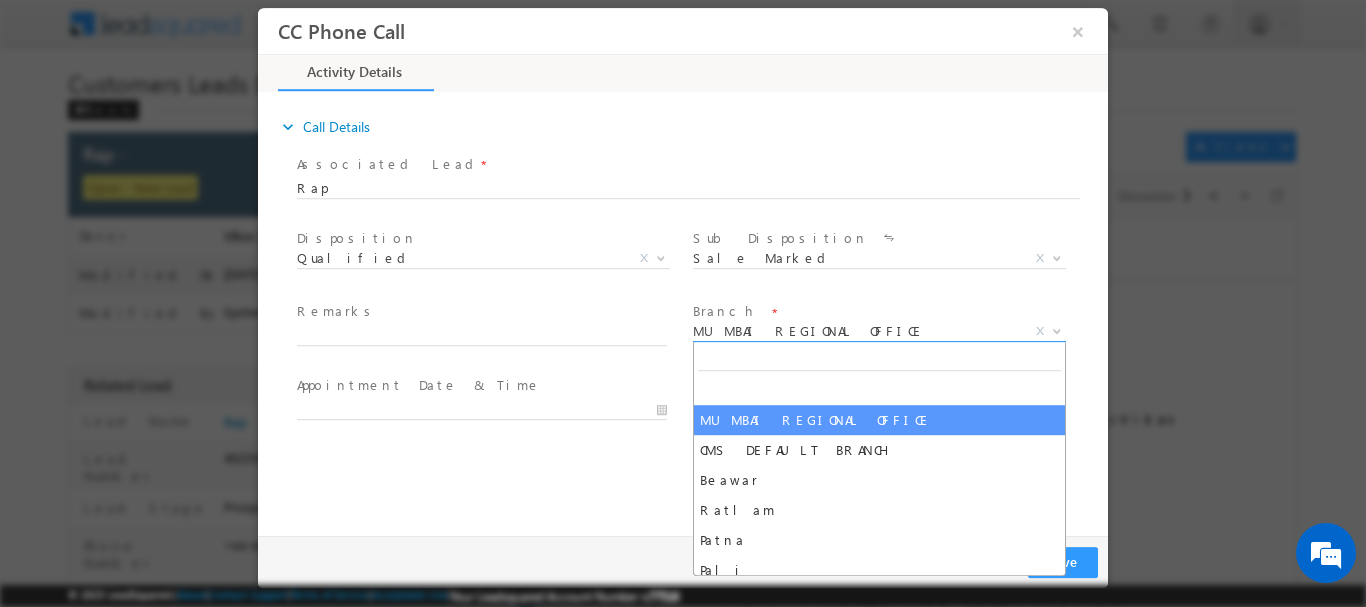 click on "MUMBAI REGIONAL OFFICE" at bounding box center [855, 330] 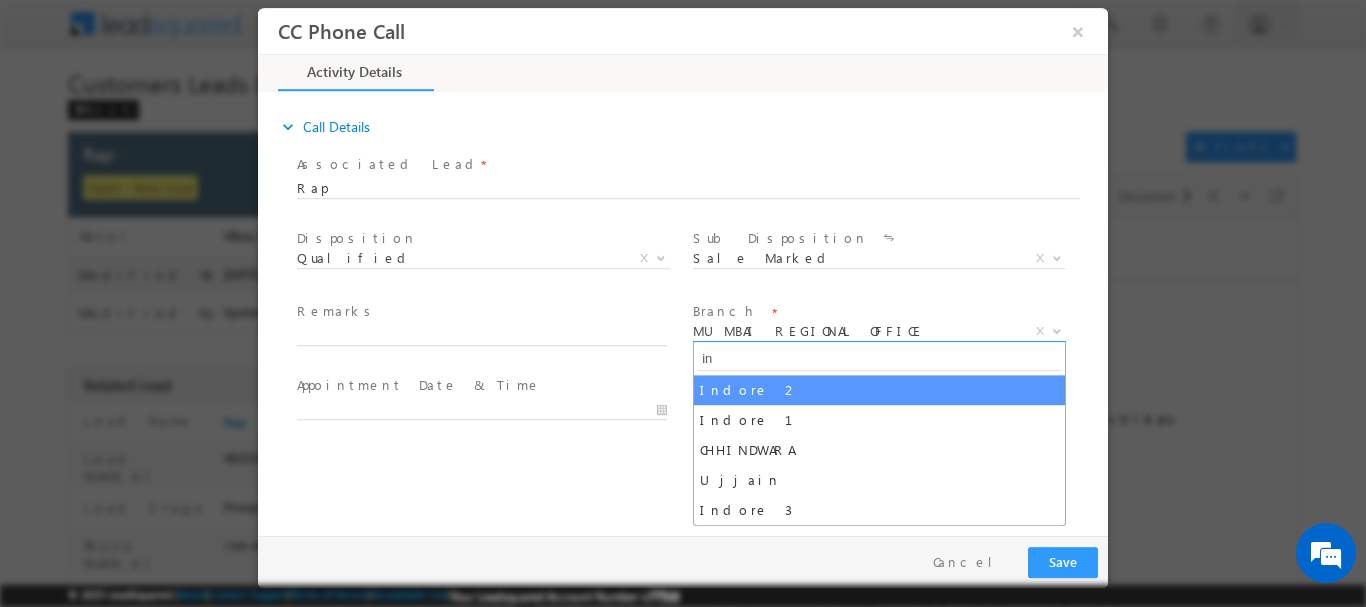 type on "ind" 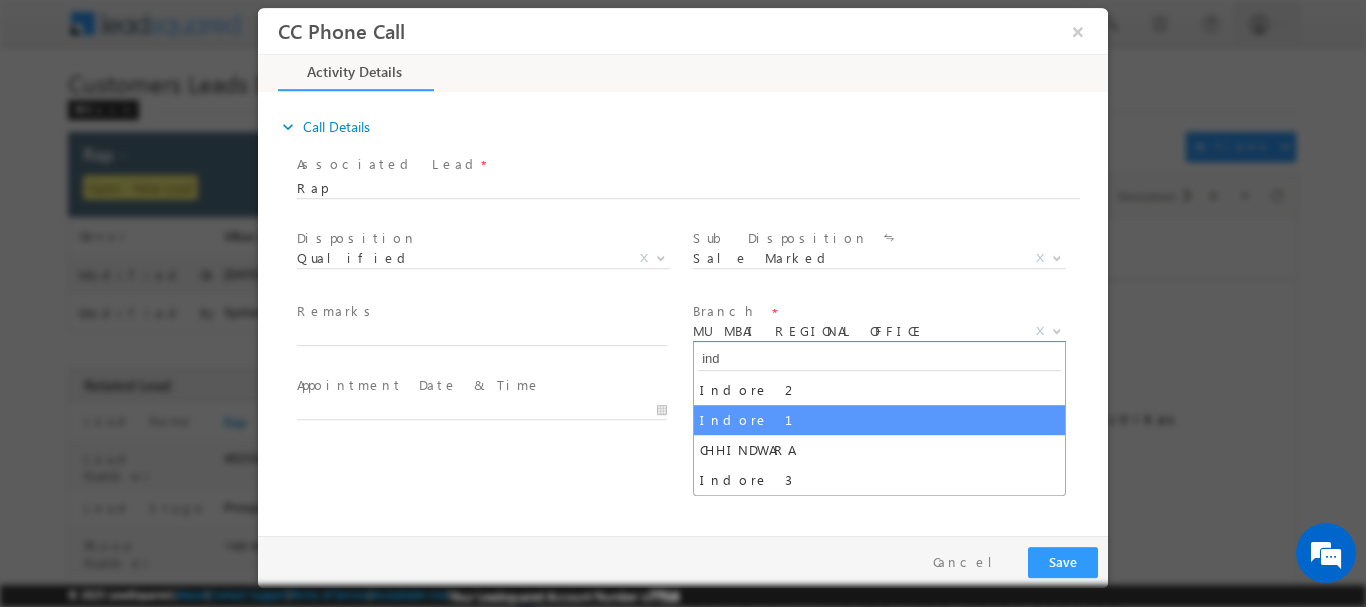 select on "Indore 1" 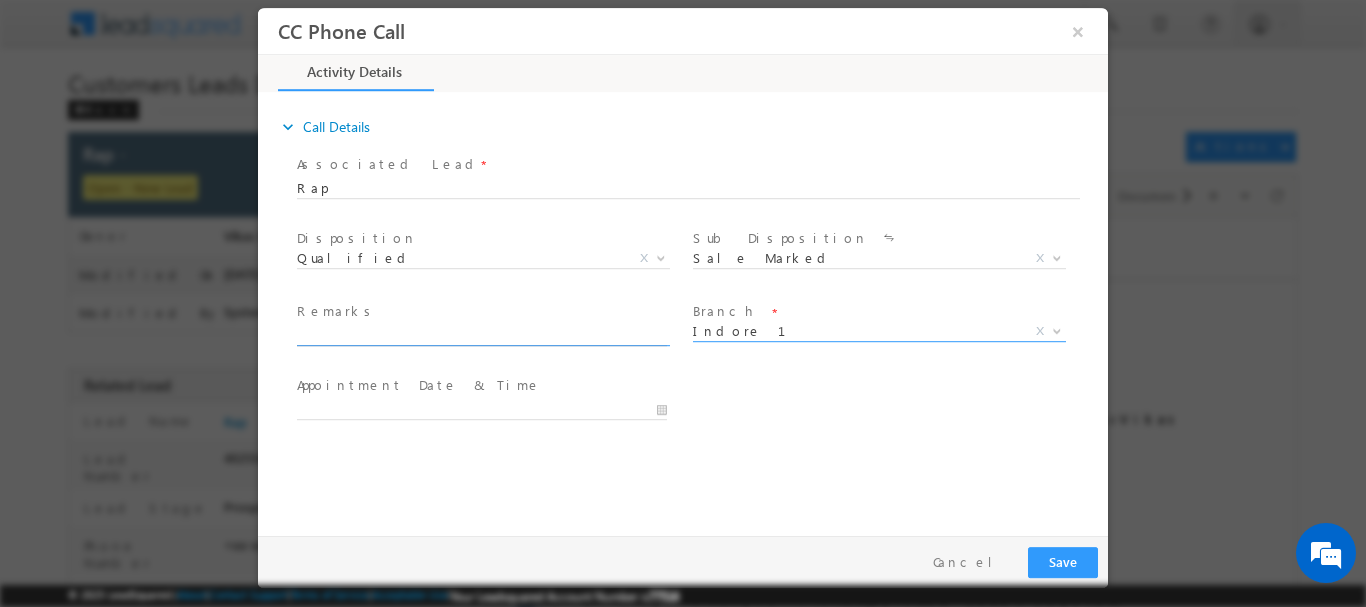 click at bounding box center (482, 335) 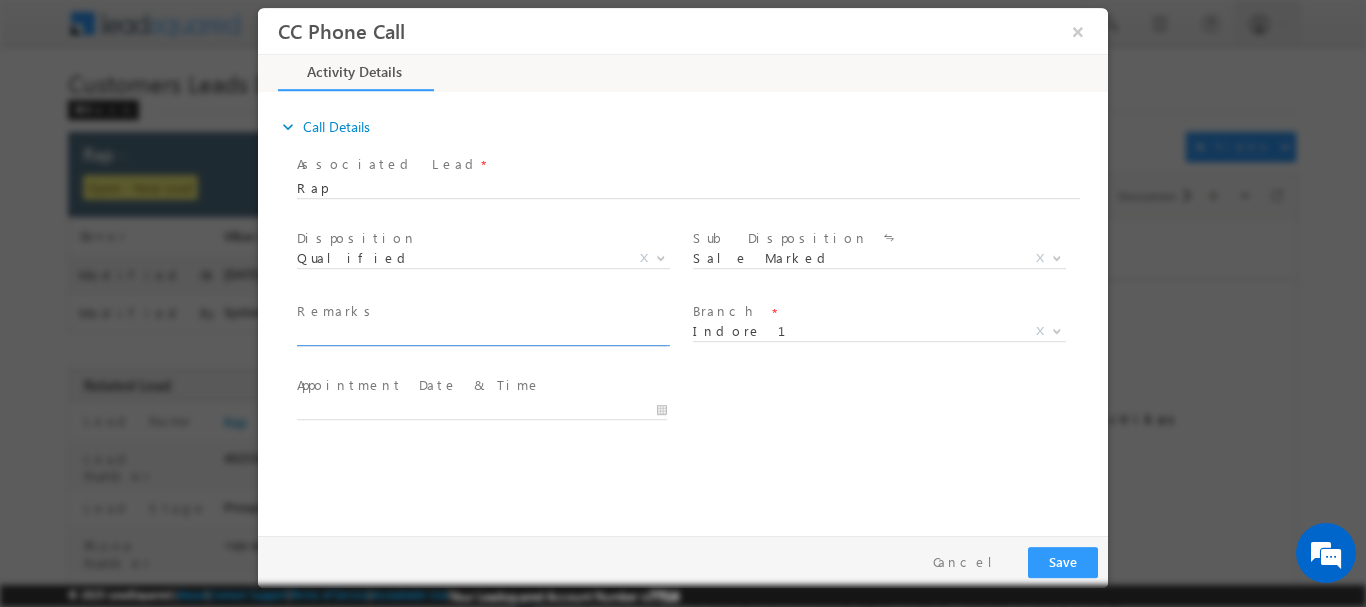 paste on "Referrel252" 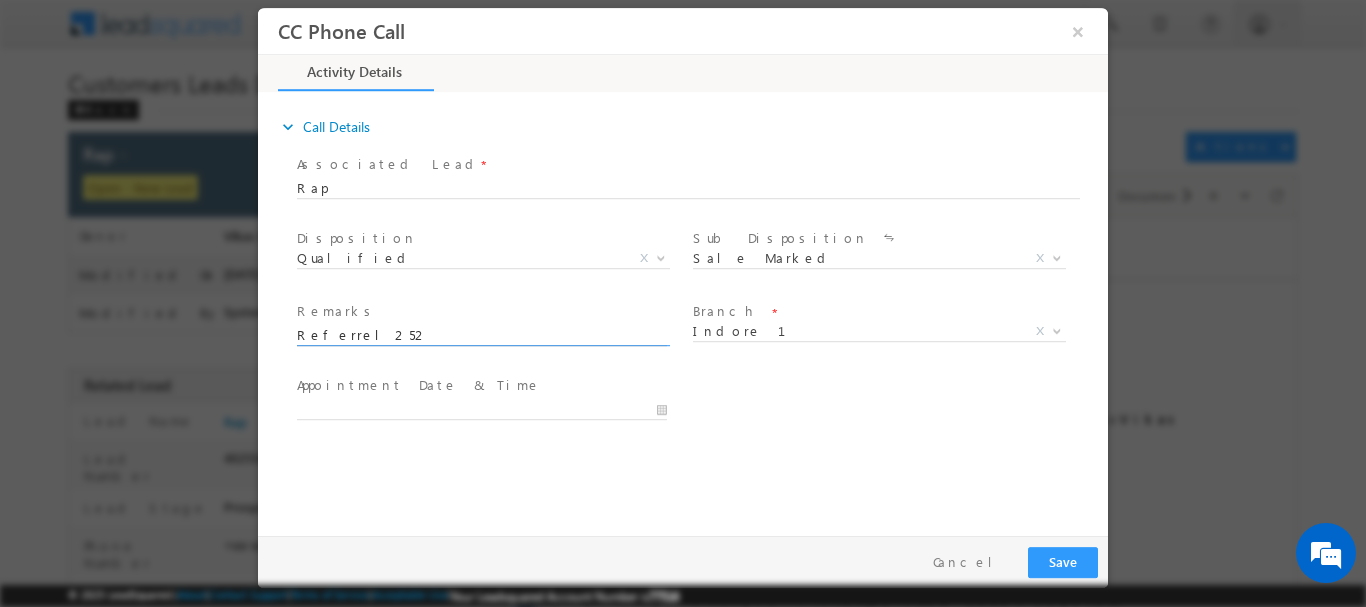 click on "Referrel252" at bounding box center [482, 335] 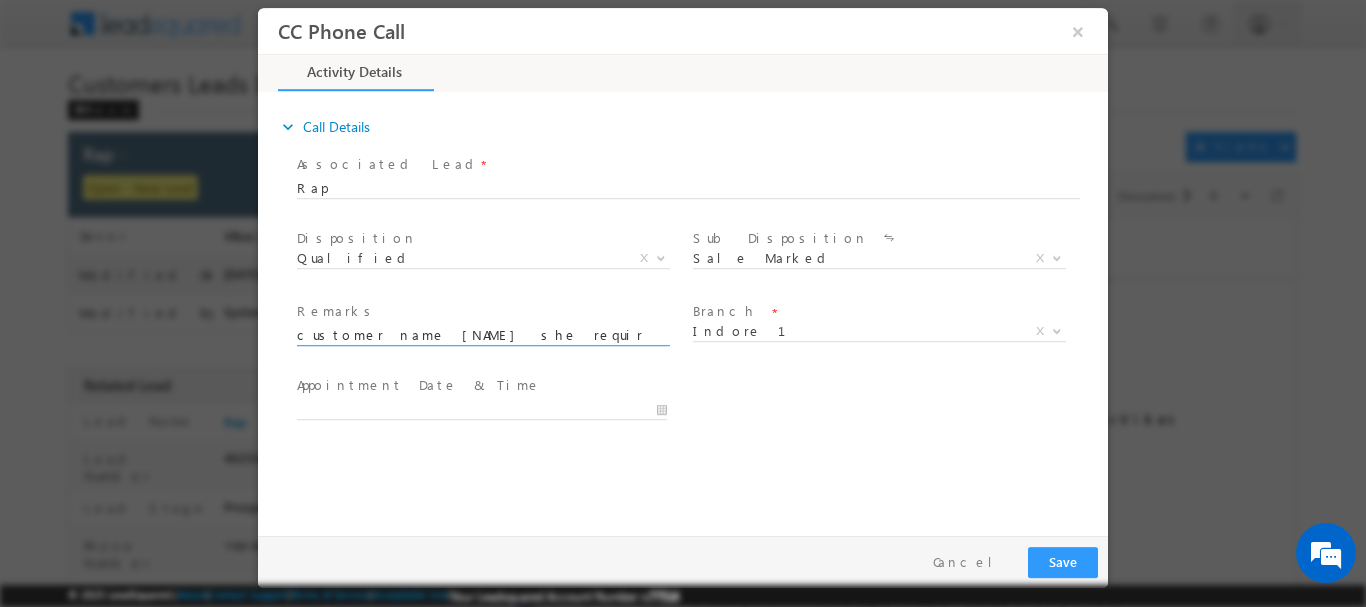 scroll, scrollTop: 0, scrollLeft: 850, axis: horizontal 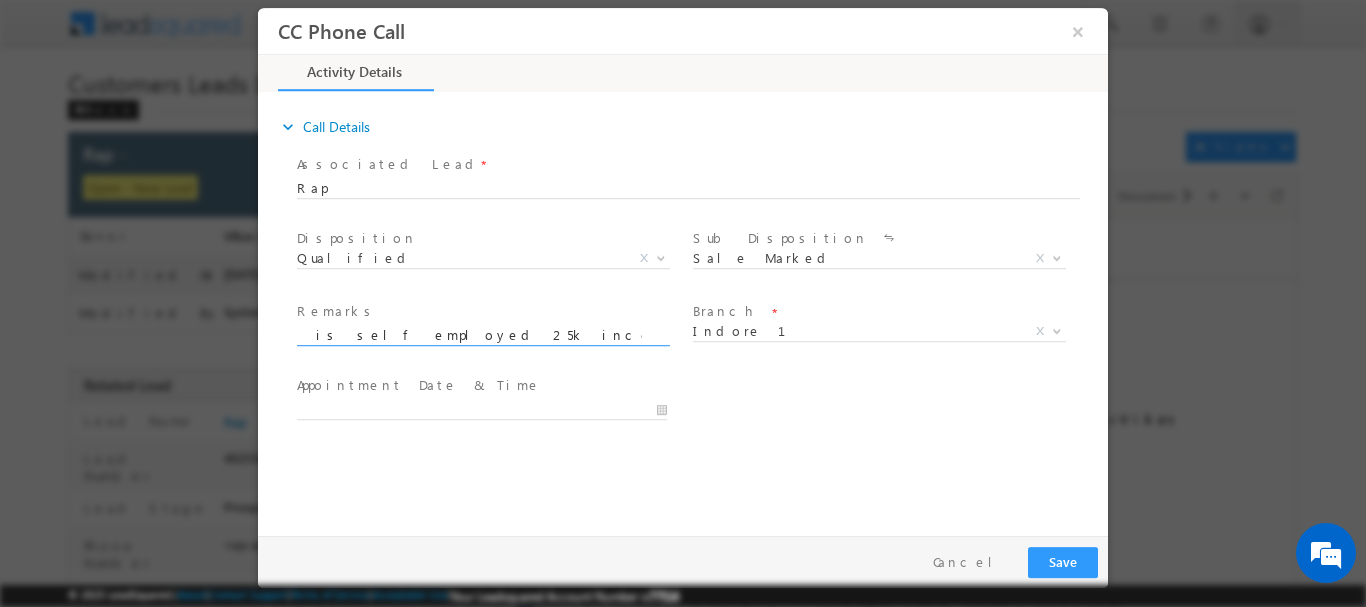 type on "customer name  Roopa Devi she required Purchase home  7 lakh  Rupees required she is self employed 25k income and her husband is co-app and he also self employed 40k income Indore location property  1" 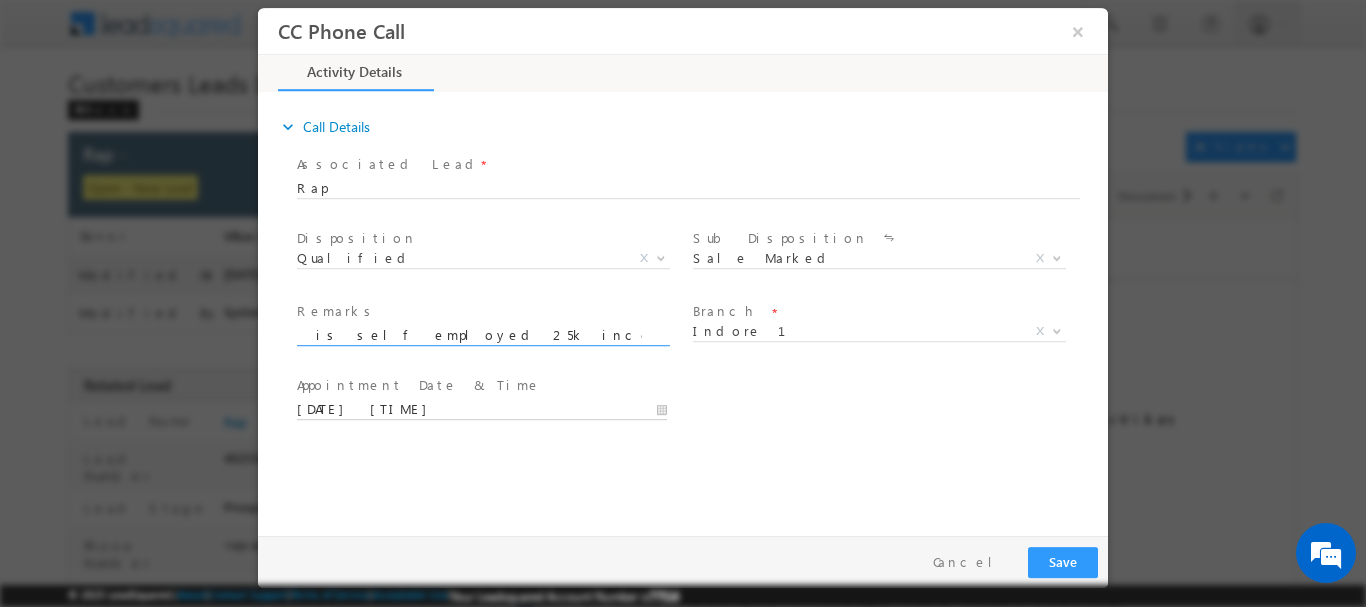 click on "07/18/2025 5:03 PM" at bounding box center [482, 409] 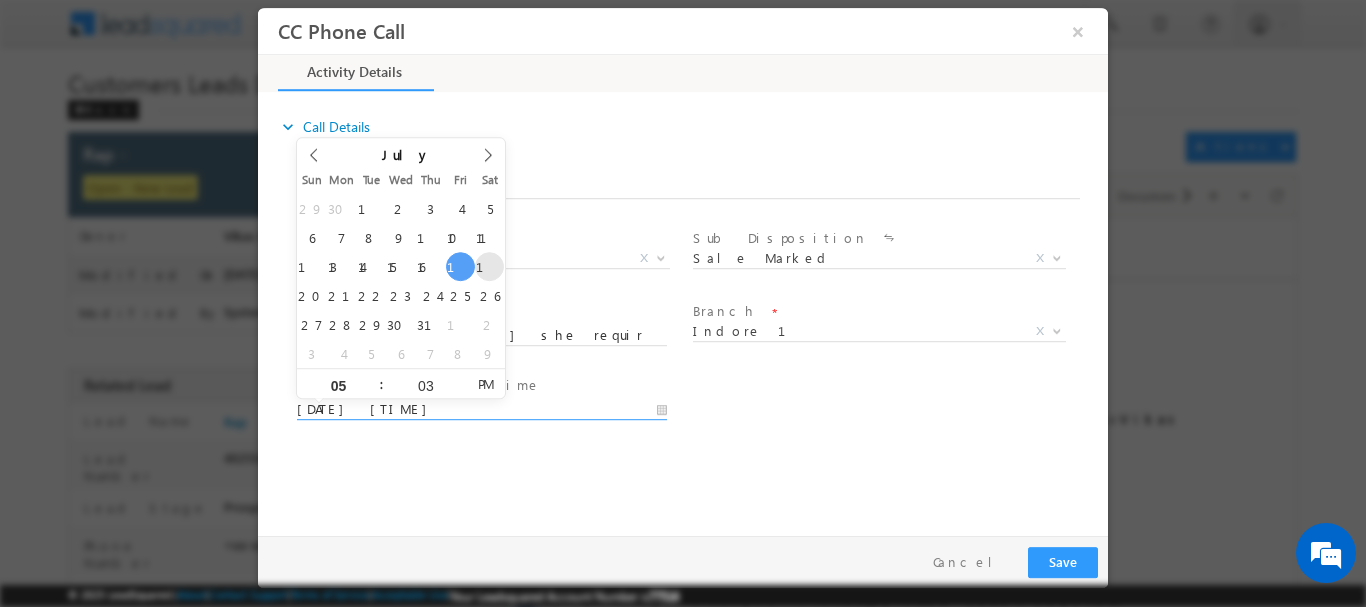 type on "07/19/2025 5:03 PM" 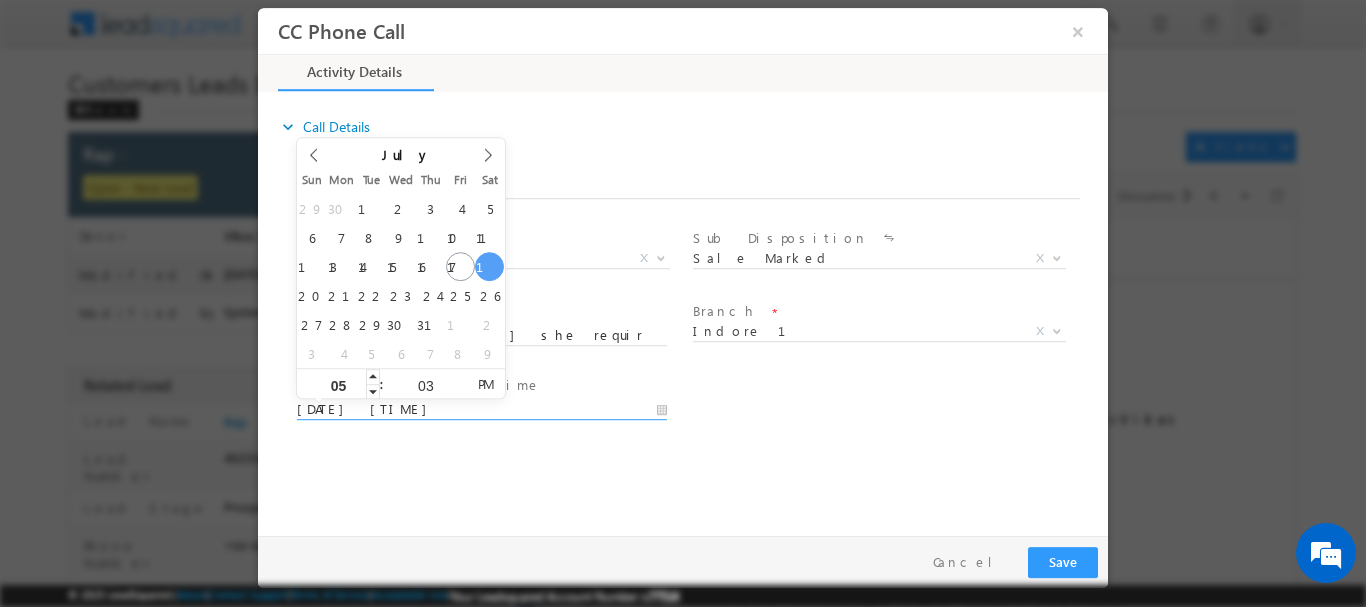 click on "05" at bounding box center [338, 384] 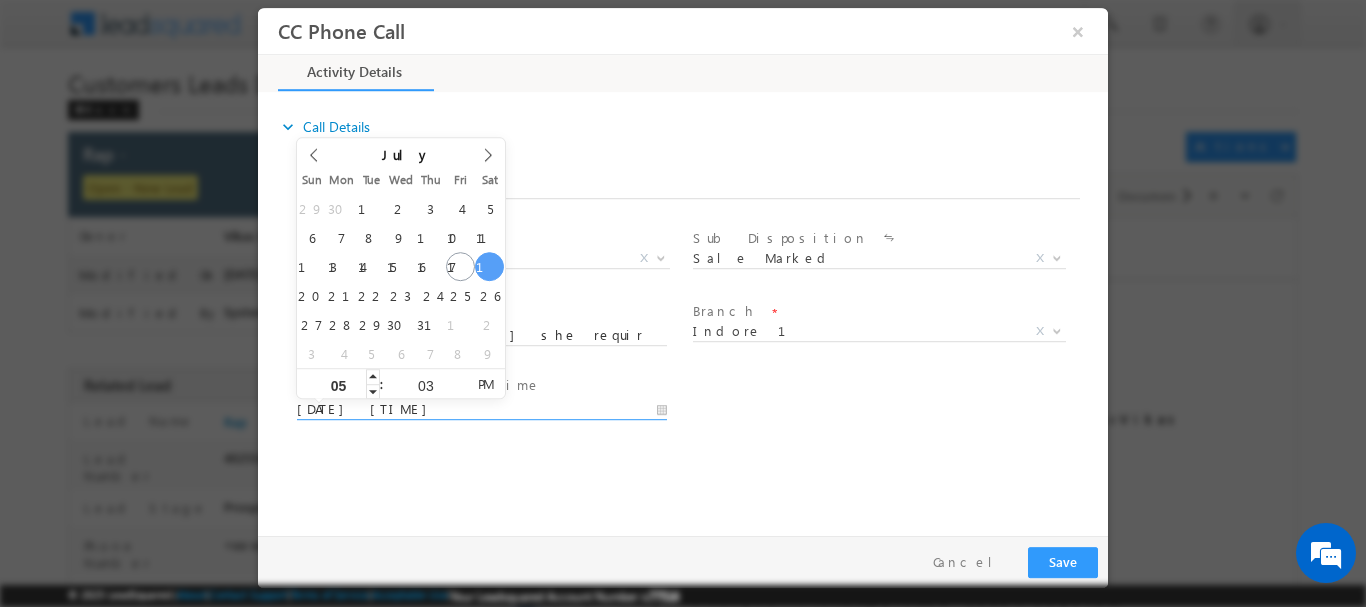 type on "0" 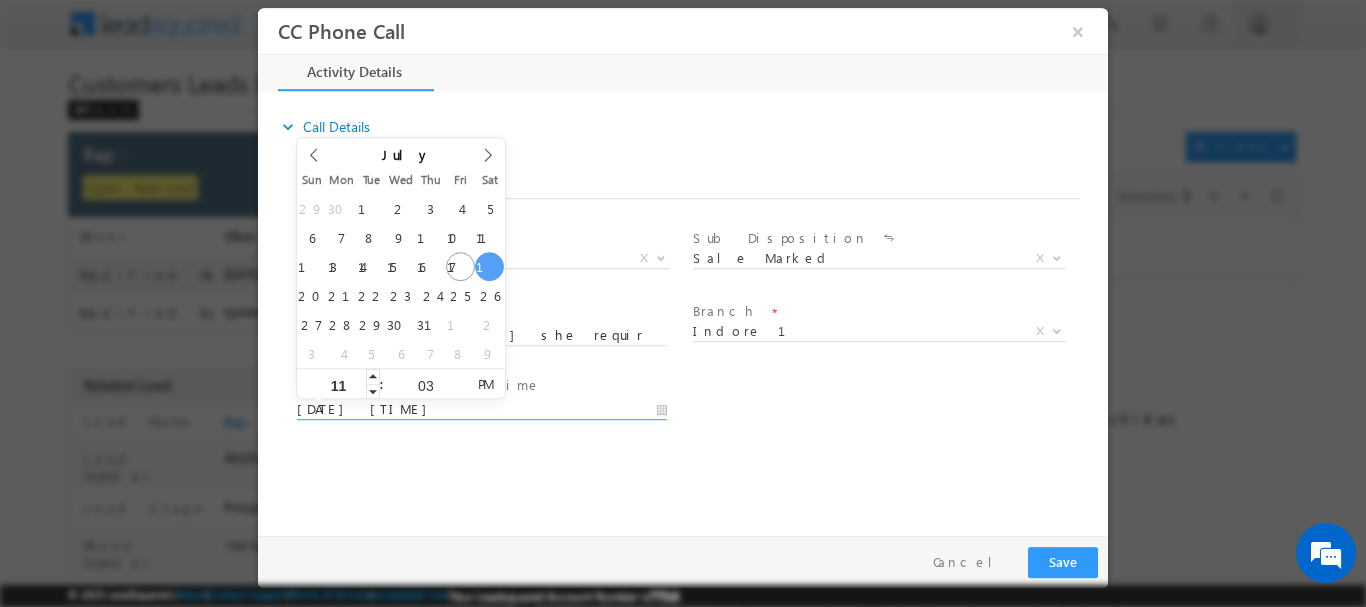 type on "11" 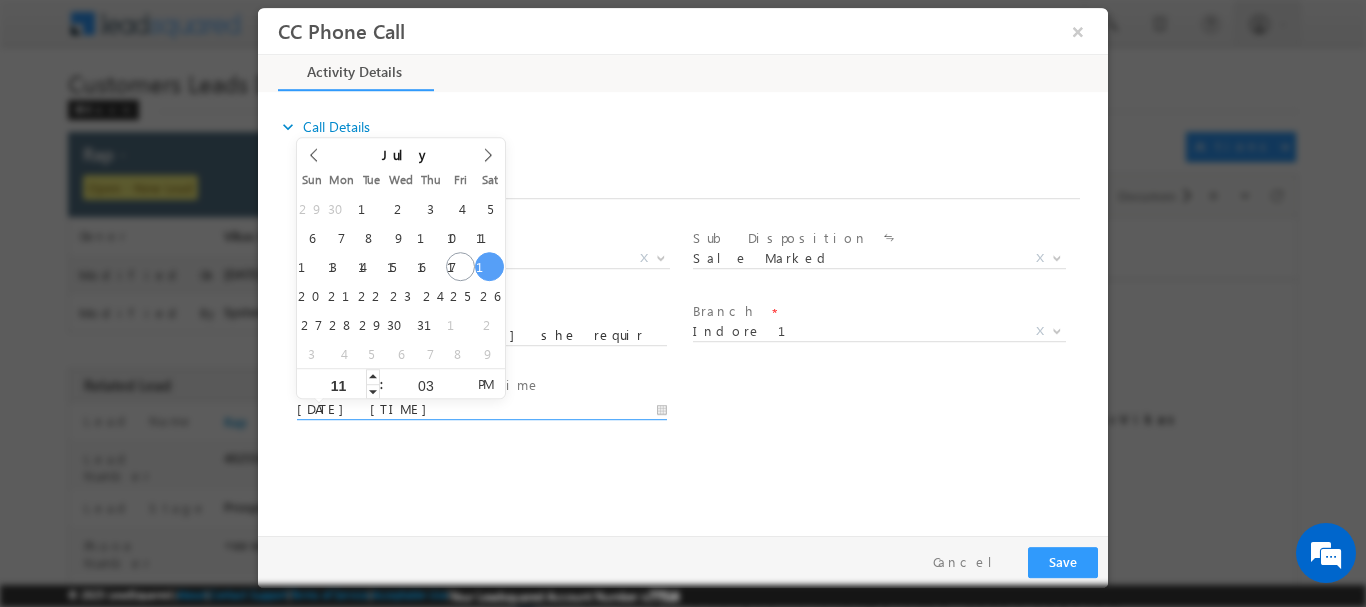 type on "07/19/2025 11:03 PM" 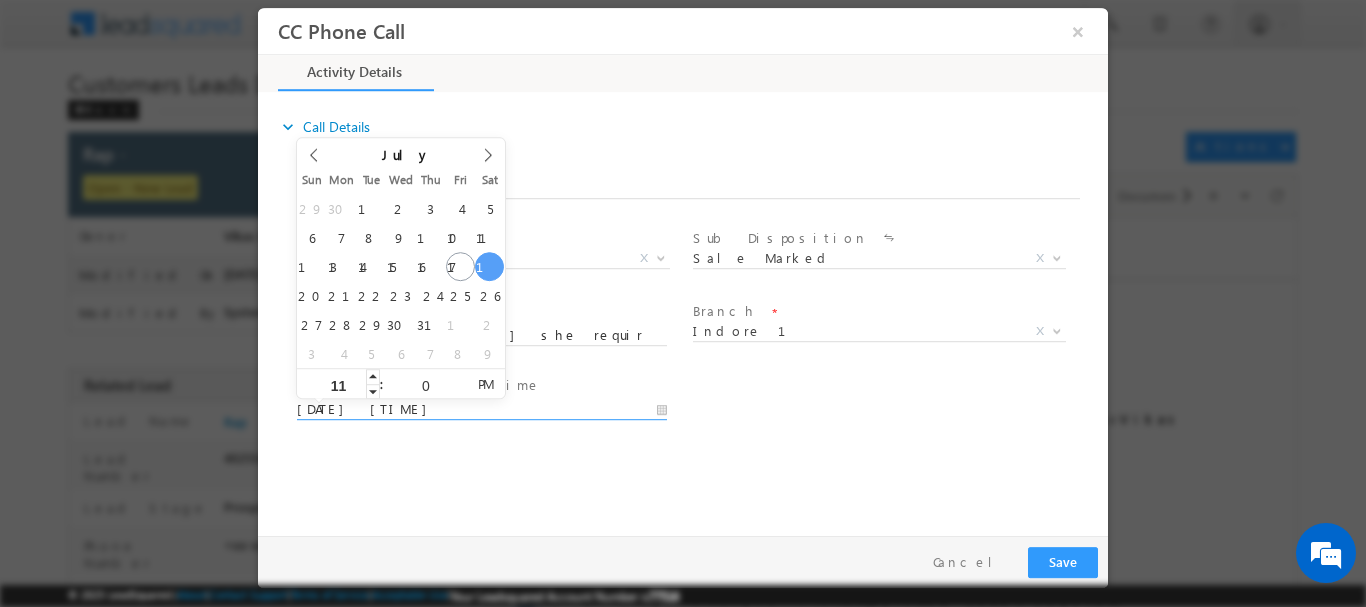 type on "0" 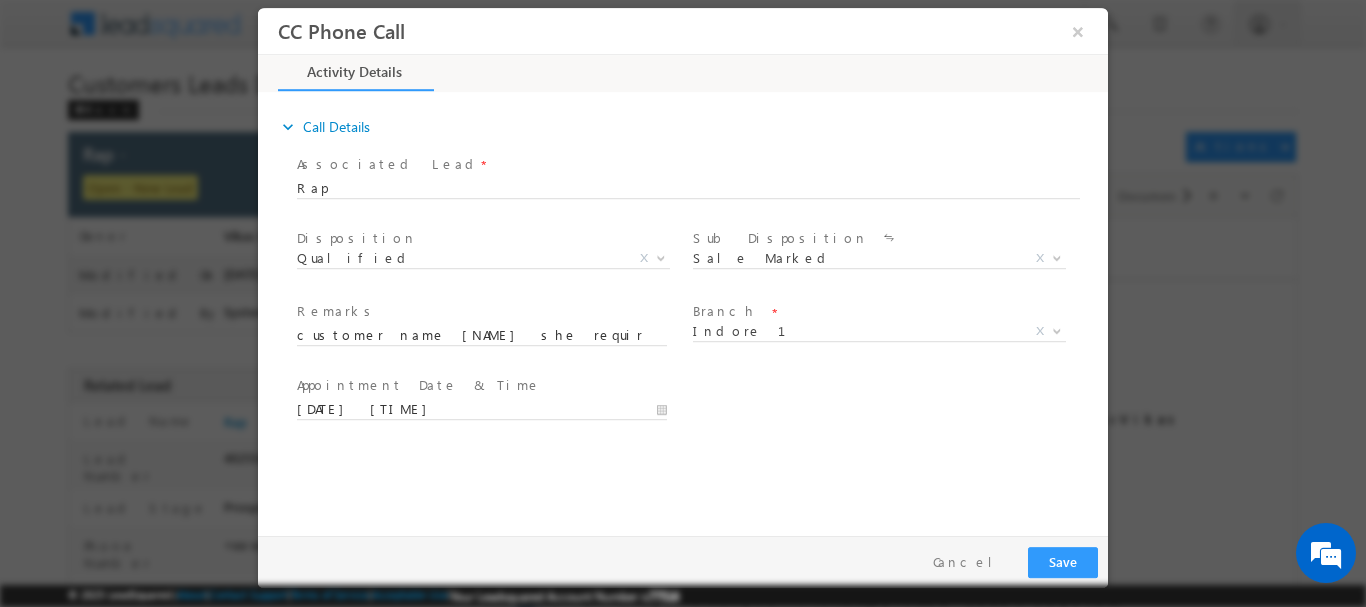 type 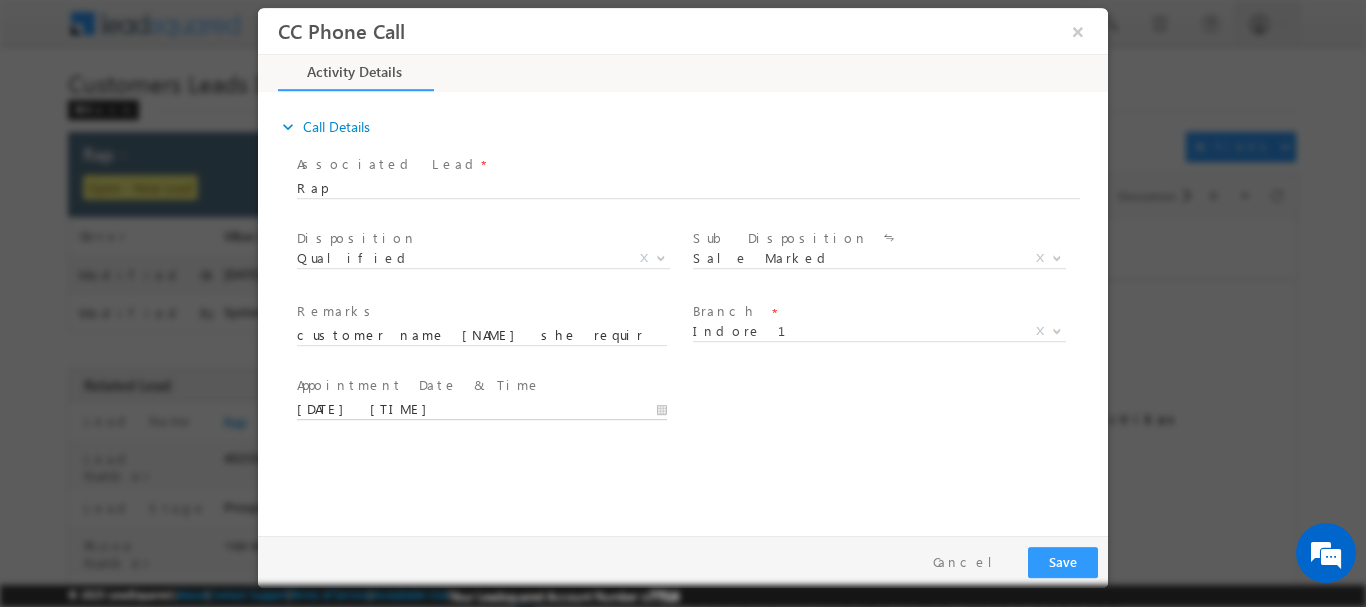click on "07/19/2025 11:00 PM" at bounding box center (482, 409) 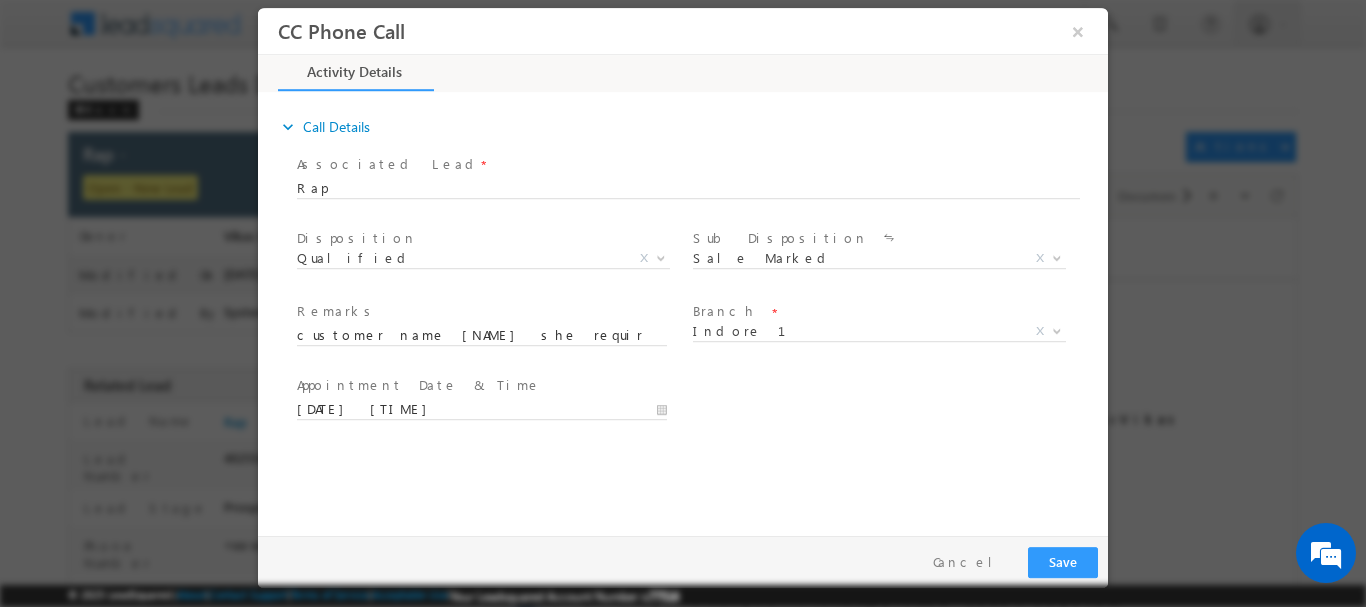 click on "07/19/2025 11:00 PM" at bounding box center [491, 409] 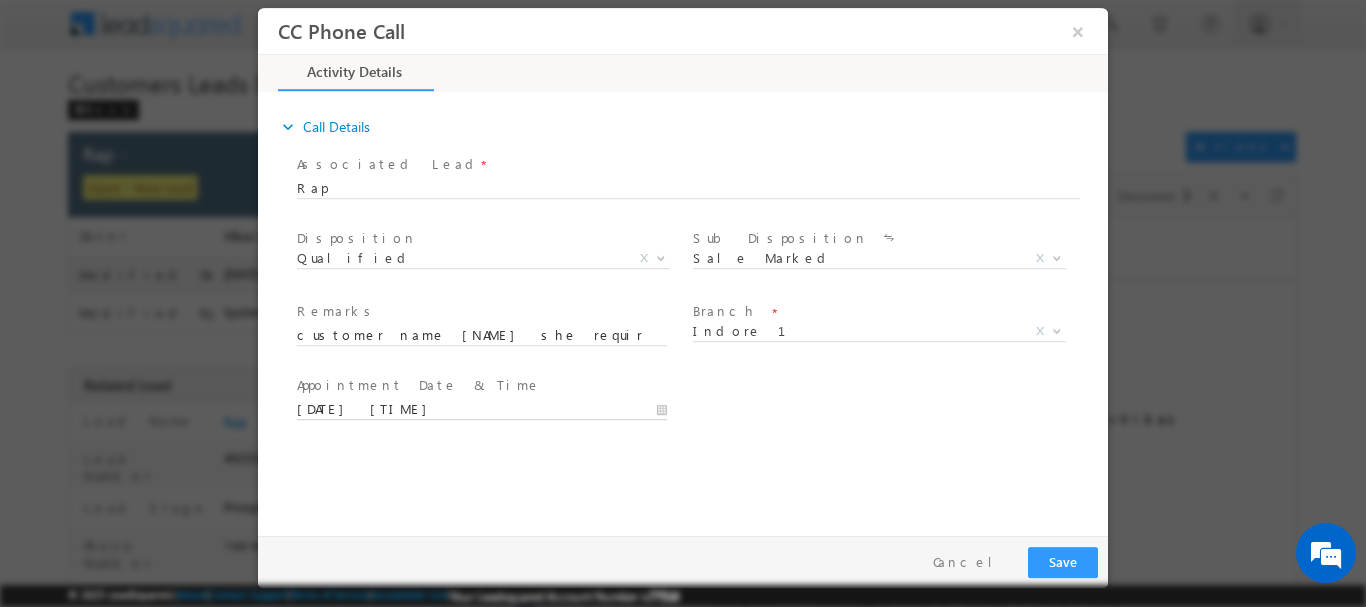 click on "07/19/2025 11:00 PM" at bounding box center [482, 409] 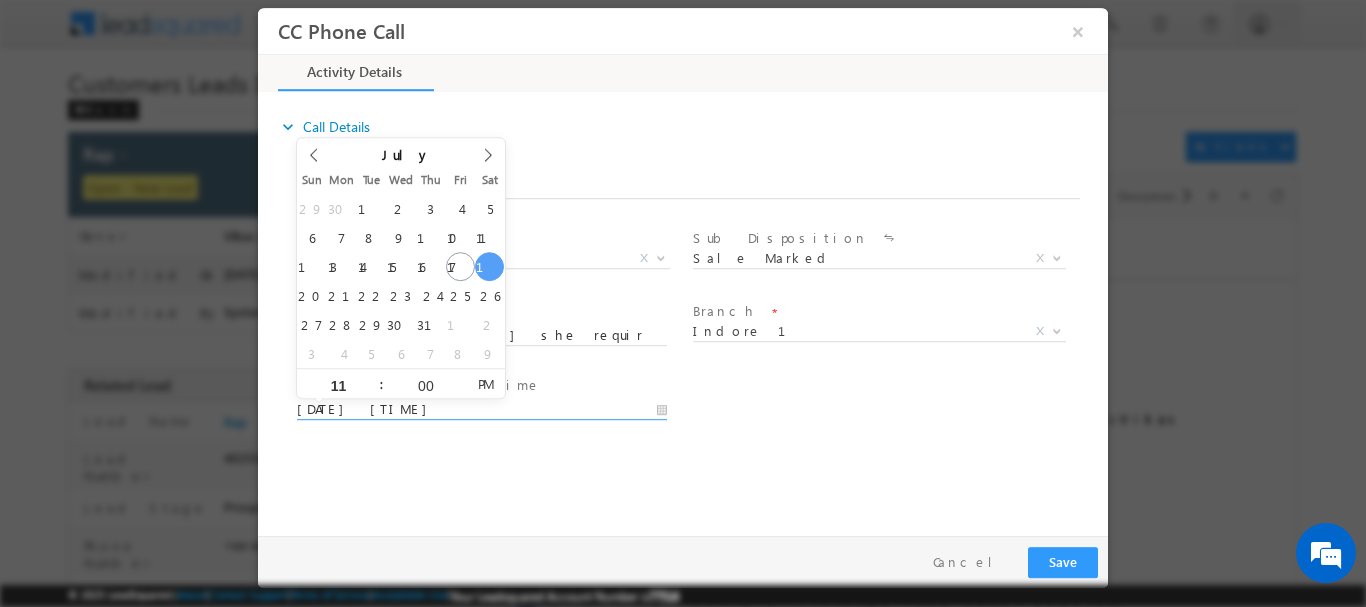 type on "07/19/2025 11:00 AM" 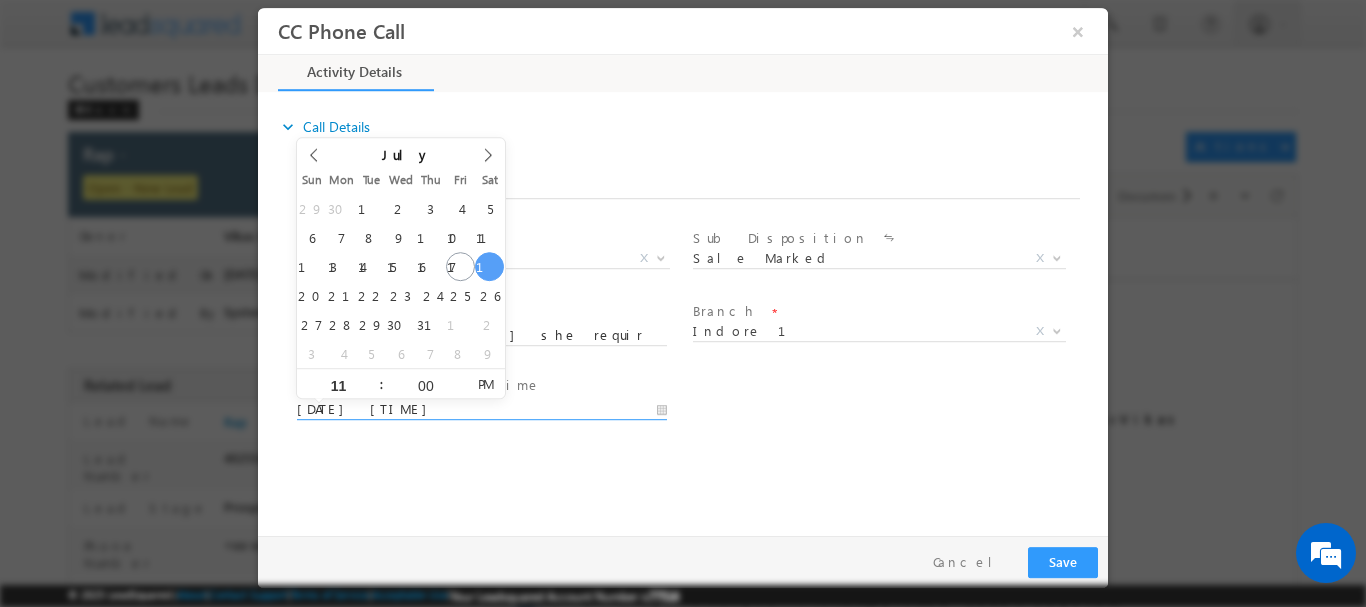 click on "PM" at bounding box center (485, 383) 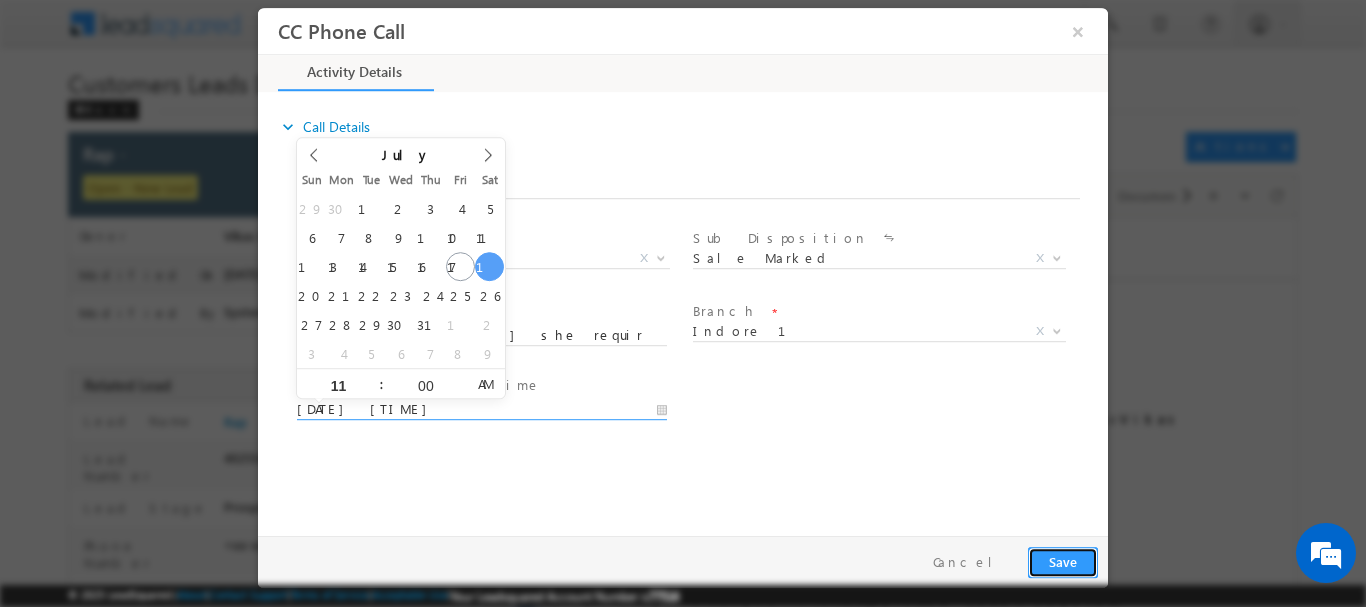 click on "Save" at bounding box center [1063, 561] 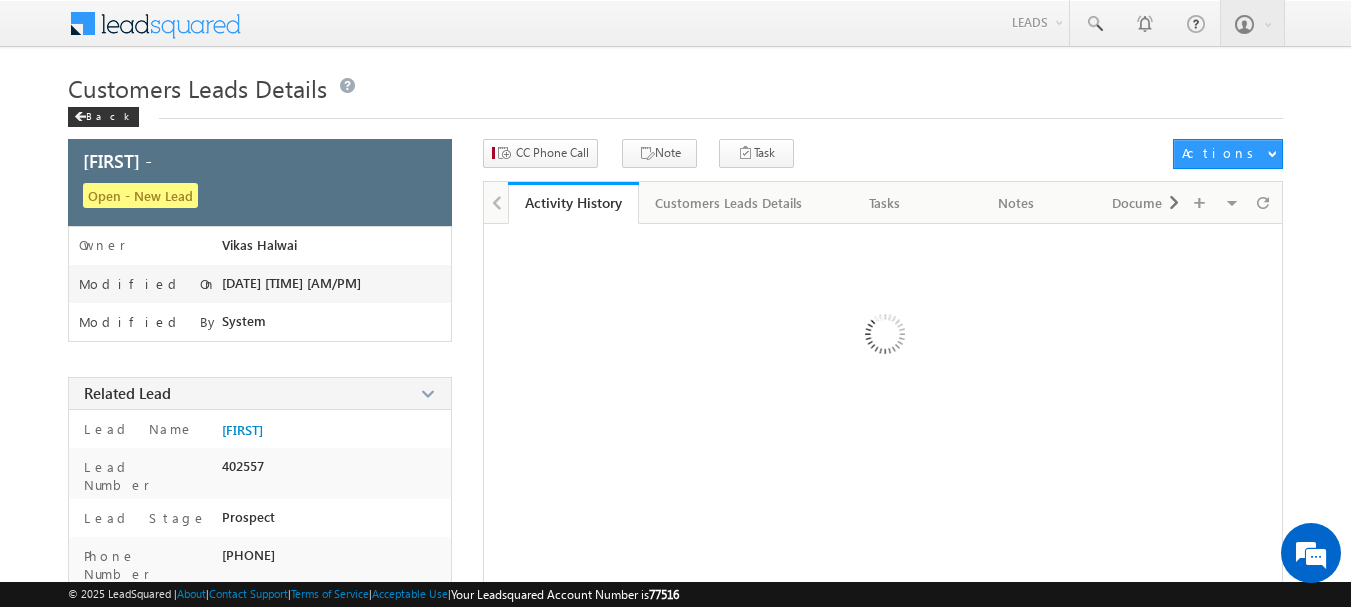 scroll, scrollTop: 0, scrollLeft: 0, axis: both 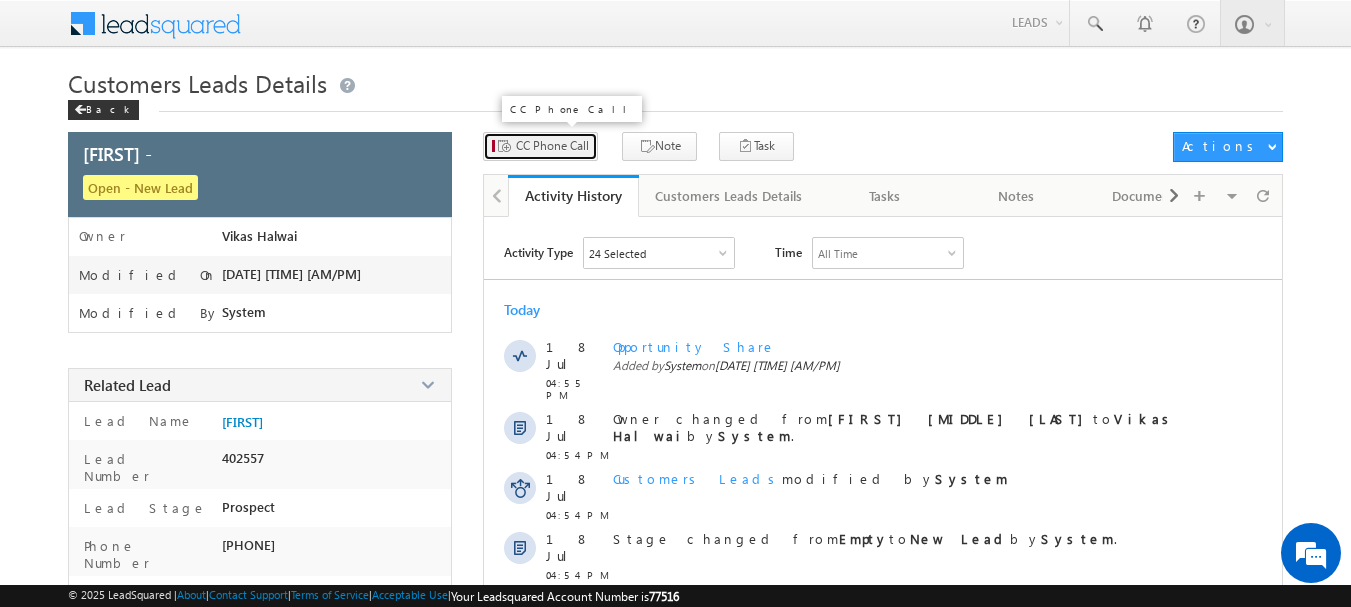 click on "CC Phone Call" at bounding box center (552, 146) 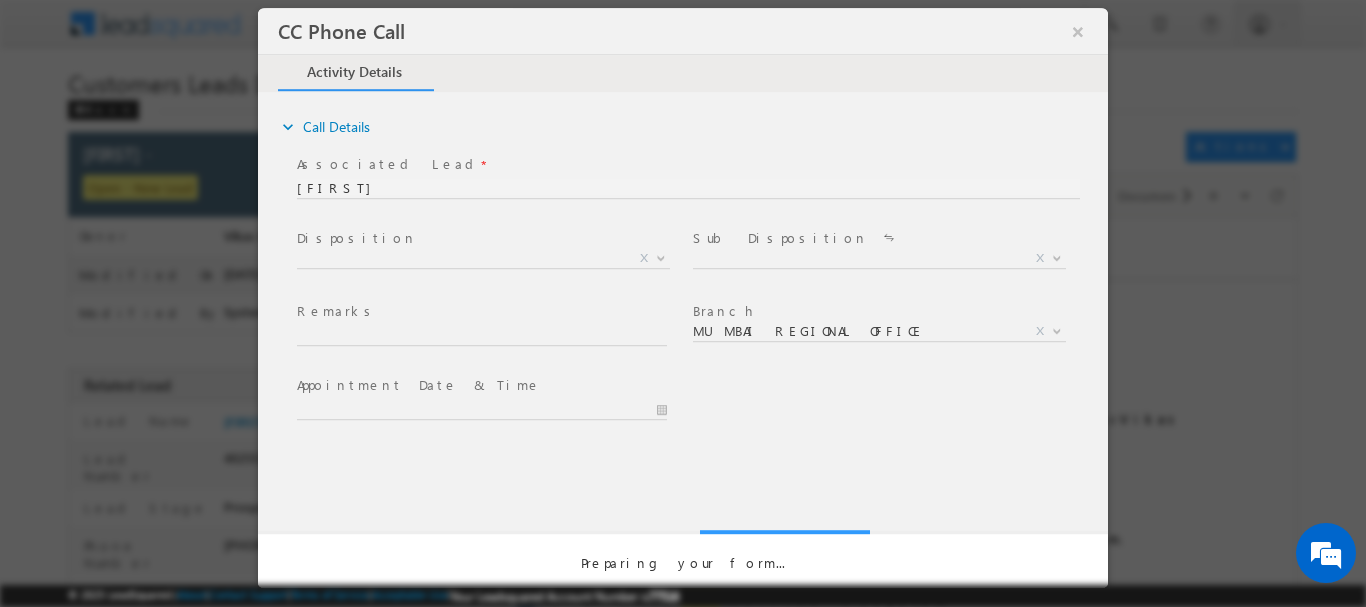 scroll, scrollTop: 0, scrollLeft: 0, axis: both 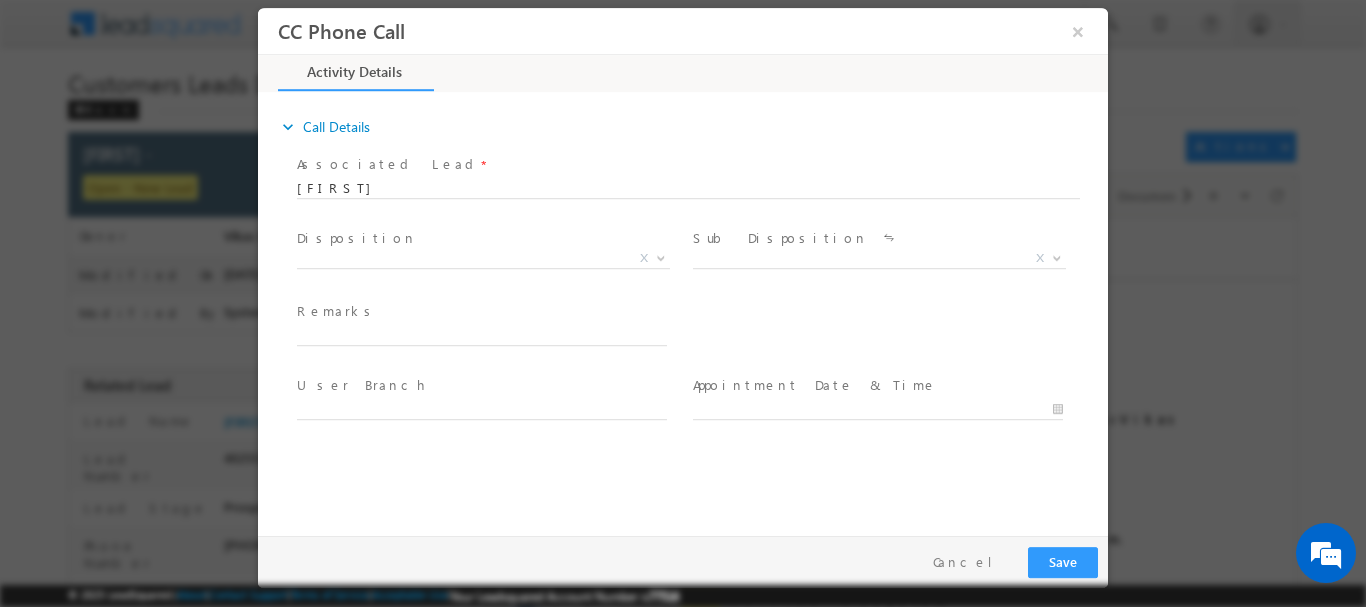 click on "Remarks
*" at bounding box center (481, 312) 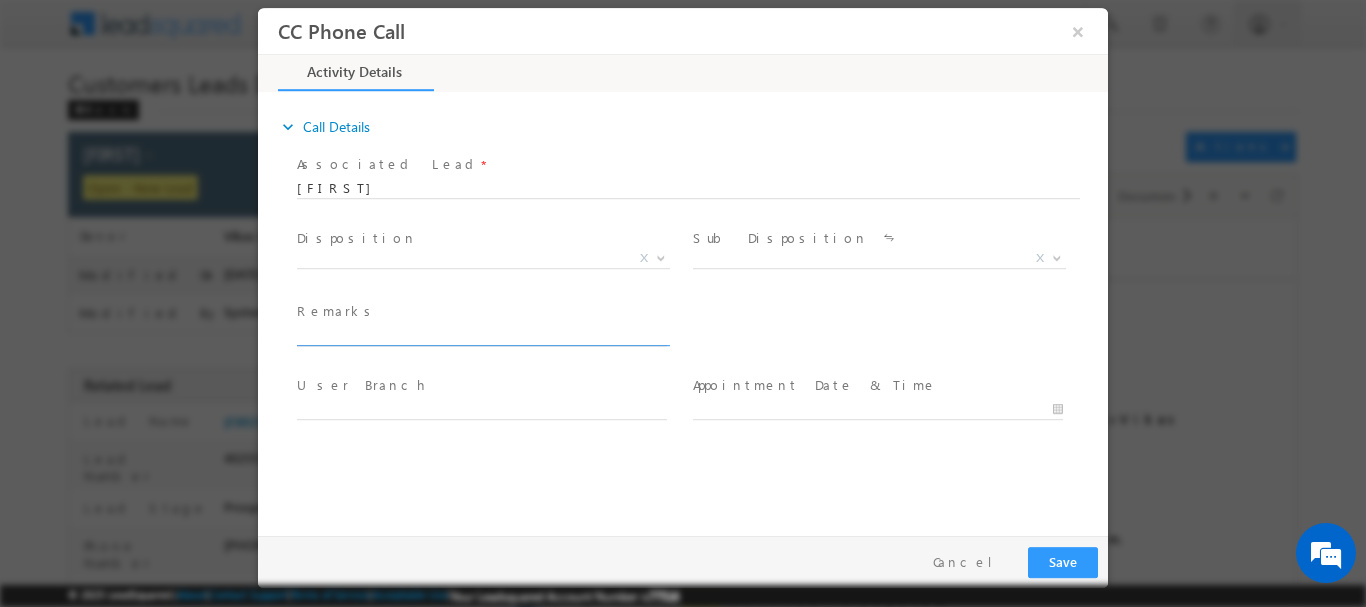 click at bounding box center [482, 335] 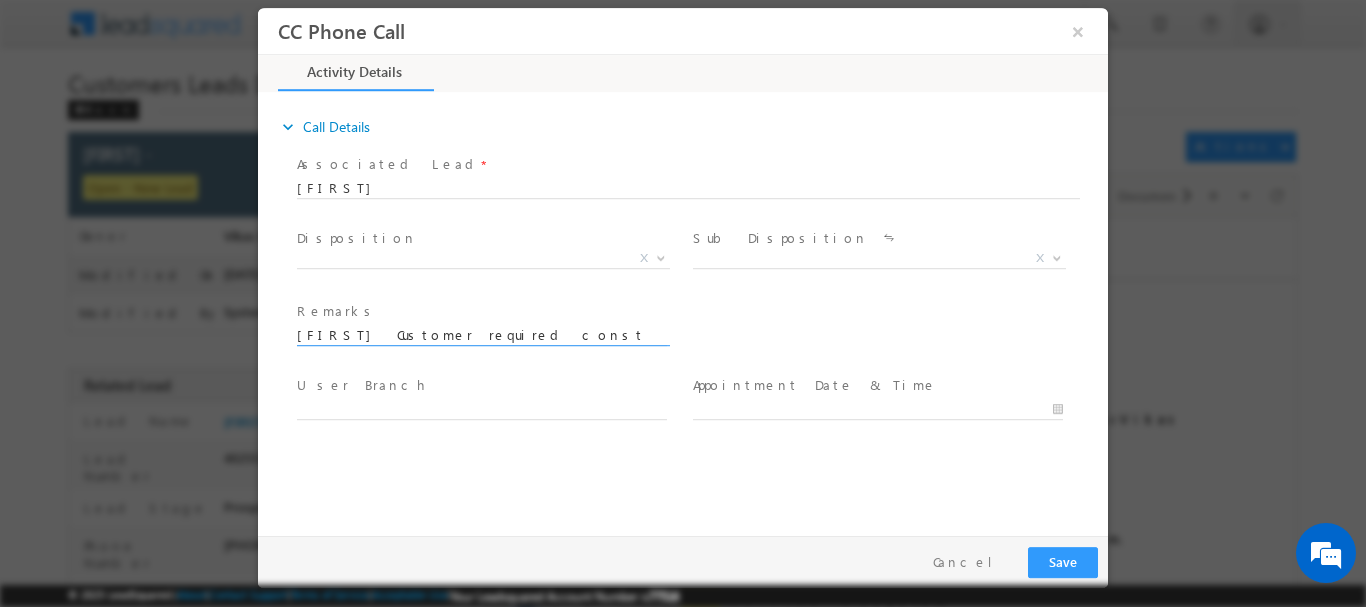 scroll, scrollTop: 0, scrollLeft: 662, axis: horizontal 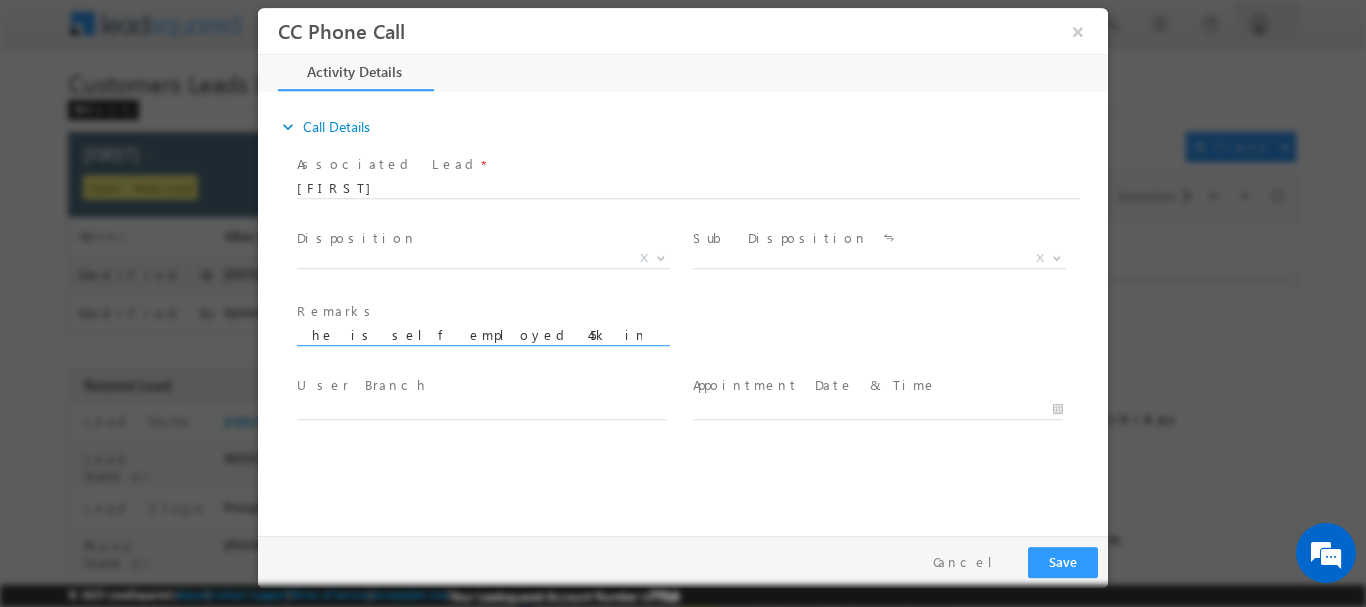 type on "[FIRST] Customer required construction  required Amount  6lakh he is self employed 45k income no current EMi Address [CITY] - [CITY] [CITY], [STATE] [POSTAL_CODE]" 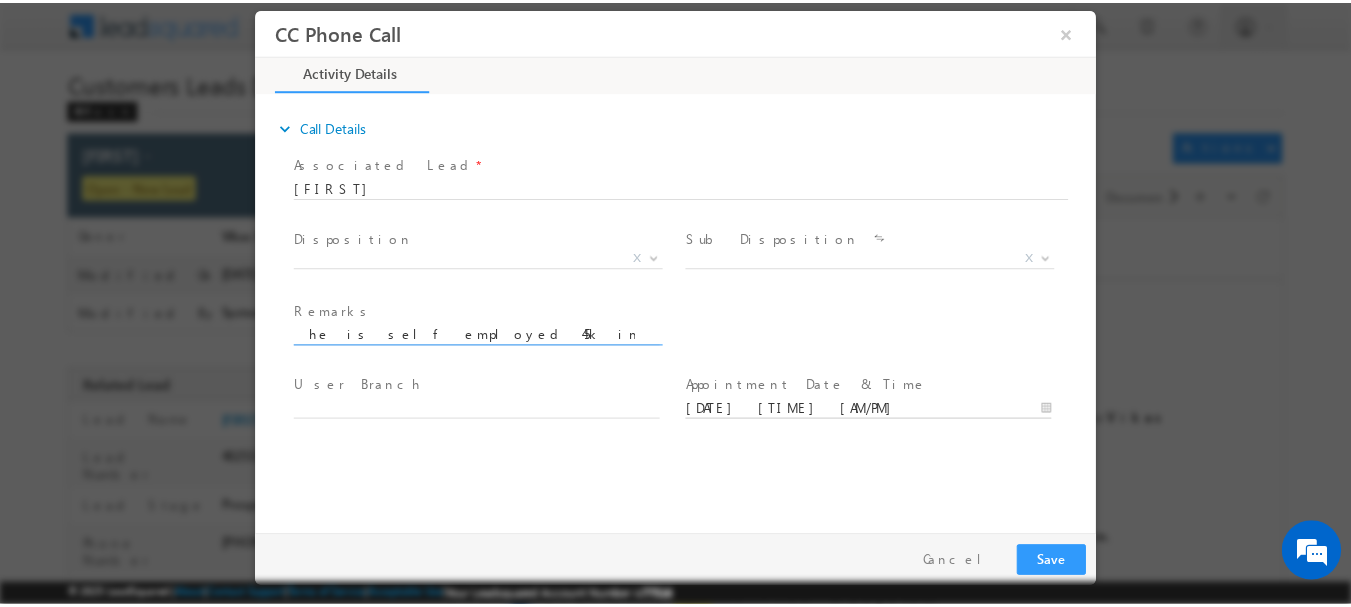 scroll, scrollTop: 0, scrollLeft: 0, axis: both 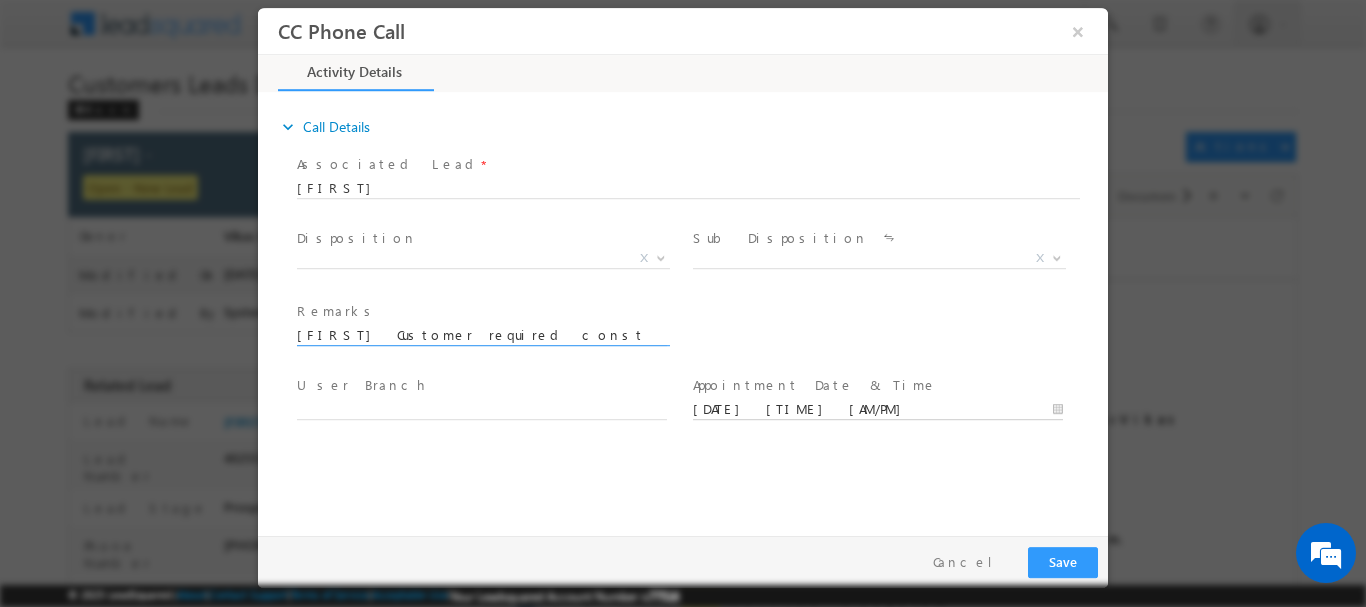 click on "07/18/2025 5:34 PM" at bounding box center (878, 409) 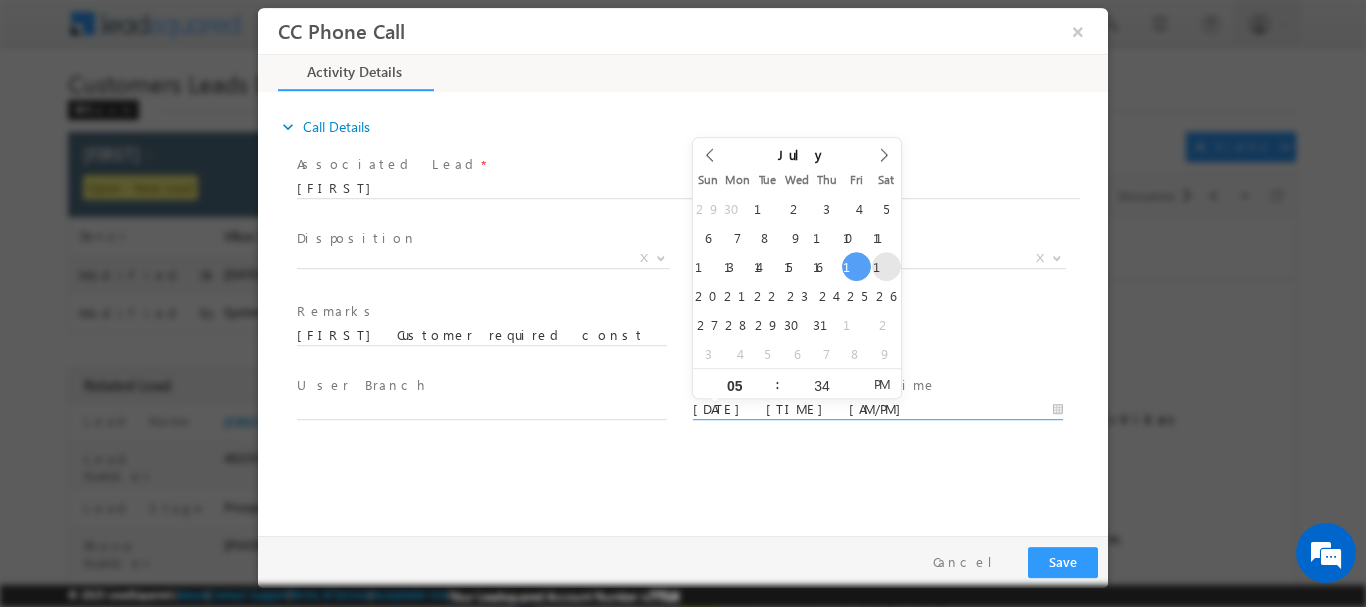 type on "07/19/2025 5:34 PM" 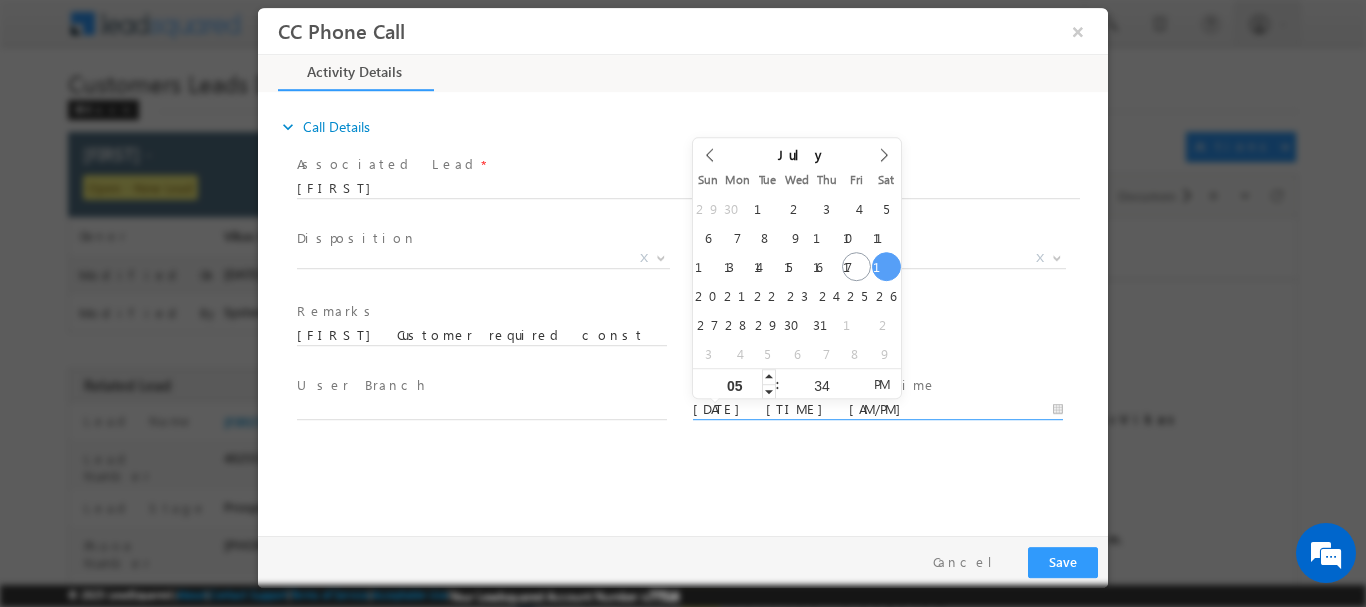 click on "05" at bounding box center (734, 384) 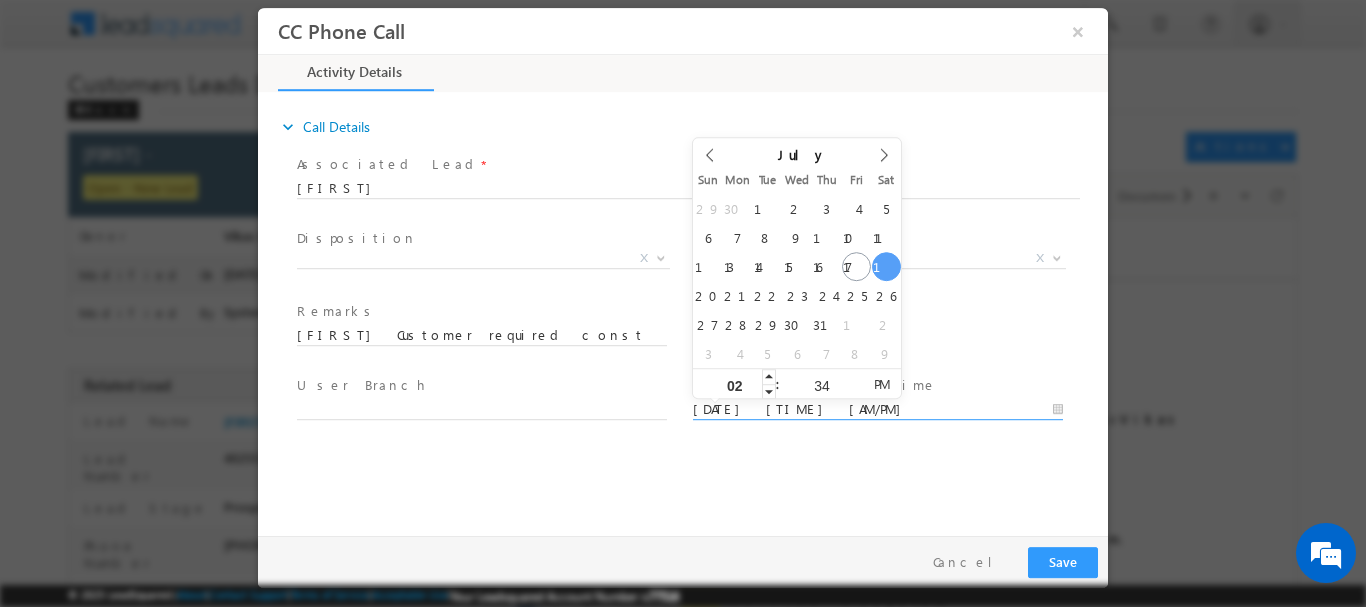 type on "02" 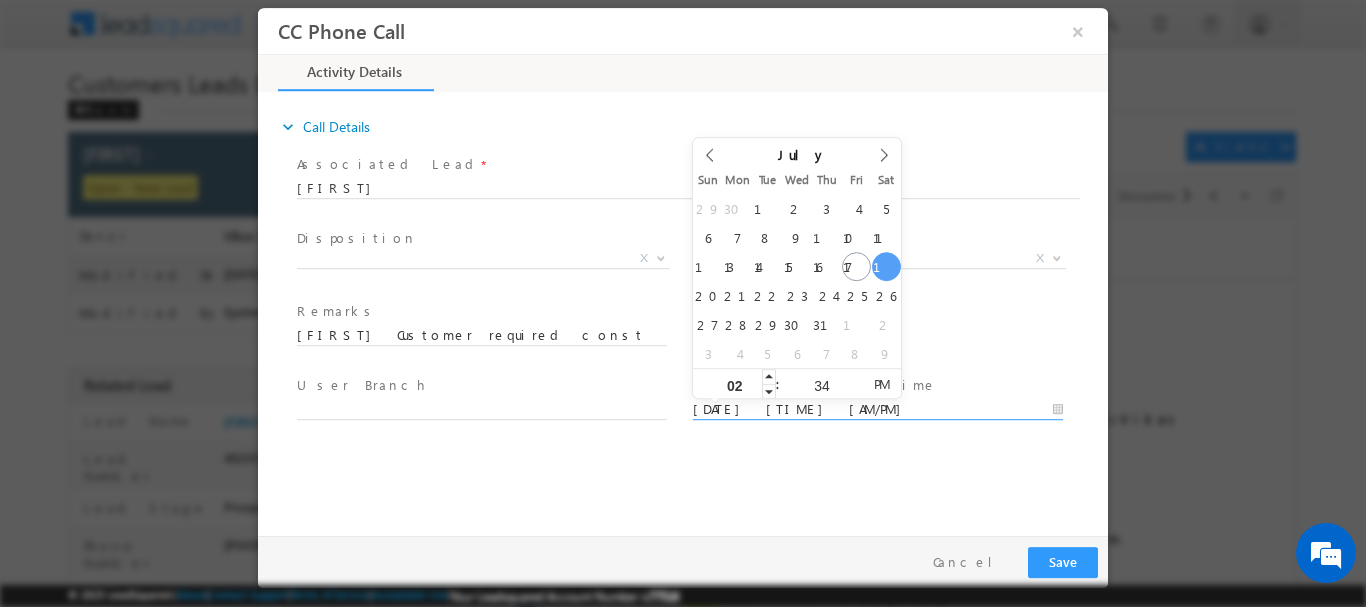 type on "07/19/2025 2:34 PM" 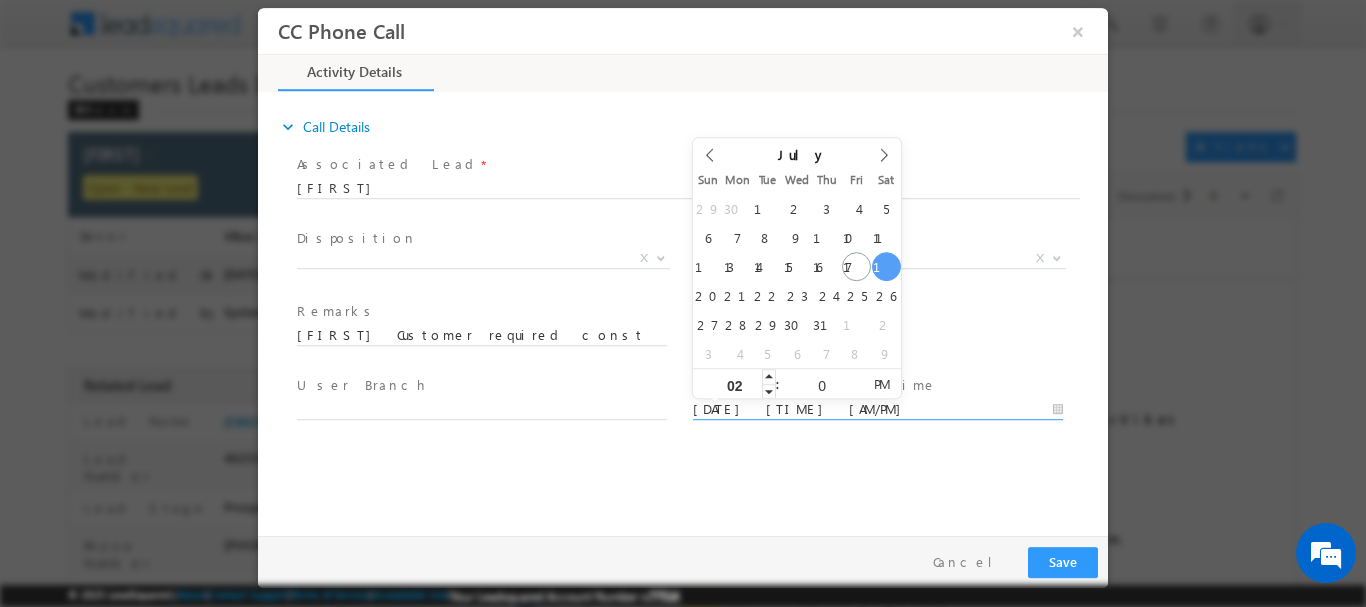 type on "00" 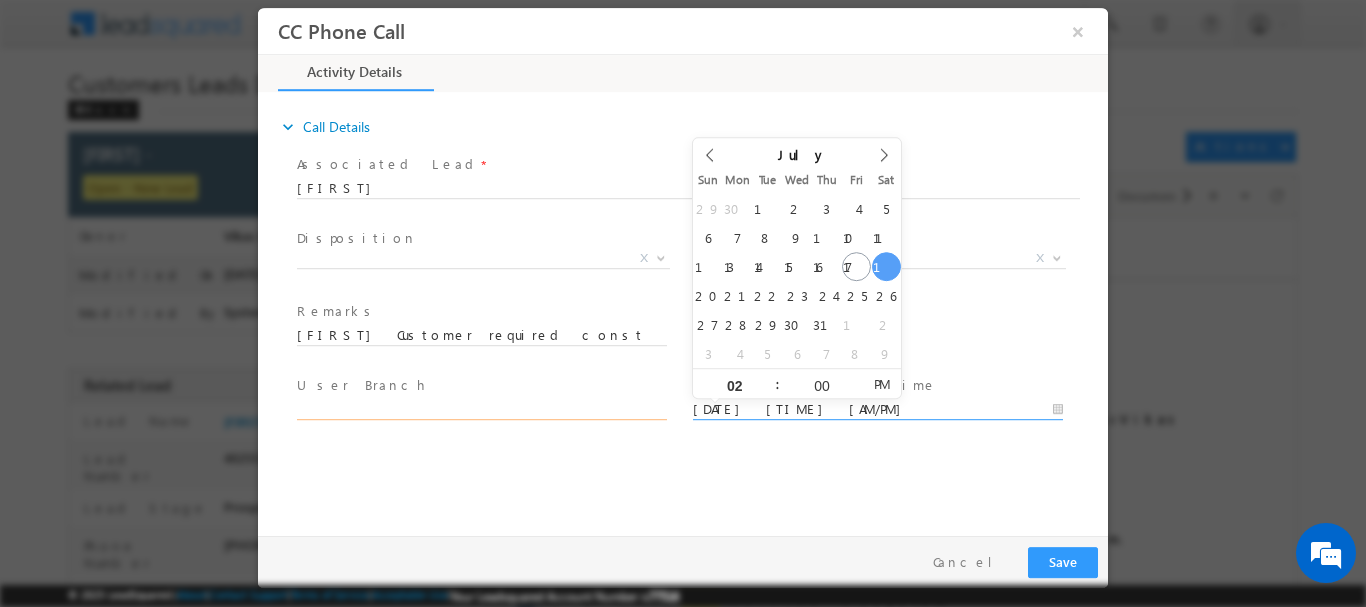 type on "07/19/2025 2:00 PM" 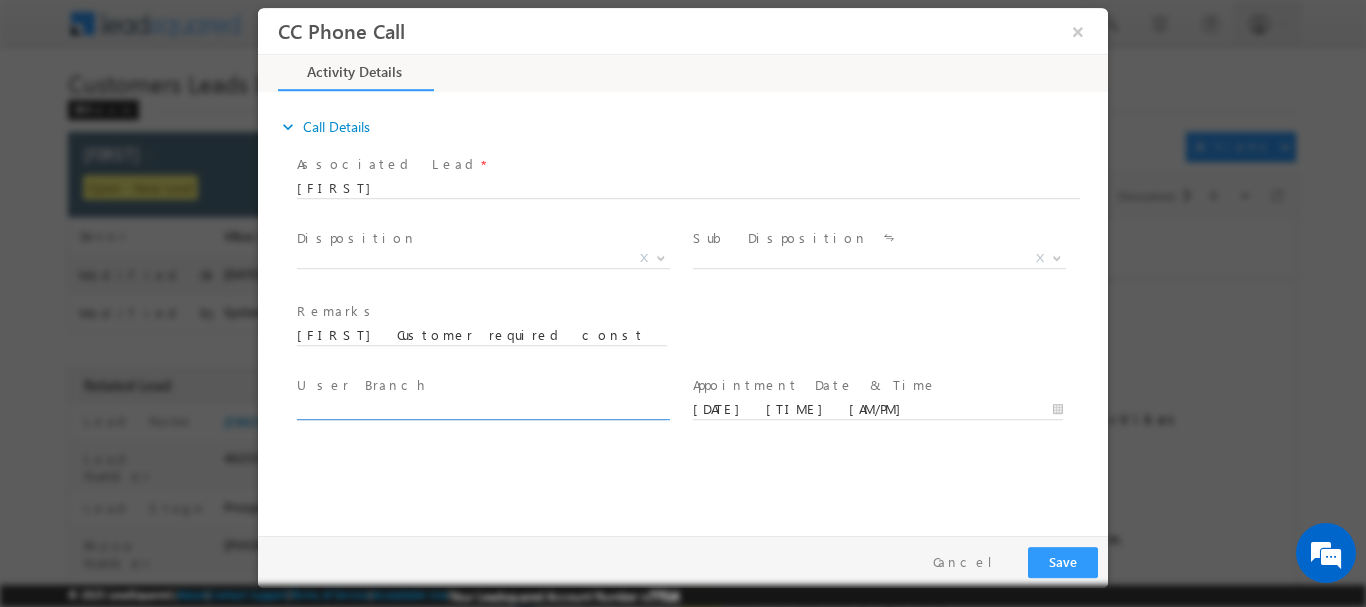 click at bounding box center [482, 409] 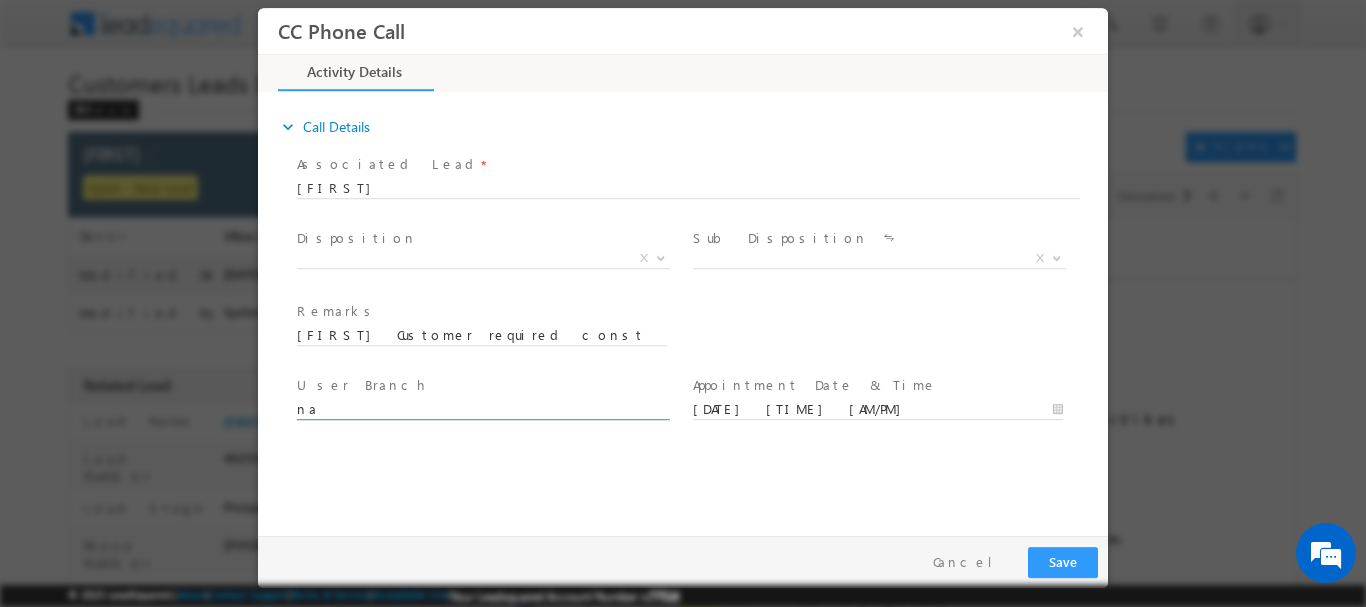 type on "n" 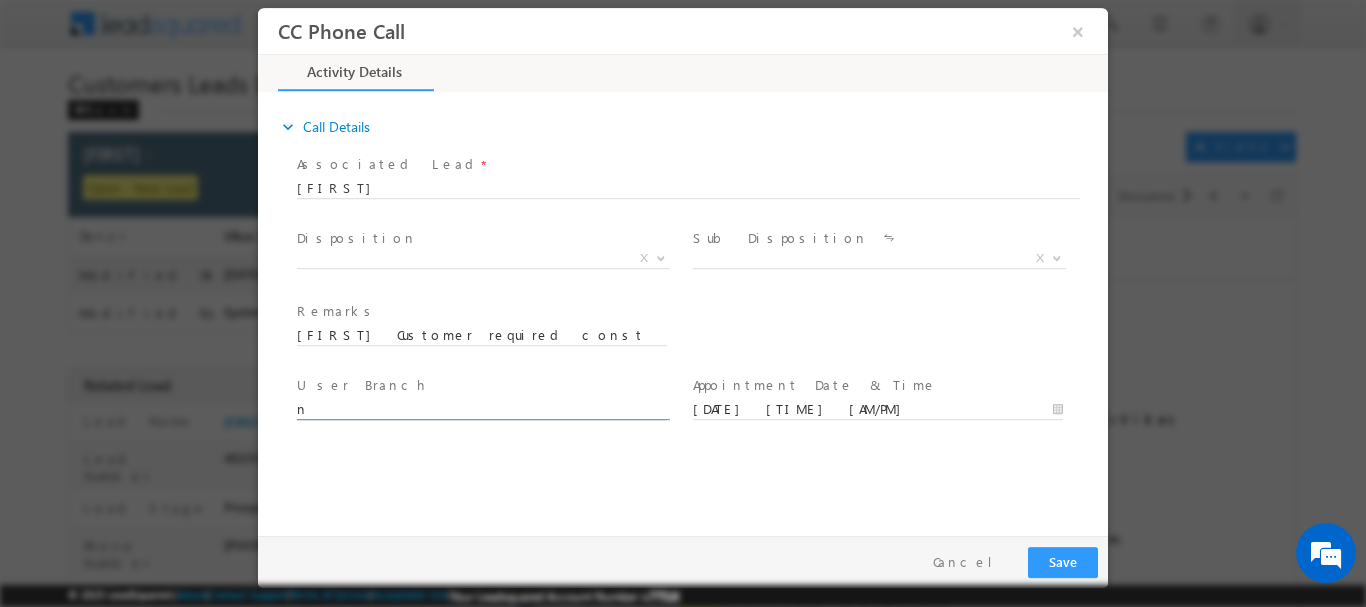 type 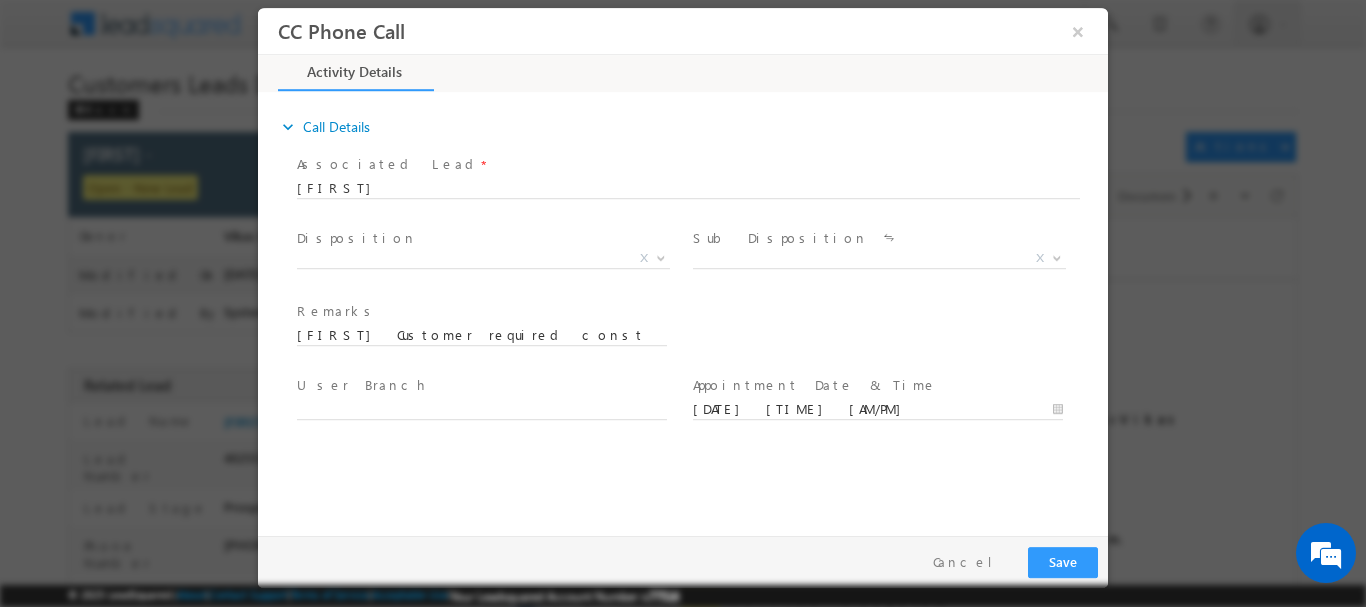 click on "Disposition
*" at bounding box center [481, 238] 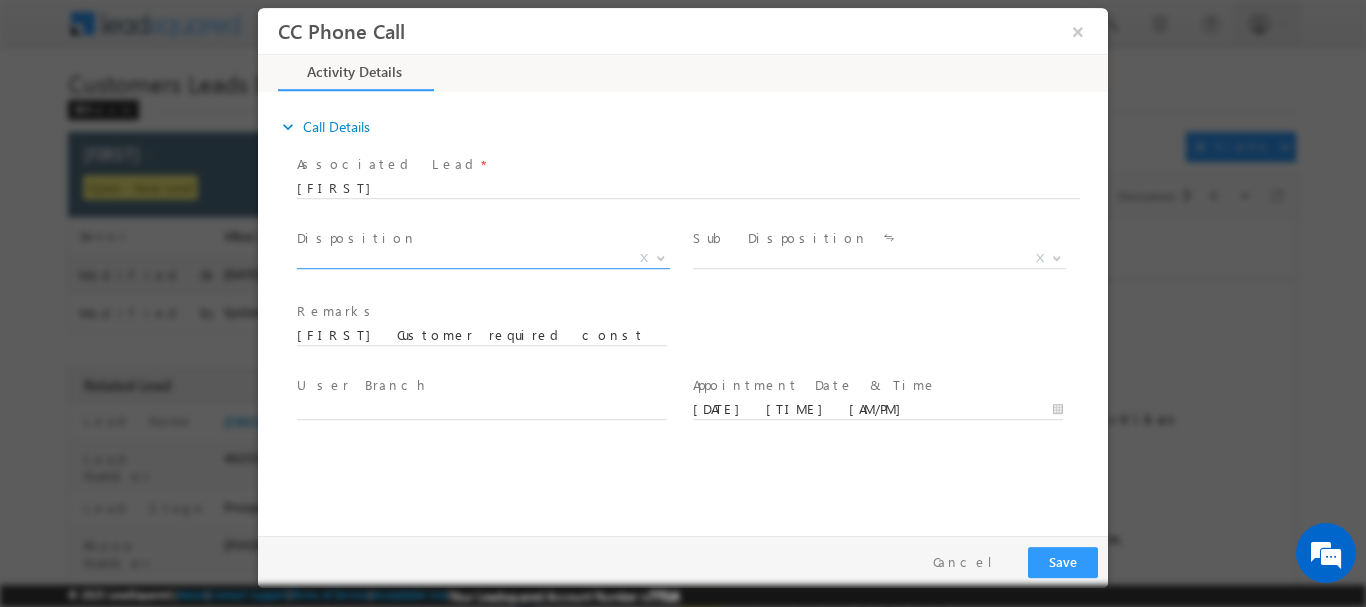 click on "X" at bounding box center [483, 258] 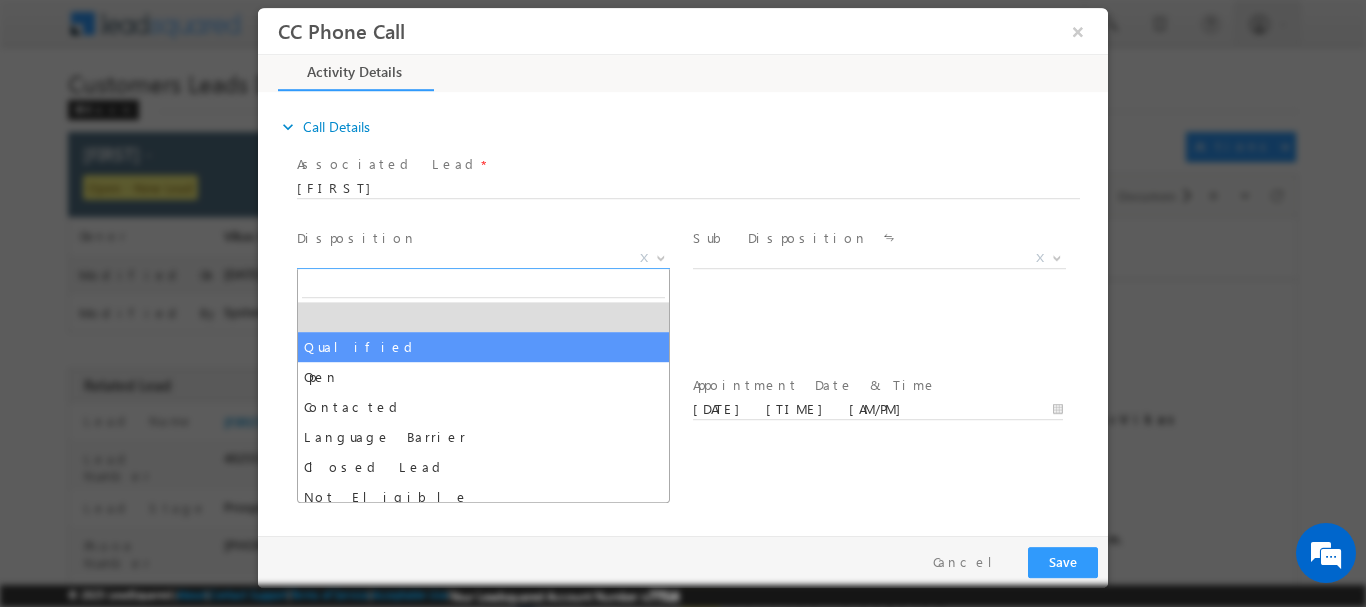 select on "Qualified" 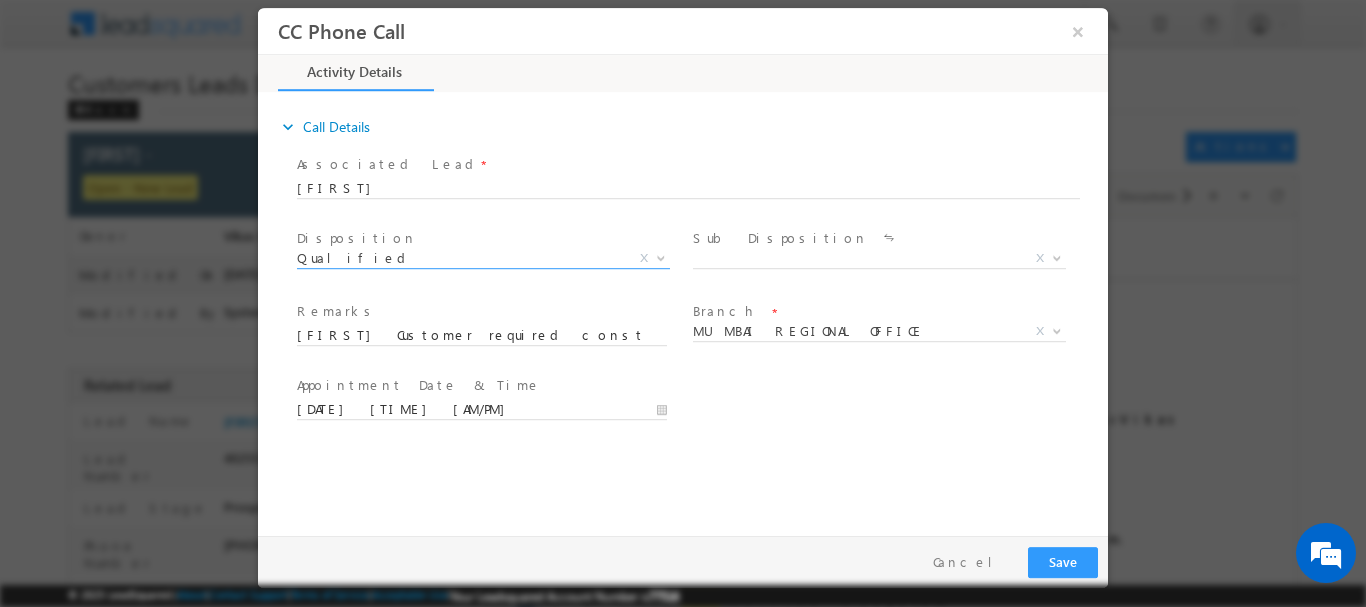 click on "Sale Marked X" at bounding box center (887, 261) 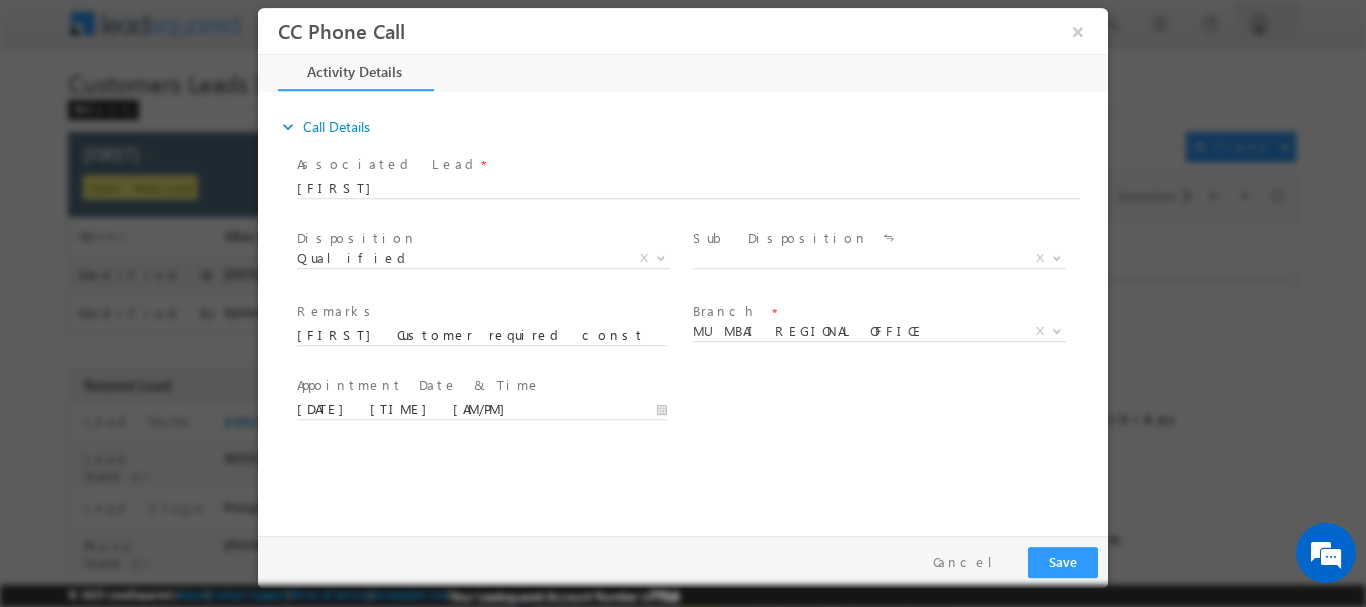 click on "Sale Marked X" at bounding box center (887, 261) 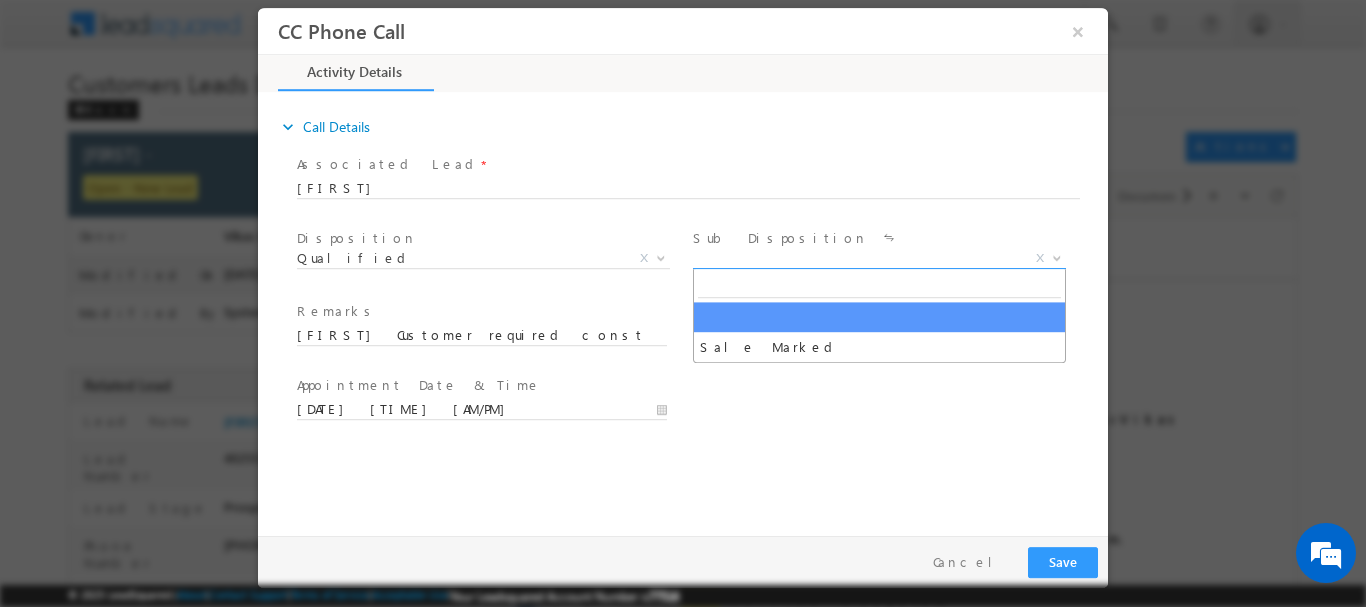 click on "Sale Marked X" at bounding box center (887, 261) 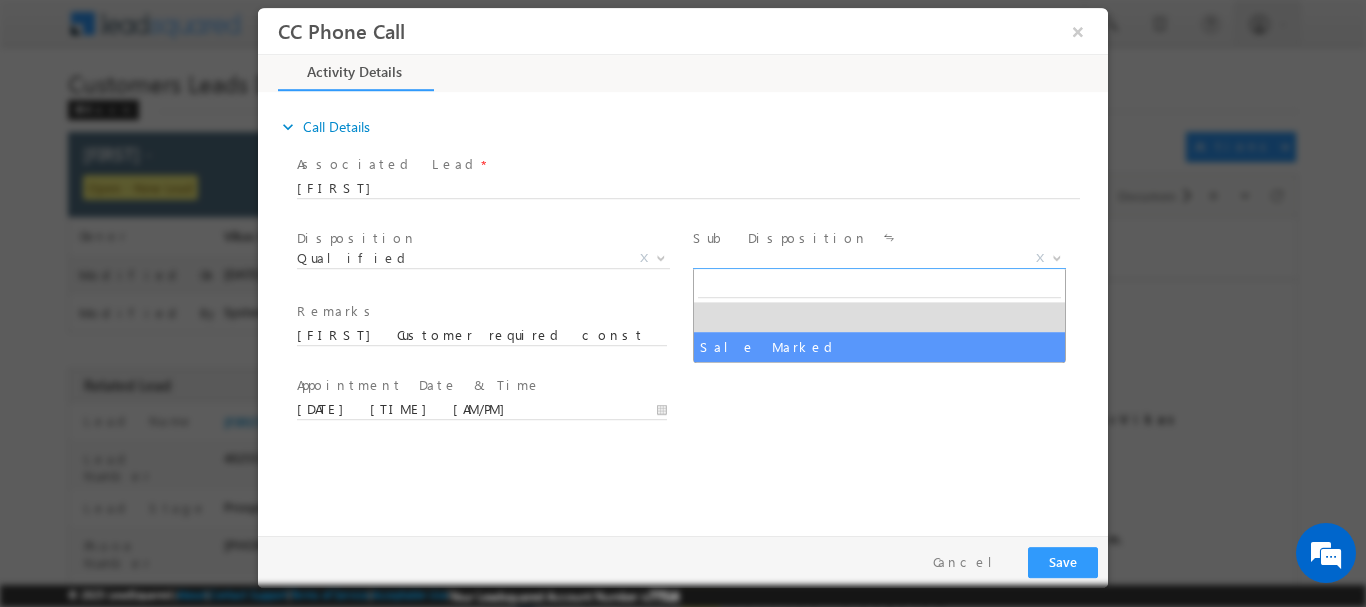select on "Sale Marked" 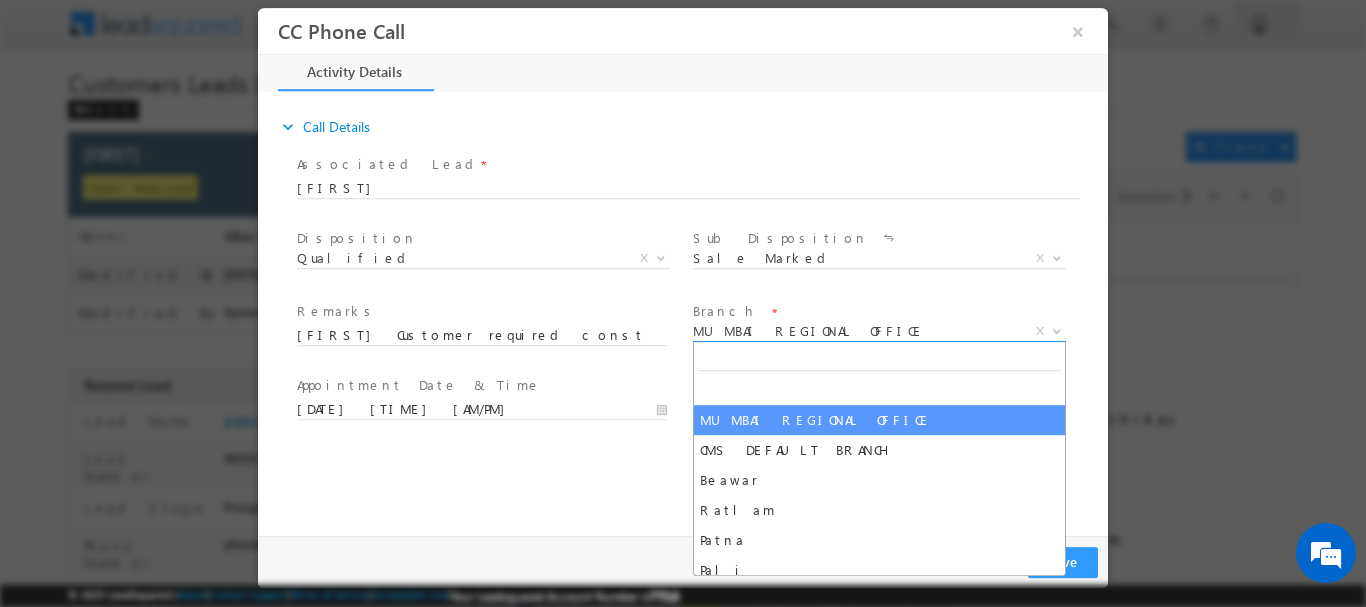 click on "MUMBAI REGIONAL OFFICE
CMS DEFAULT BRANCH
Beawar
Ratlam
Patna
Pali
Mathura
Test
Kota
Jhalawar
Indore 2
Indore 1
Gwalior
Jaipur 2
Delhi 3
Delhi 2
Chittorgarh
Bundi
Agra 1
Pithampur
MANDSAUR
BARAN
RAJSAMAND
HANUMANGARH
CHHINDWARA
East Zone Office
Ujjain
Nagpur 1
Lucknow
Kanpur
Jaipur 1
Dewas
Delhi 1
Bikaner
Bhilwara
Ahmedabad
Agra 2
SGRL Head Office
GORAKHPUR
VARANASI
REWARI
Khargone
Khandwa
Sikar
Aligarh
Udaipur
Moradabad
Jodhpur
Bahadurgarh
Bhiwani
Rohtak
Haridwar
Himmatnagar
Bhiwadi
Indore 3
Hisar
Bhandara
Bhopal
Uttarakhand Regional Office
Dehradun
Rudrapur
Panipat
Kashipur
Haryana Regional Office
Palanpur
Pune
Bareilly
Narnaul
Kuchaman City
Shahpura
Dhar
Banswara
Amravati
Ahmedabad 2
Bulandshahr
Noida
Vidisha
Barwani" at bounding box center [887, 335] 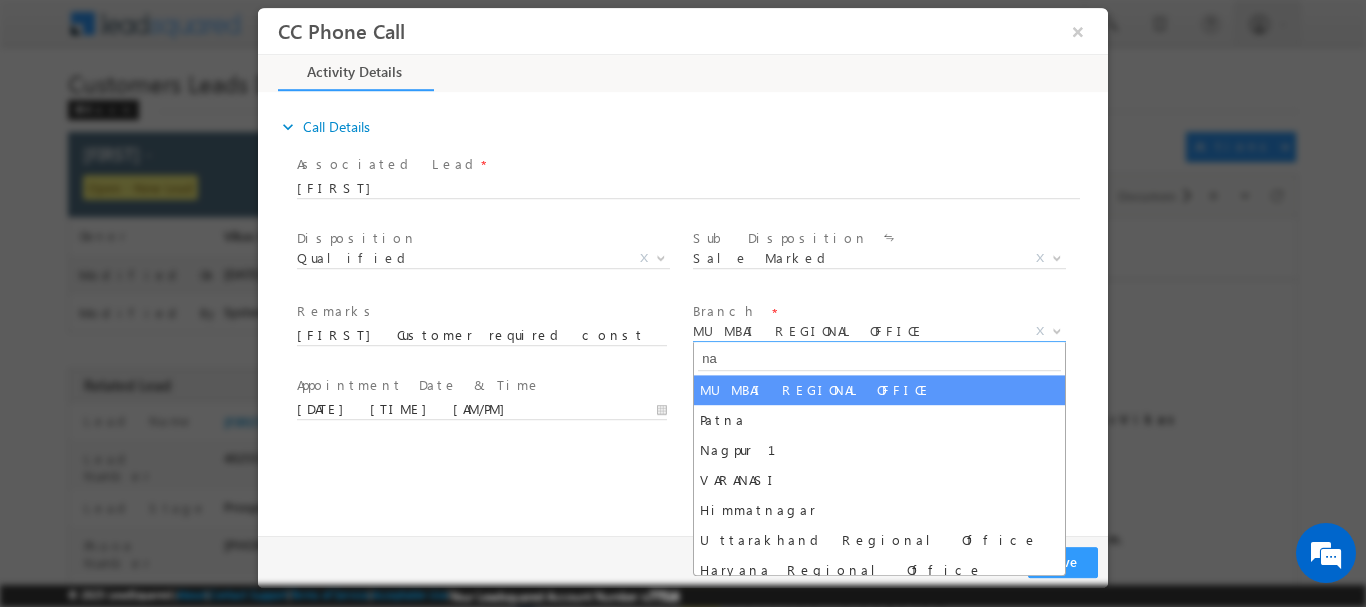 type on "nar" 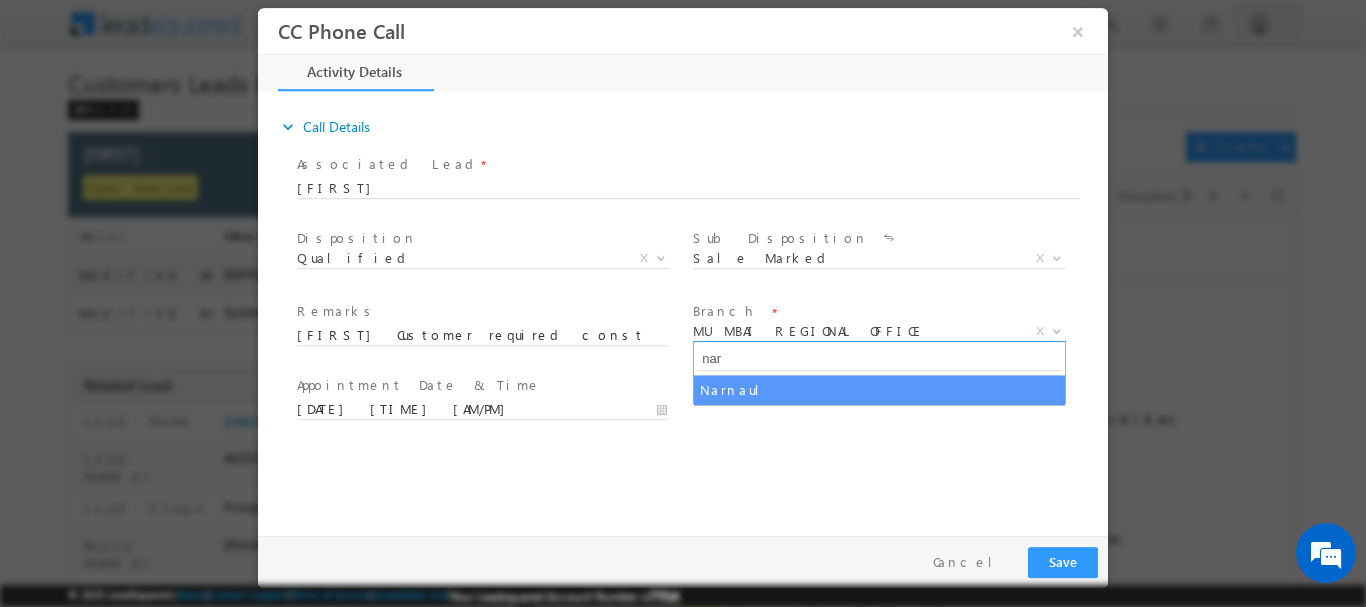 select on "Narnaul" 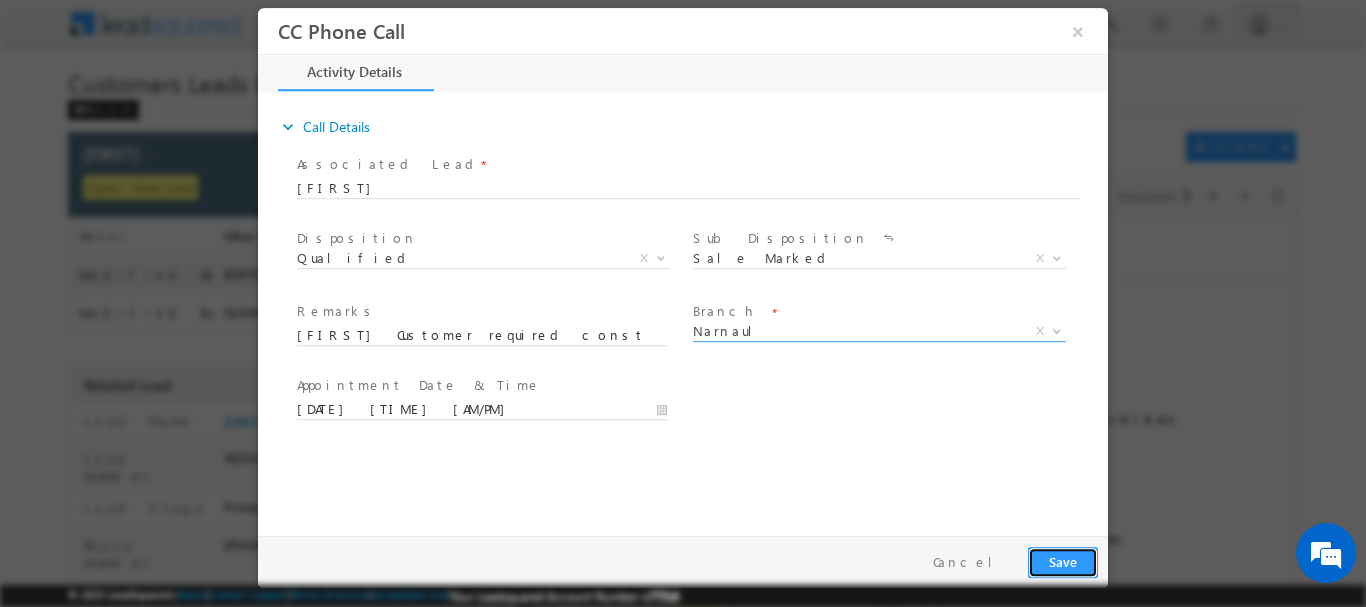 click on "Save" at bounding box center [1063, 561] 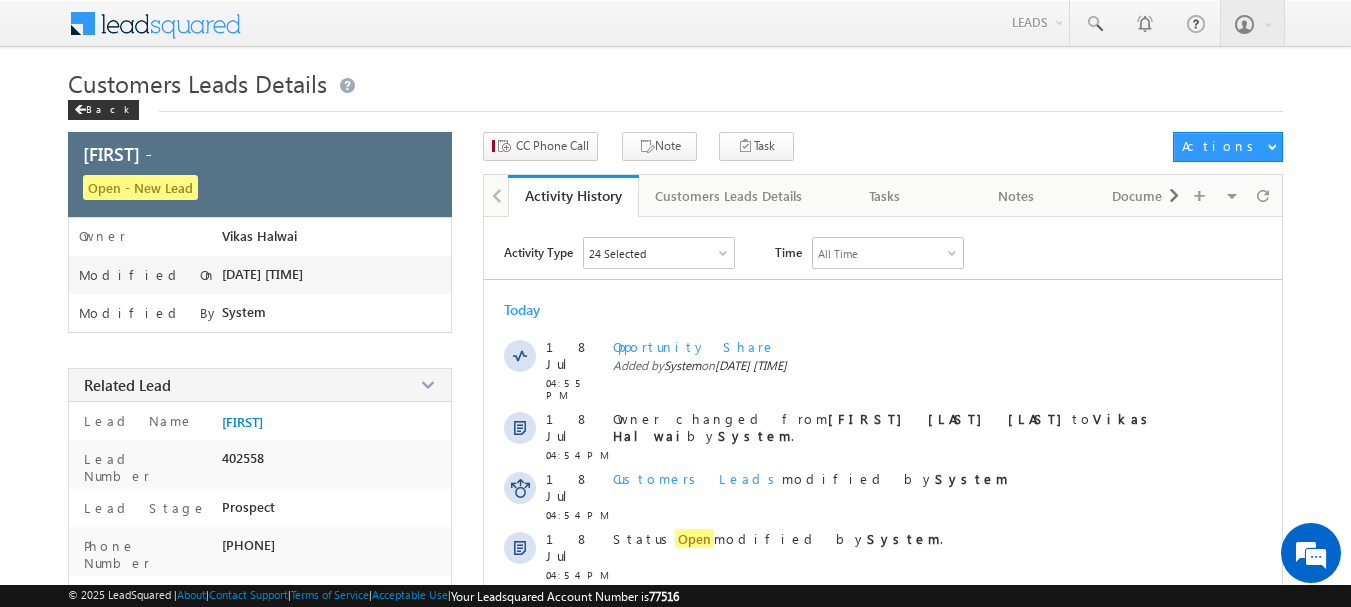 scroll, scrollTop: 0, scrollLeft: 0, axis: both 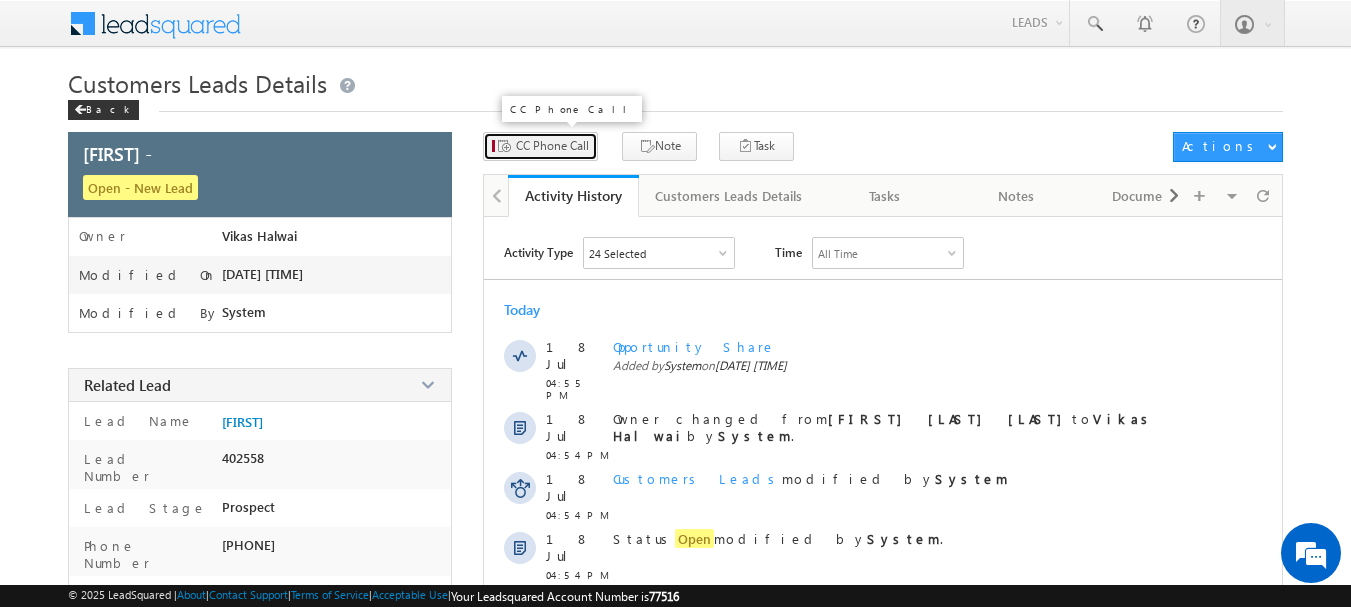 click on "CC Phone Call" at bounding box center [540, 146] 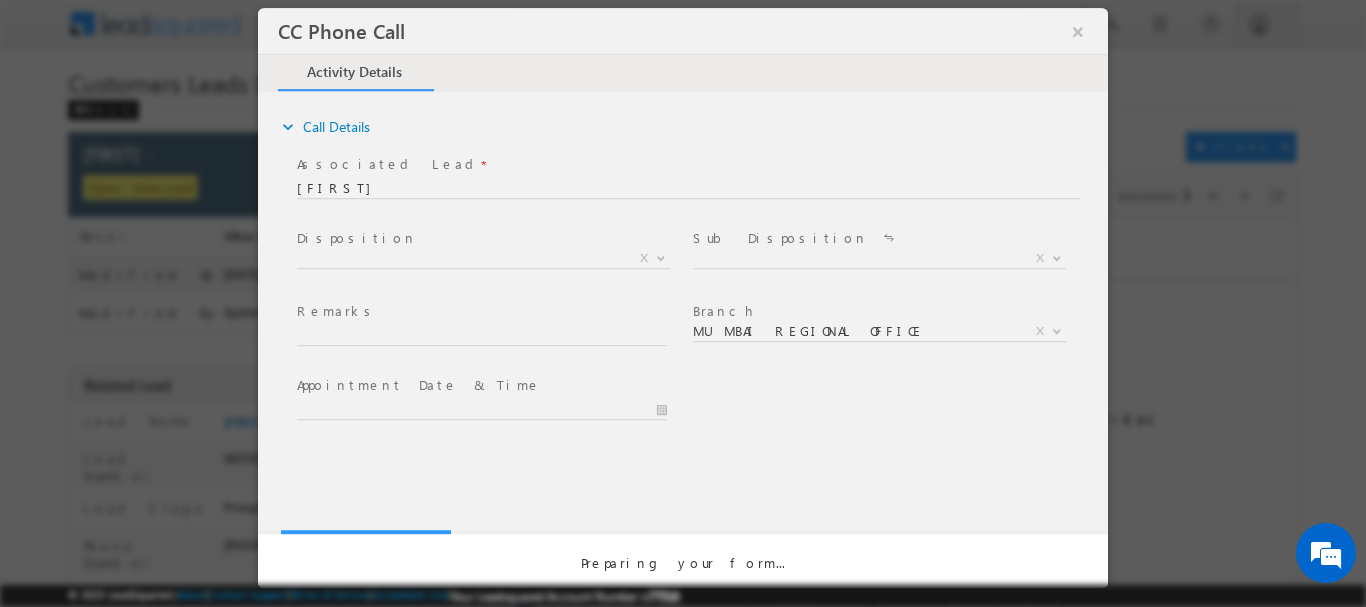 scroll, scrollTop: 0, scrollLeft: 0, axis: both 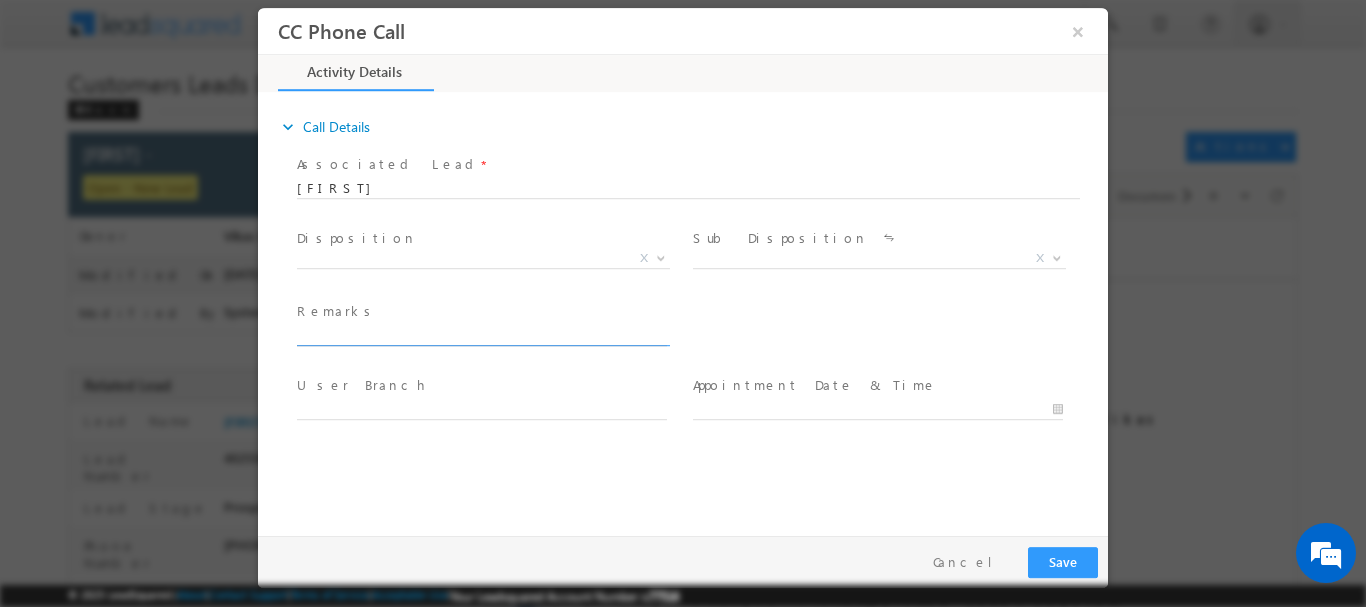 click at bounding box center [482, 335] 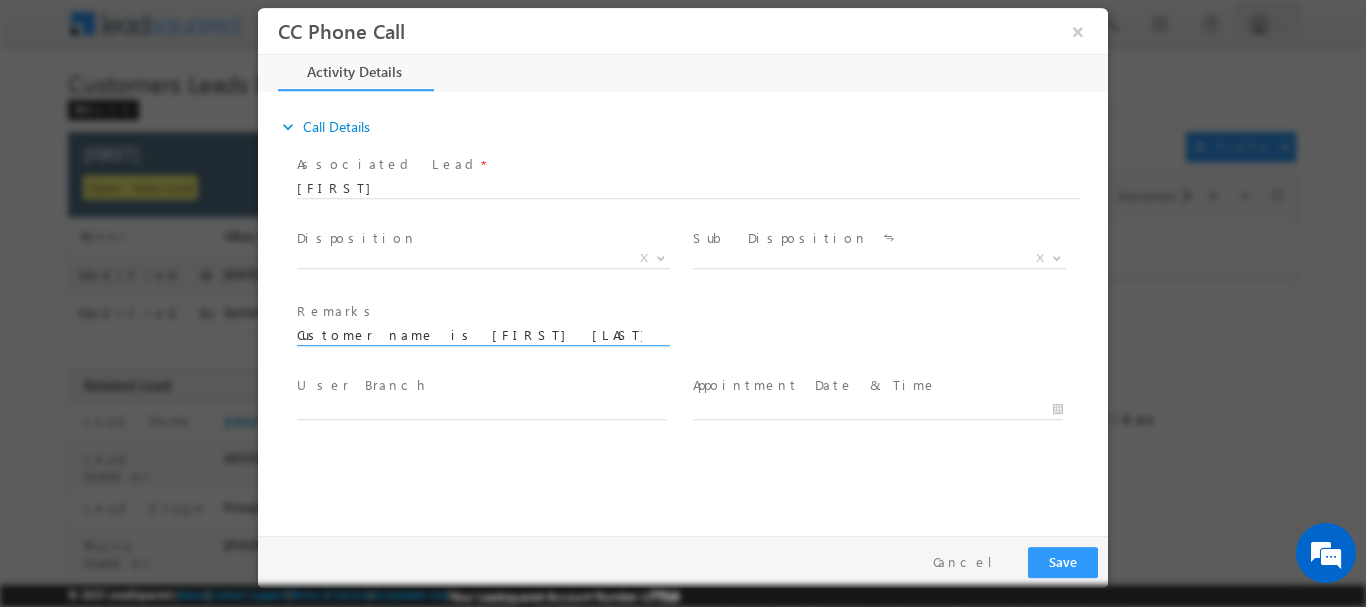 scroll, scrollTop: 0, scrollLeft: 824, axis: horizontal 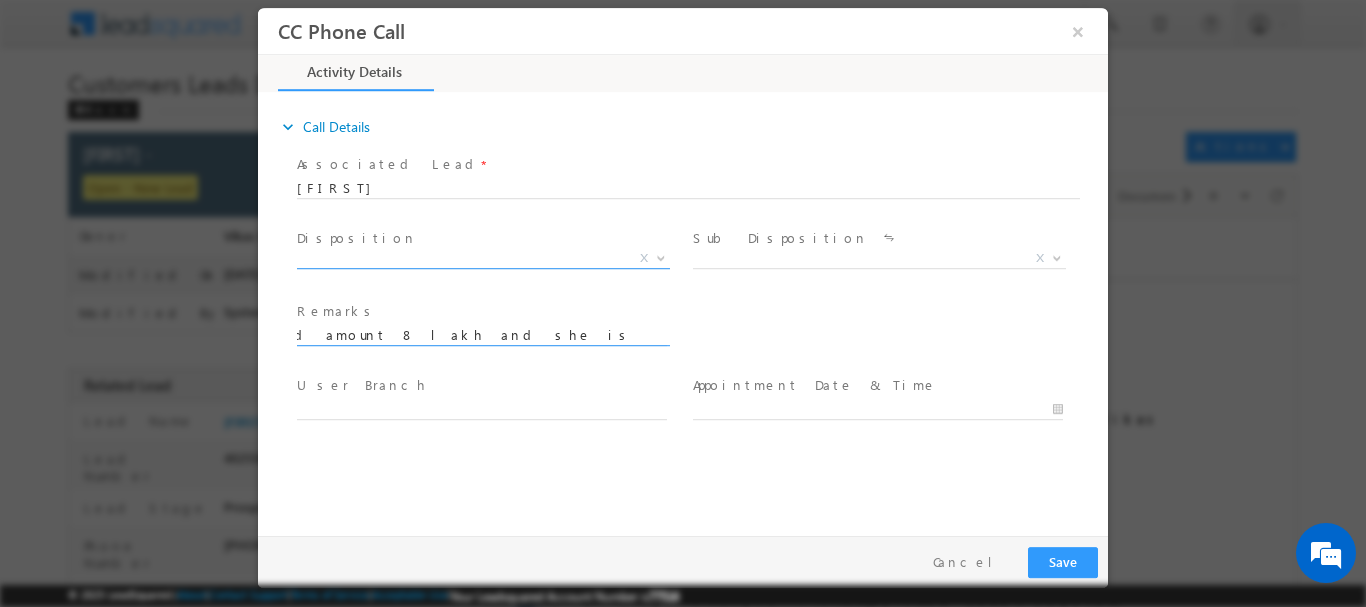 type on "Customer name is sonu she required for construction HL required amount 8 lakh and she is salaried 25k income and in co-aap son vishal salaried 45k income montly Sojati Gate, Police Line Rd, Mohanpura" 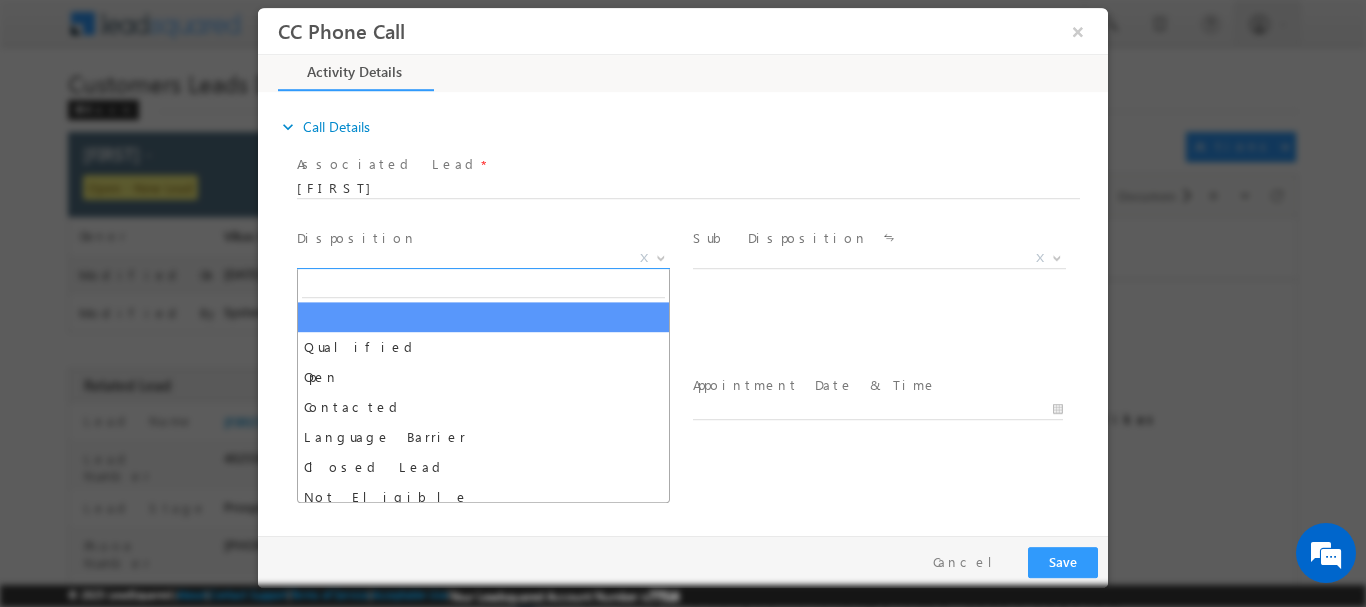 click on "X" at bounding box center (483, 258) 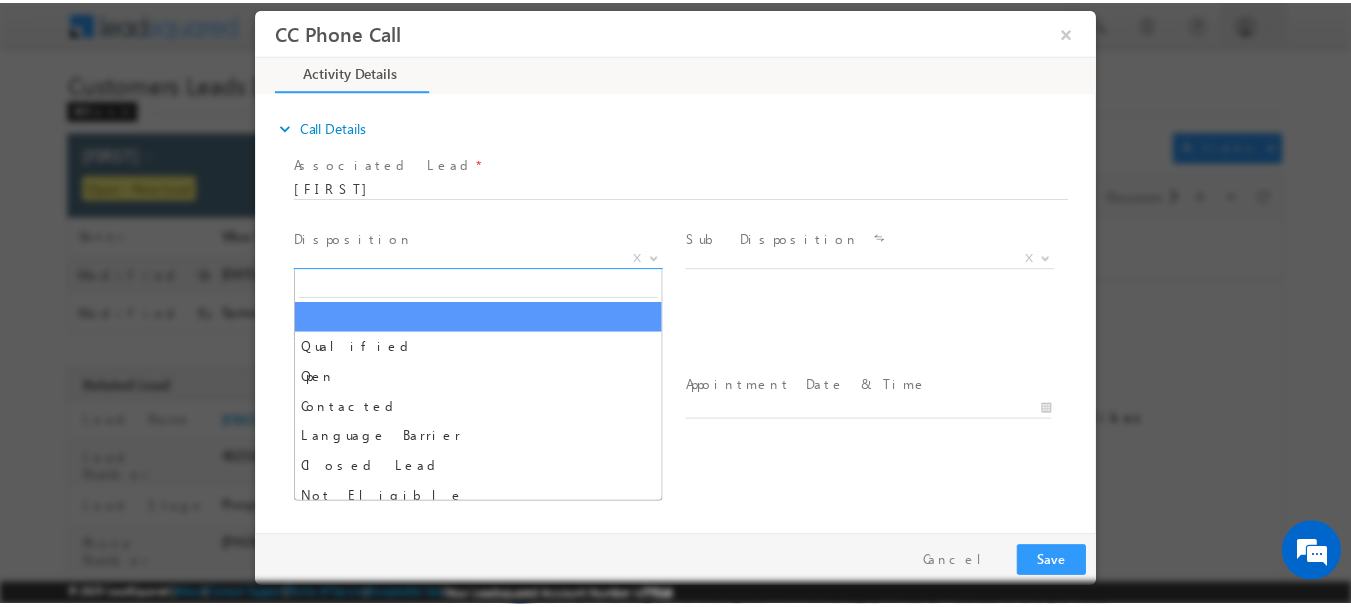 scroll, scrollTop: 0, scrollLeft: 0, axis: both 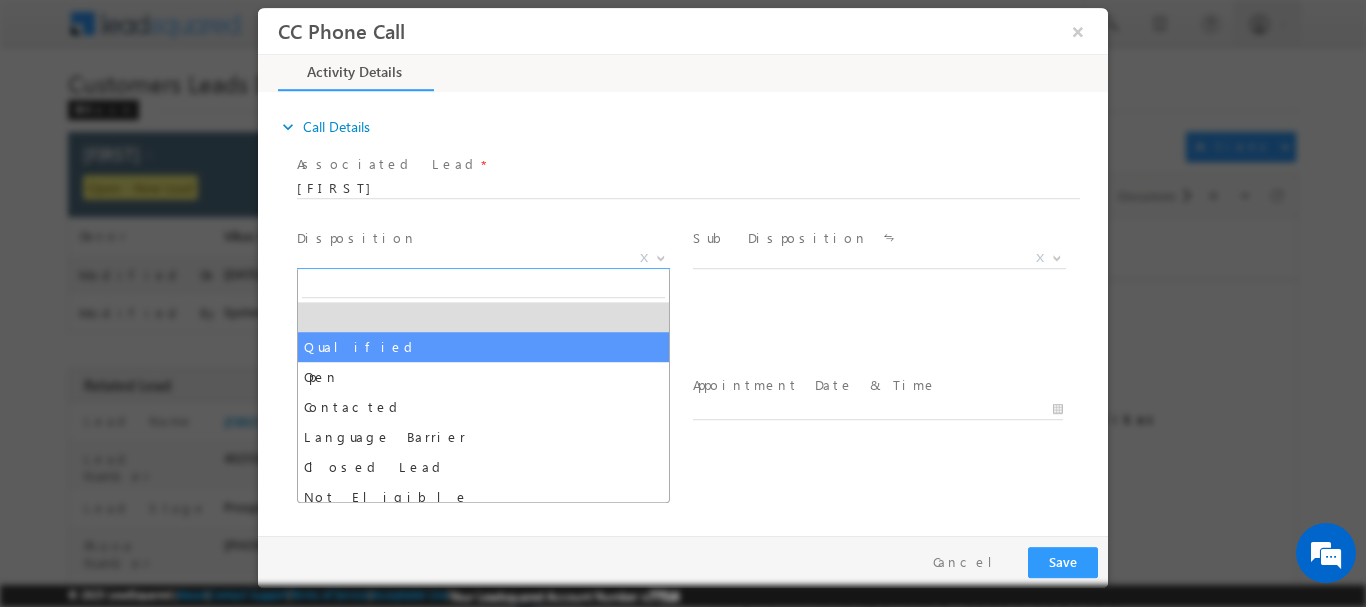 drag, startPoint x: 493, startPoint y: 352, endPoint x: 730, endPoint y: 262, distance: 253.5133 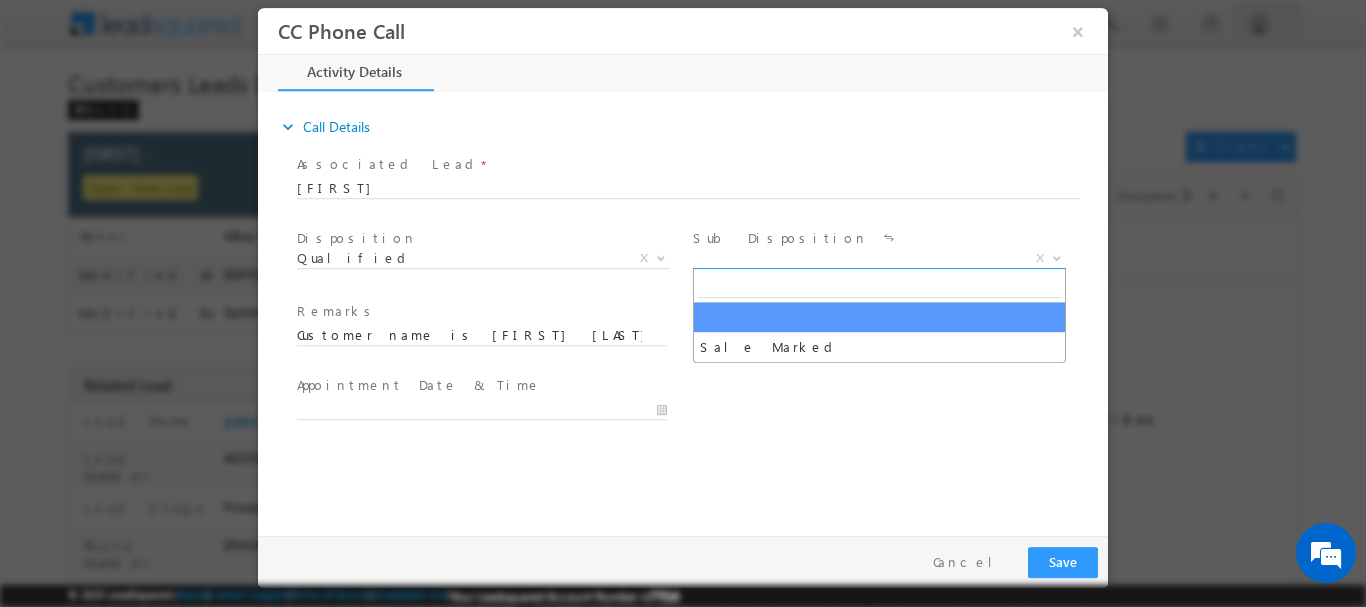 click on "X" at bounding box center (879, 258) 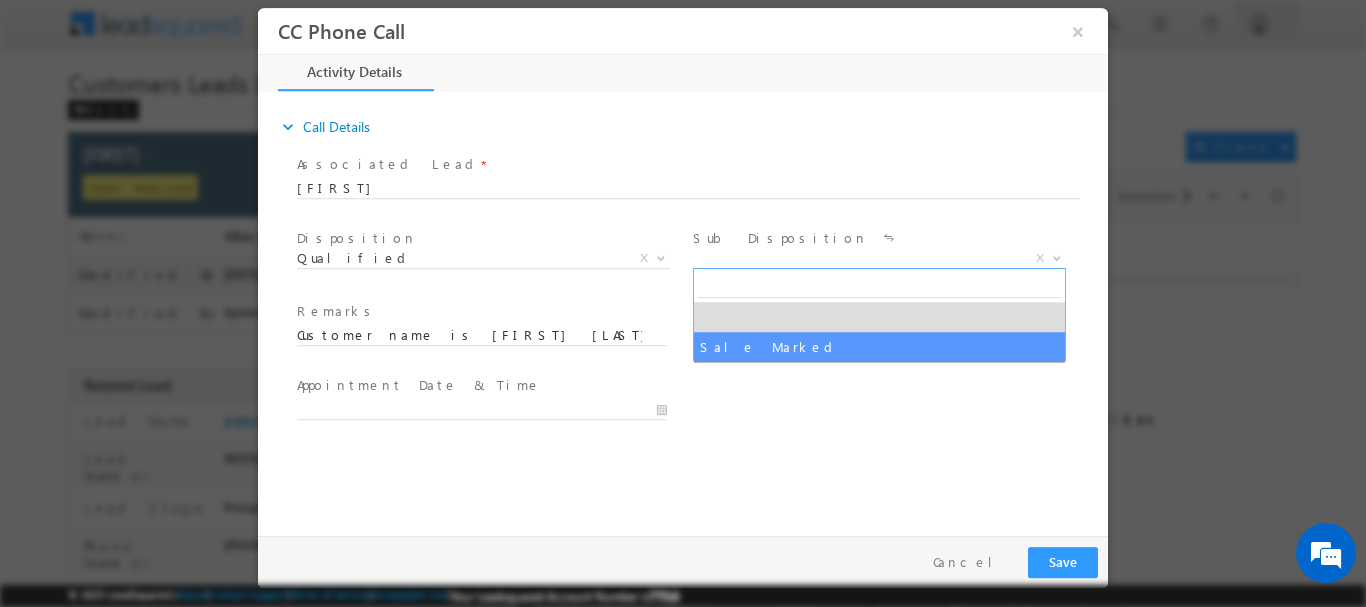 select on "Sale Marked" 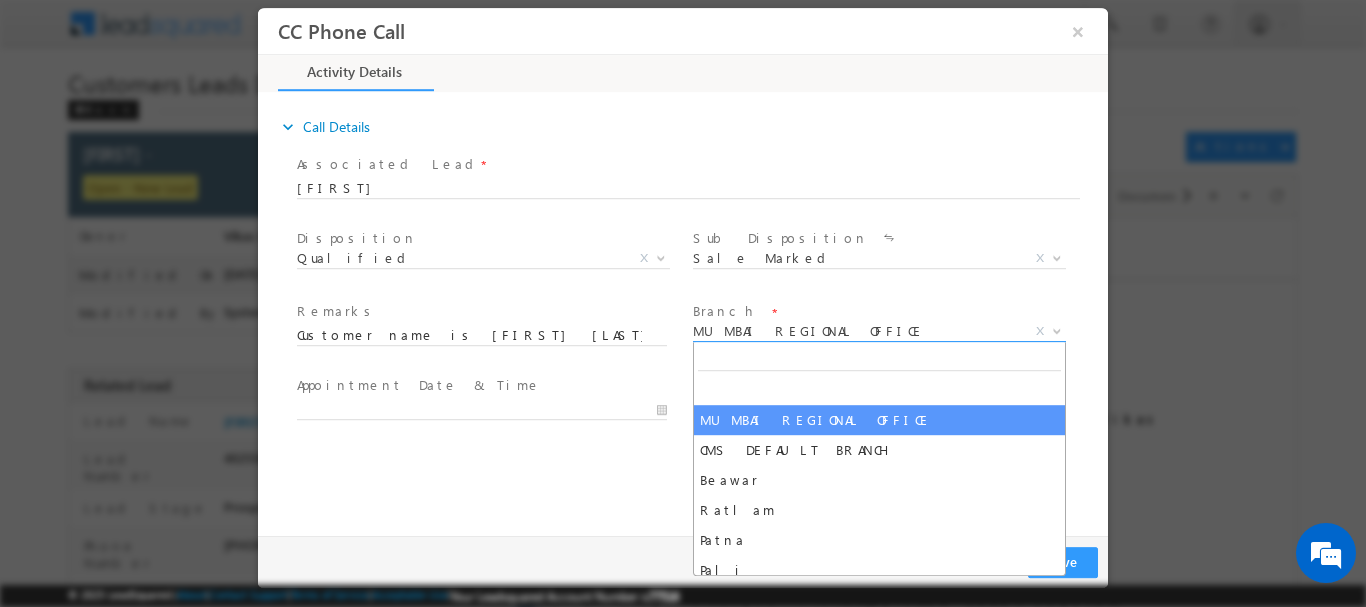 click on "MUMBAI REGIONAL OFFICE" at bounding box center (855, 330) 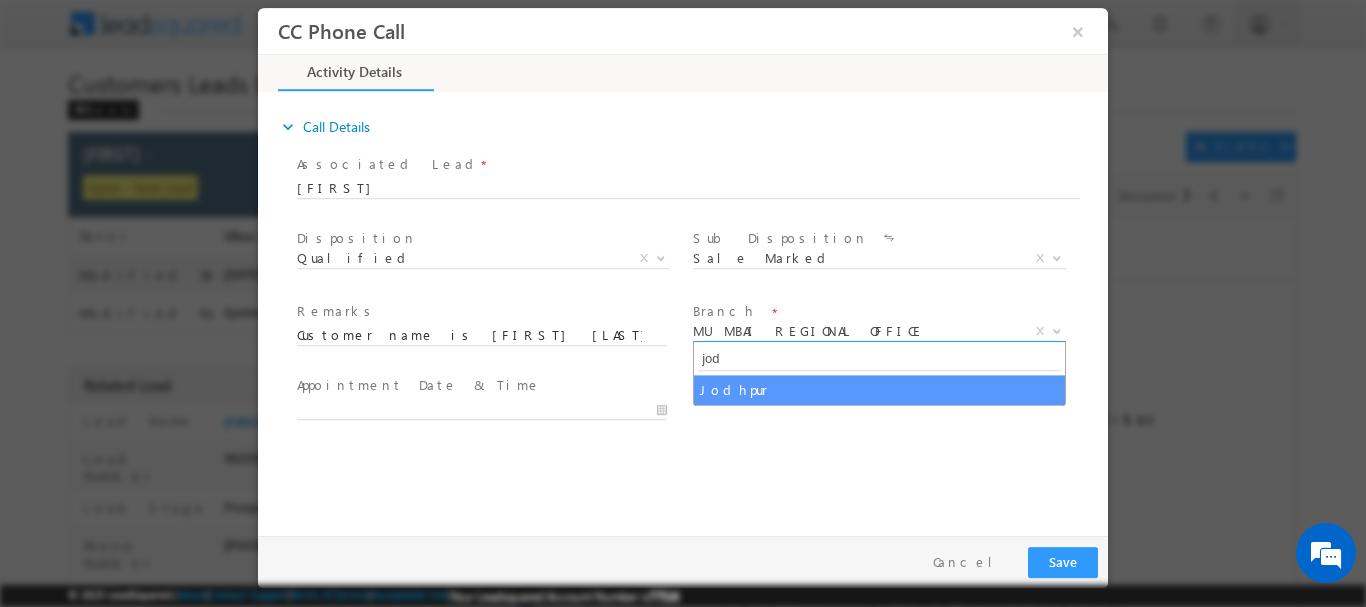 type on "jodh" 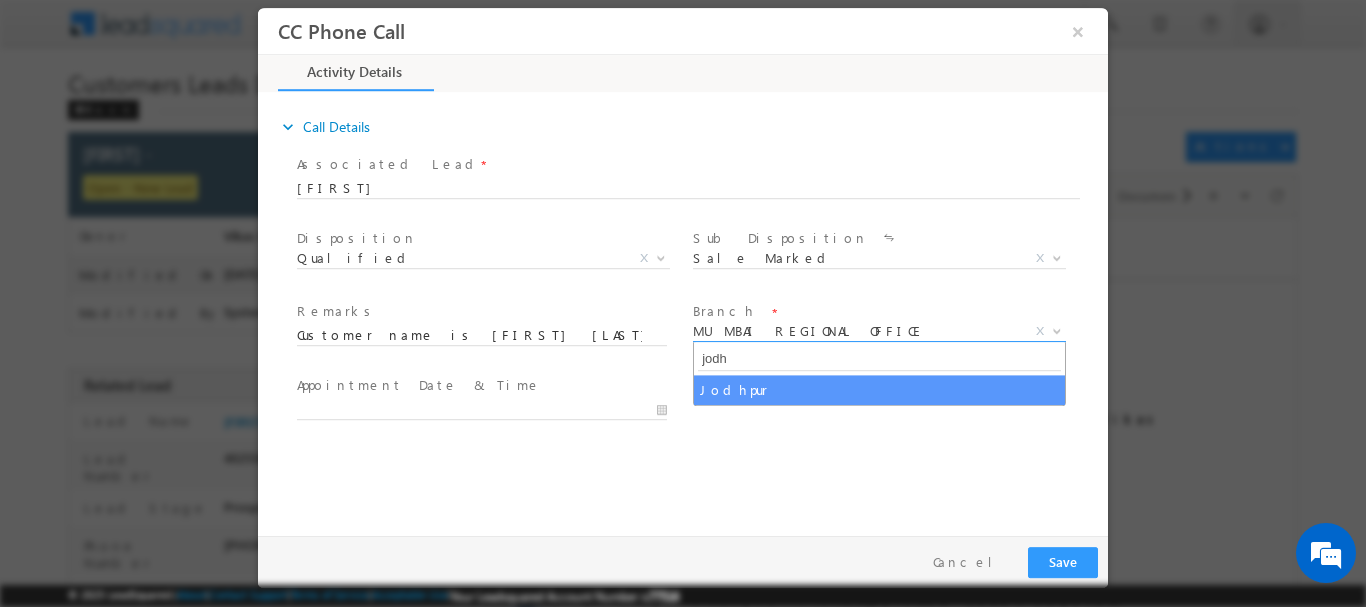 select on "Jodhpur" 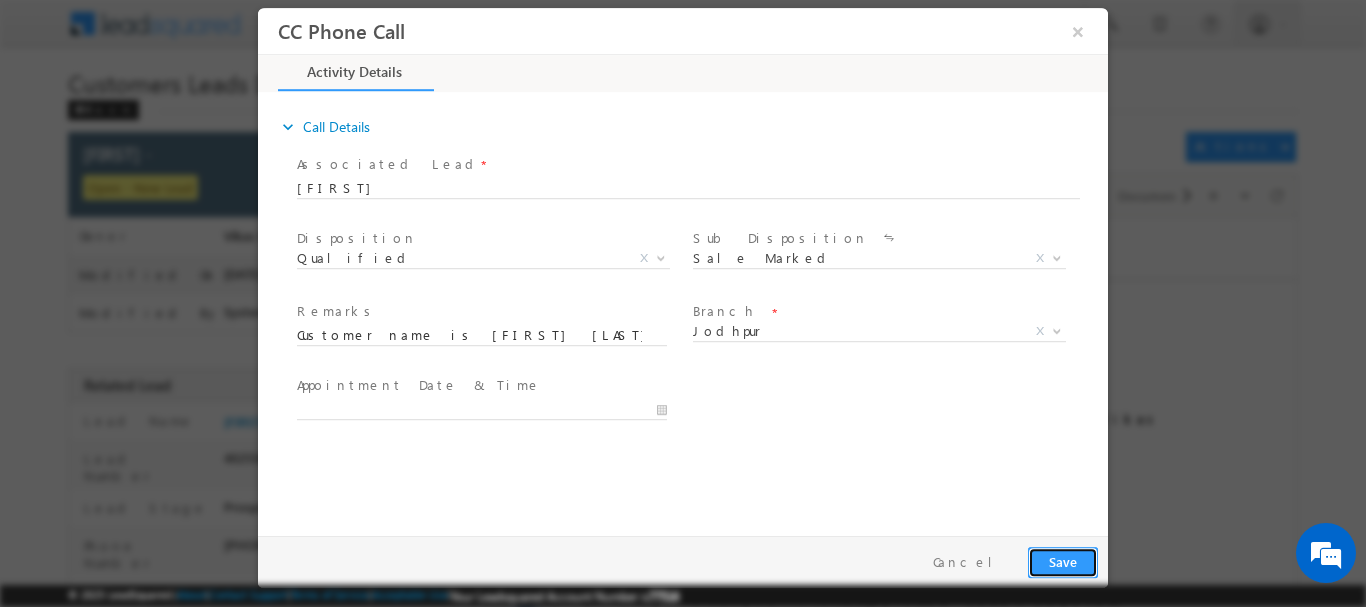click on "Save" at bounding box center (1063, 561) 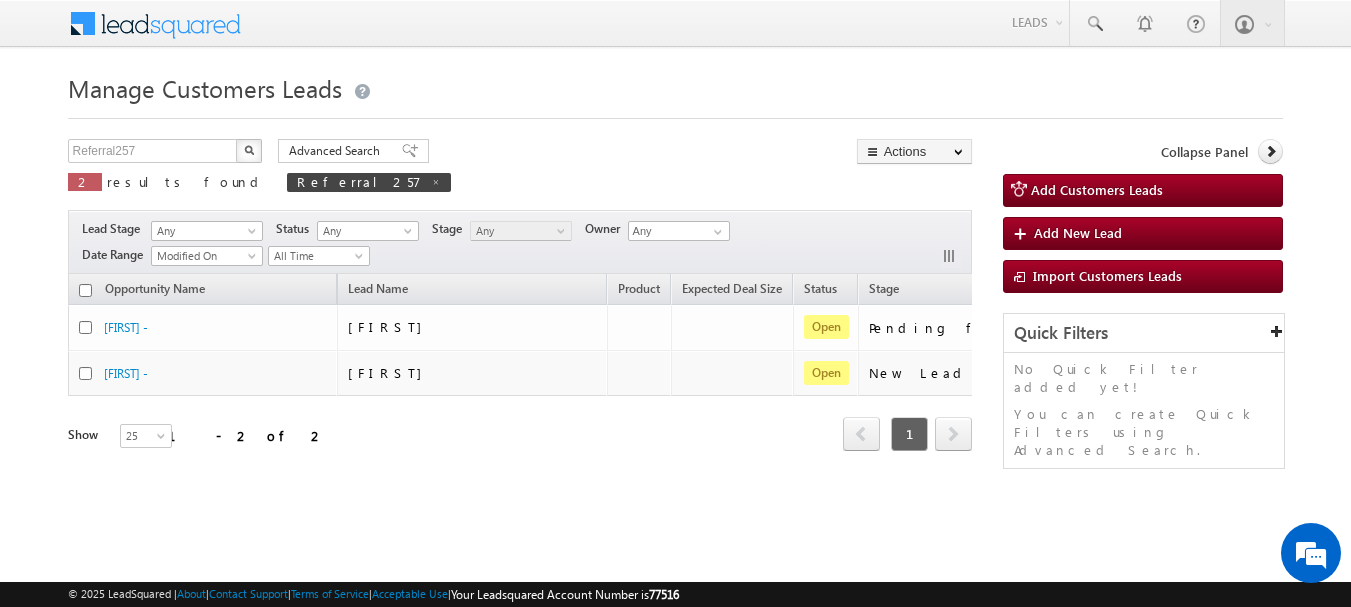 scroll, scrollTop: 0, scrollLeft: 0, axis: both 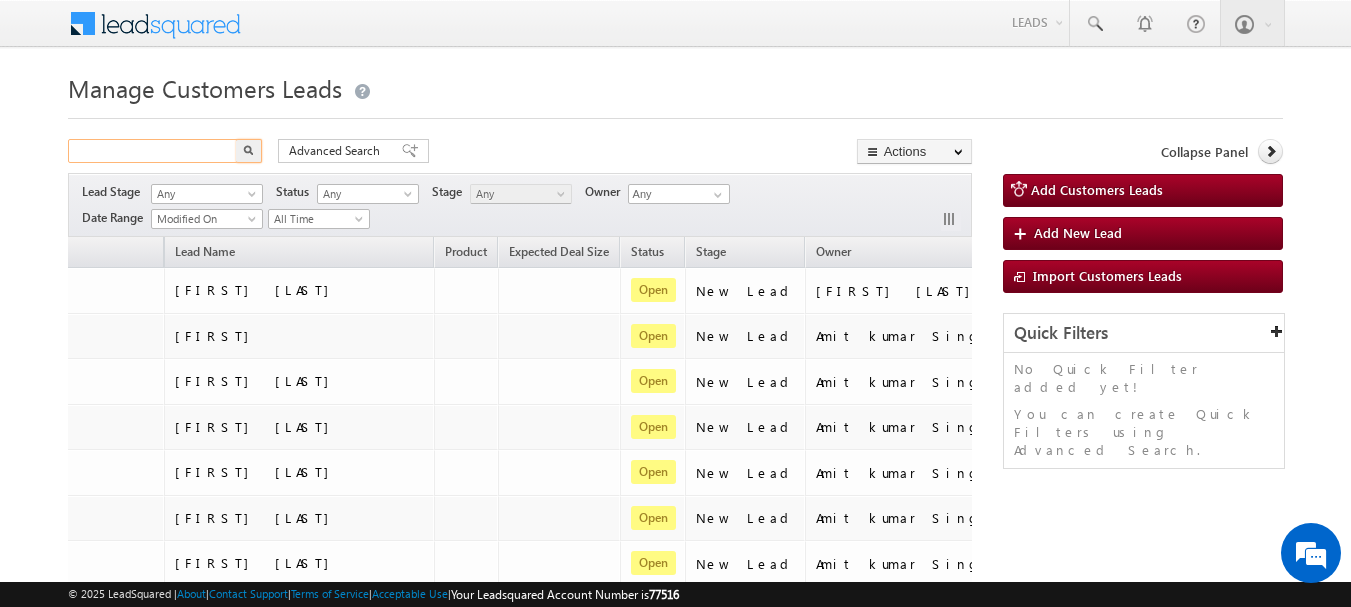 click at bounding box center (153, 151) 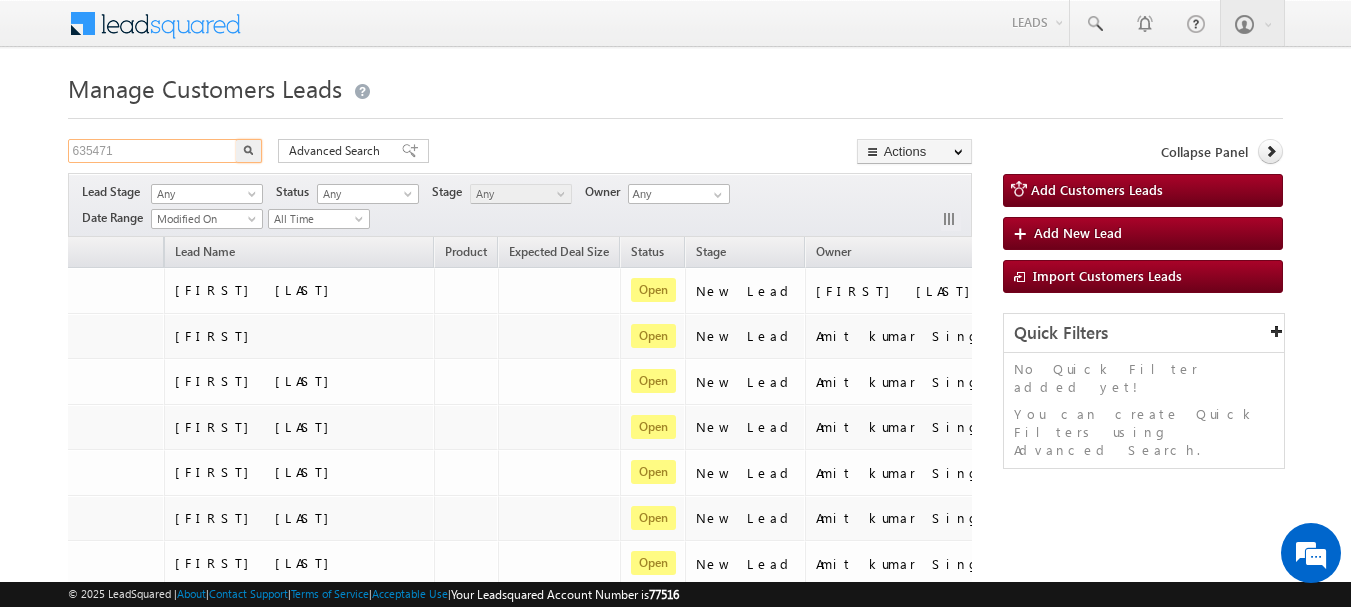 type on "635471" 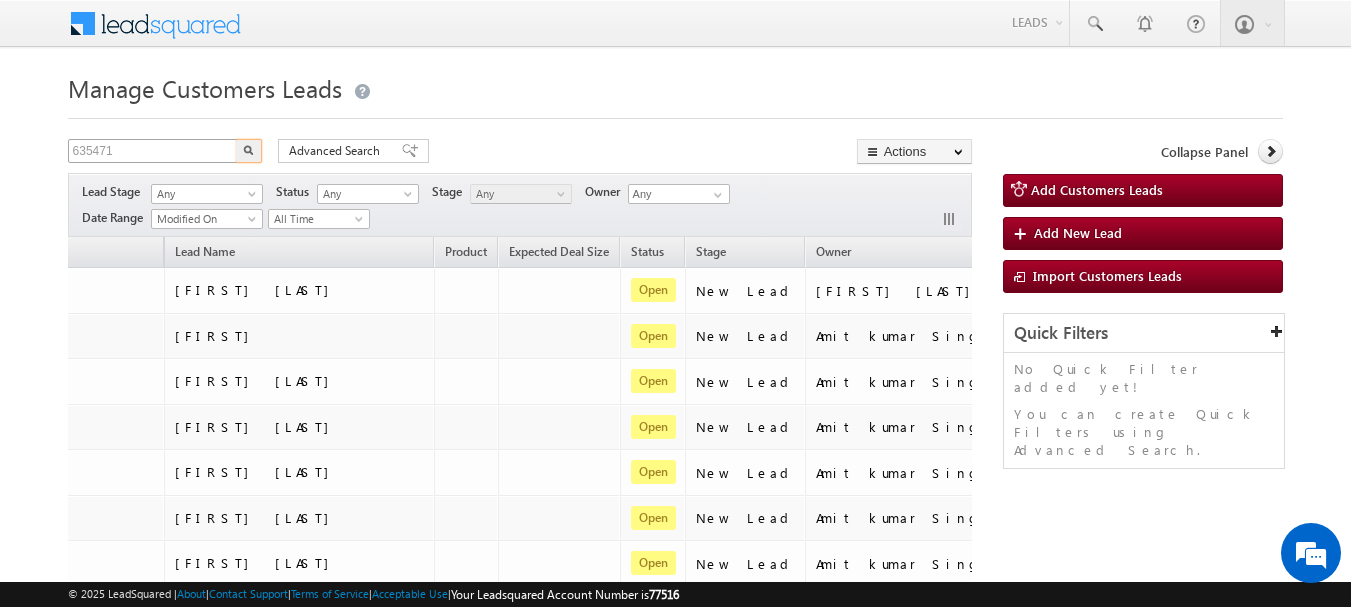 click at bounding box center (249, 151) 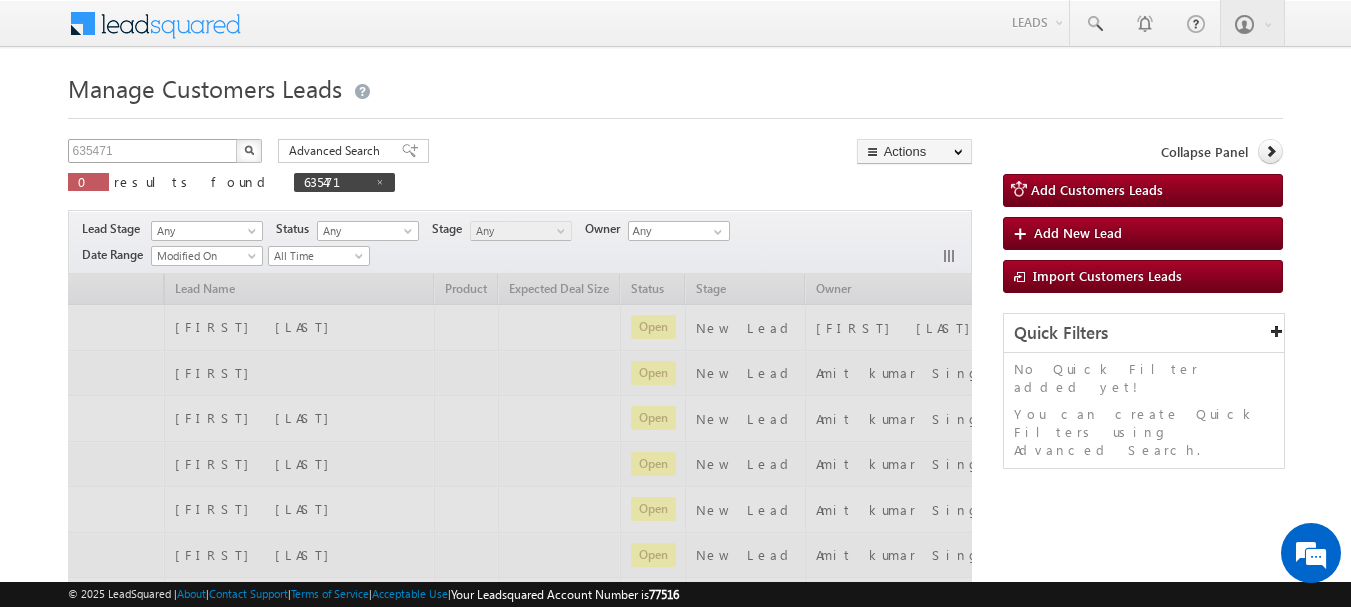 type 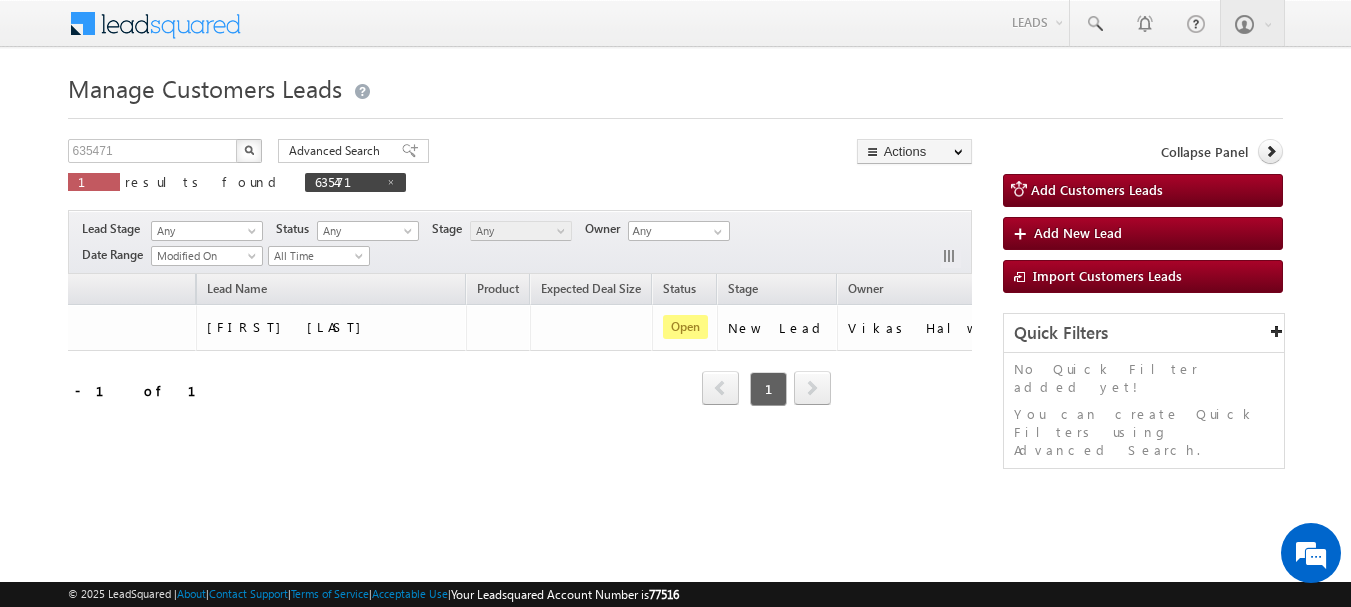 scroll, scrollTop: 0, scrollLeft: 0, axis: both 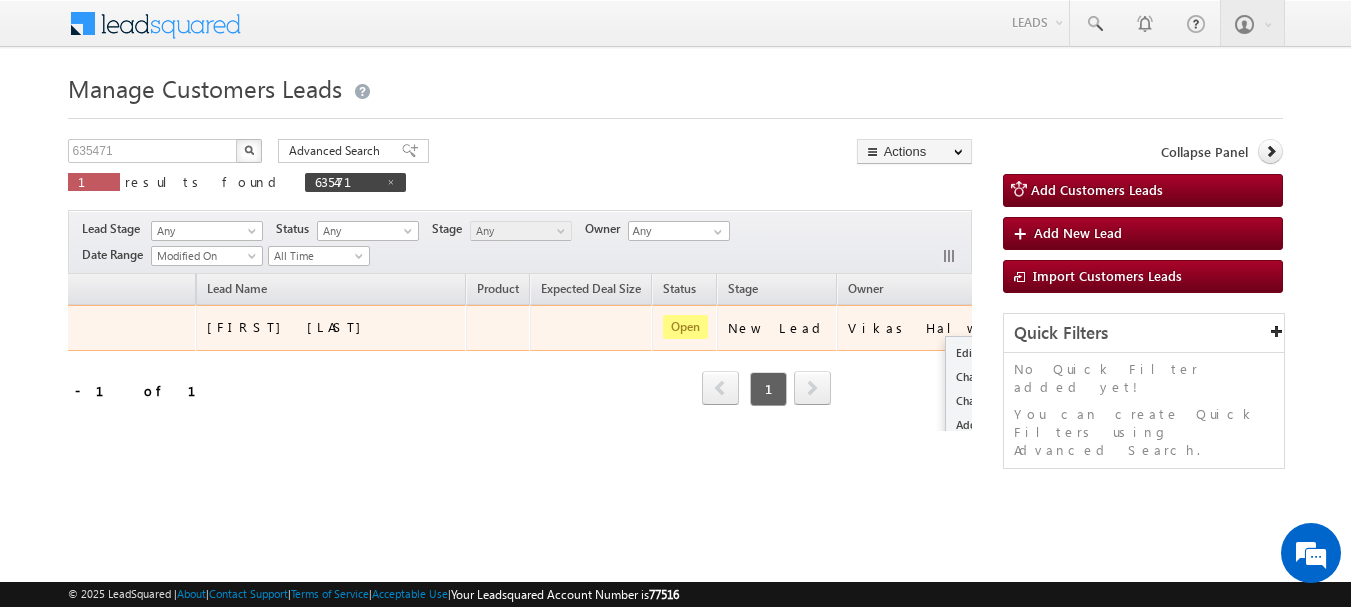 click at bounding box center [1036, 327] 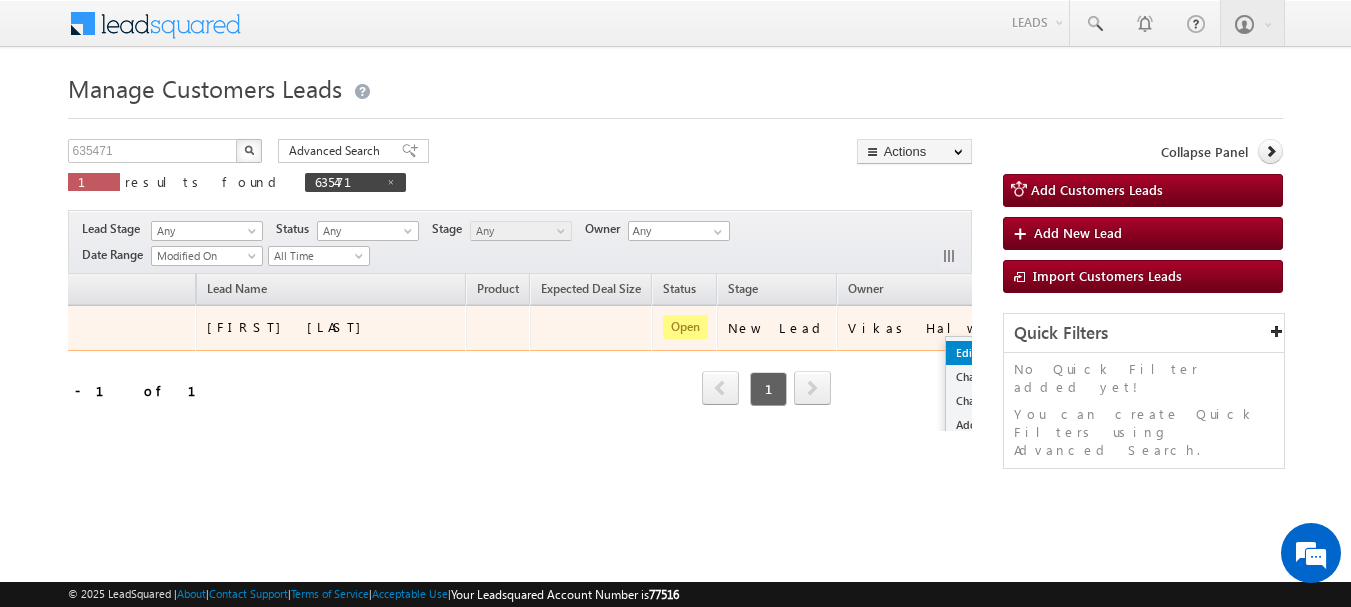 click on "Edit" at bounding box center (996, 353) 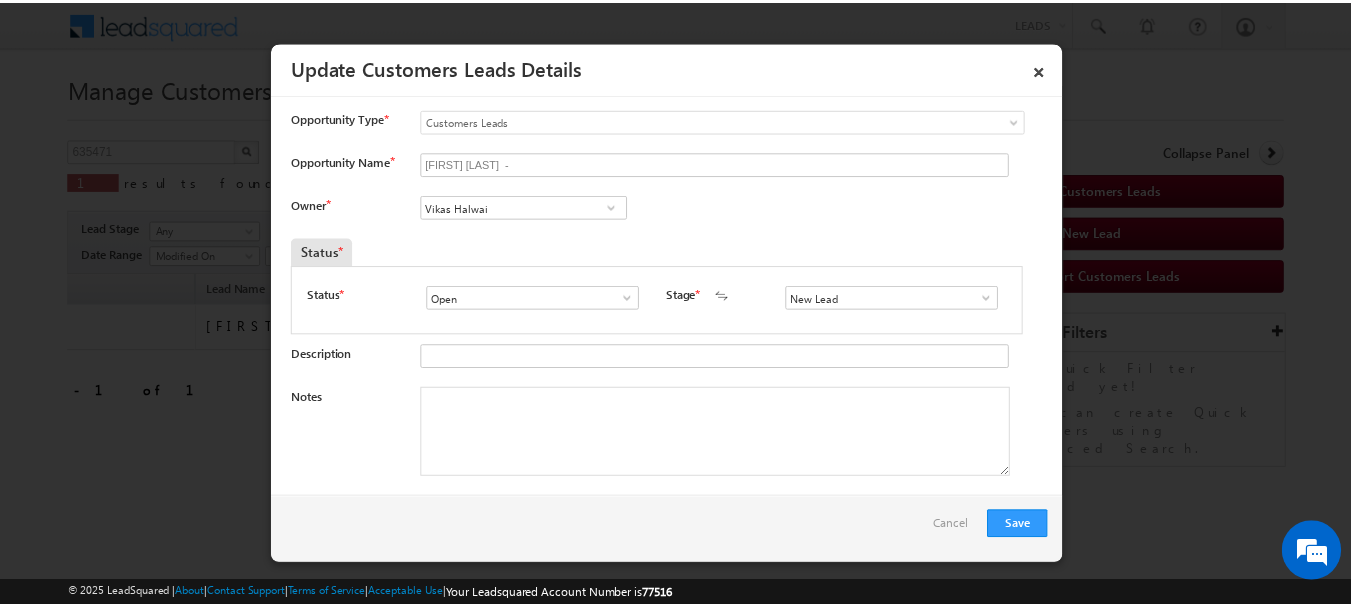 scroll, scrollTop: 0, scrollLeft: 131, axis: horizontal 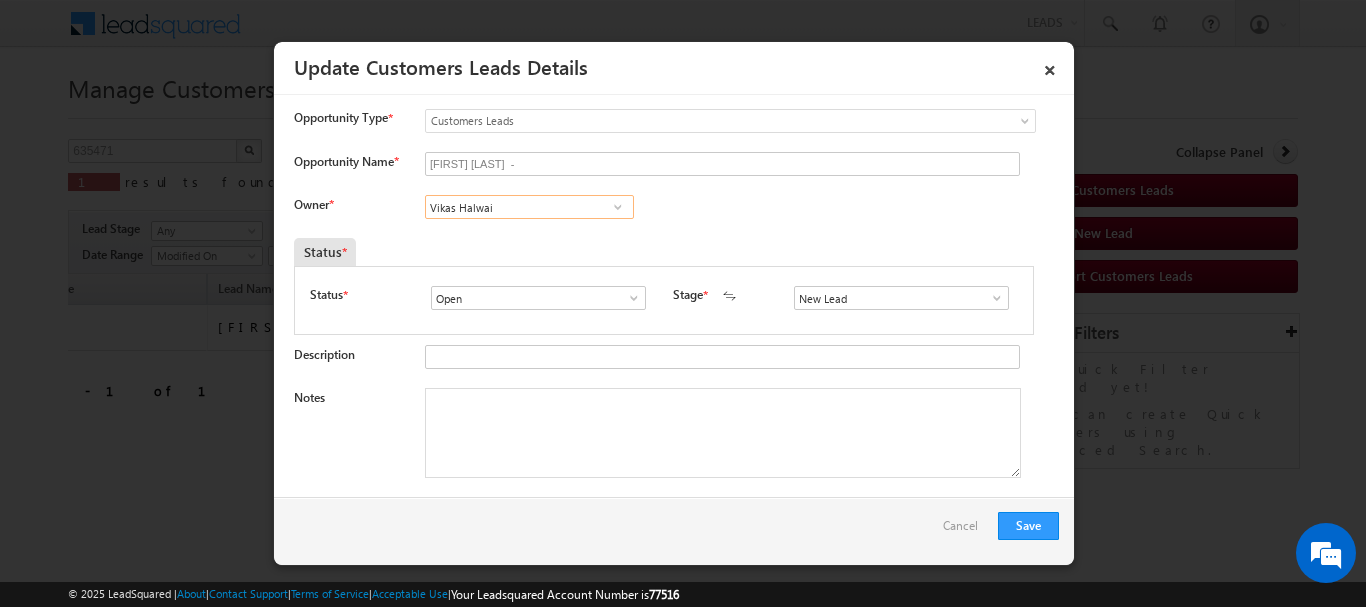 click on "Vikas Halwai" at bounding box center (529, 207) 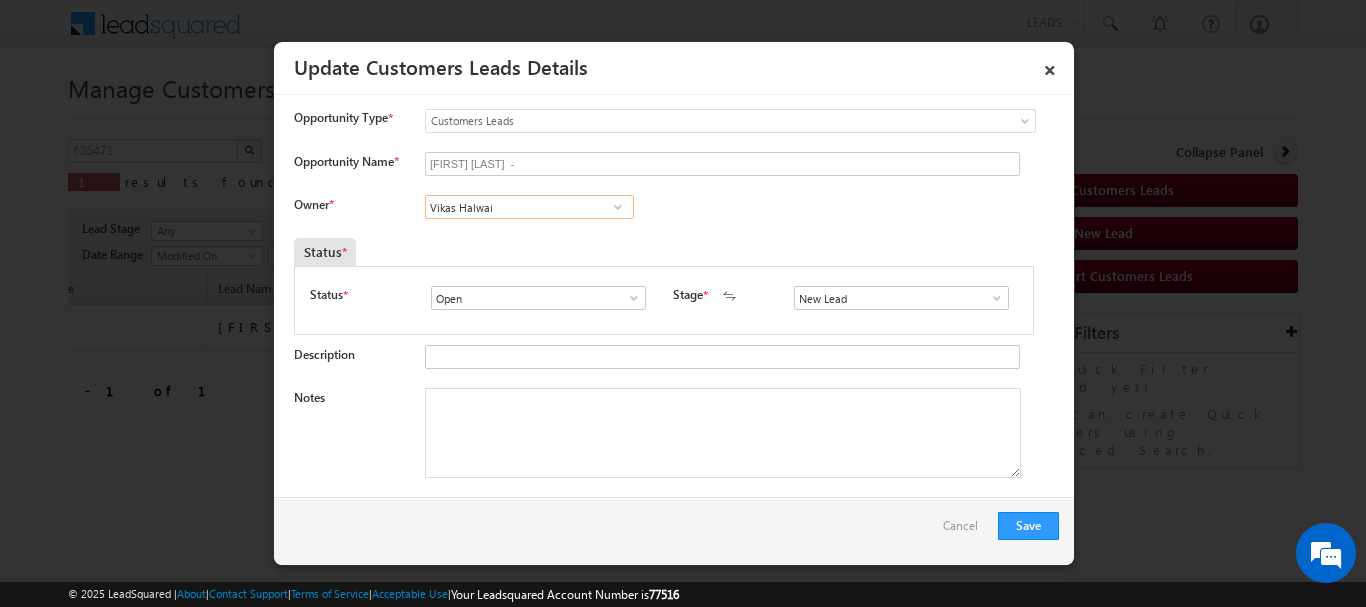 paste on "Arnav Pathak" 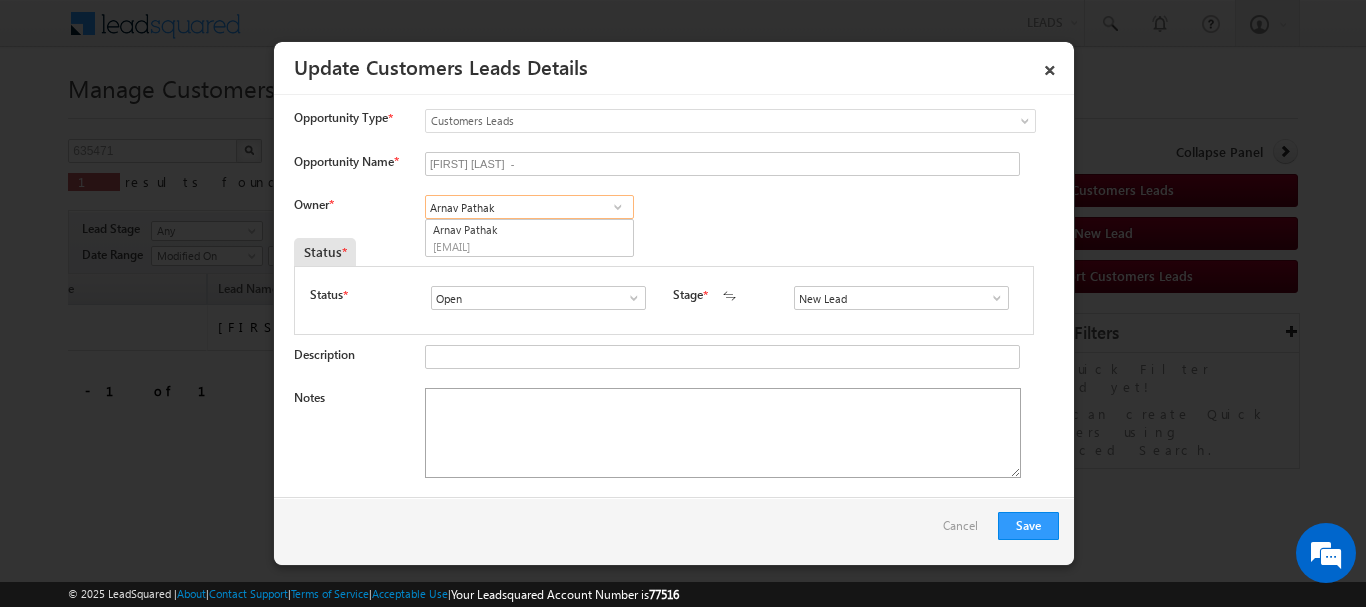 type on "Arnav Pathak" 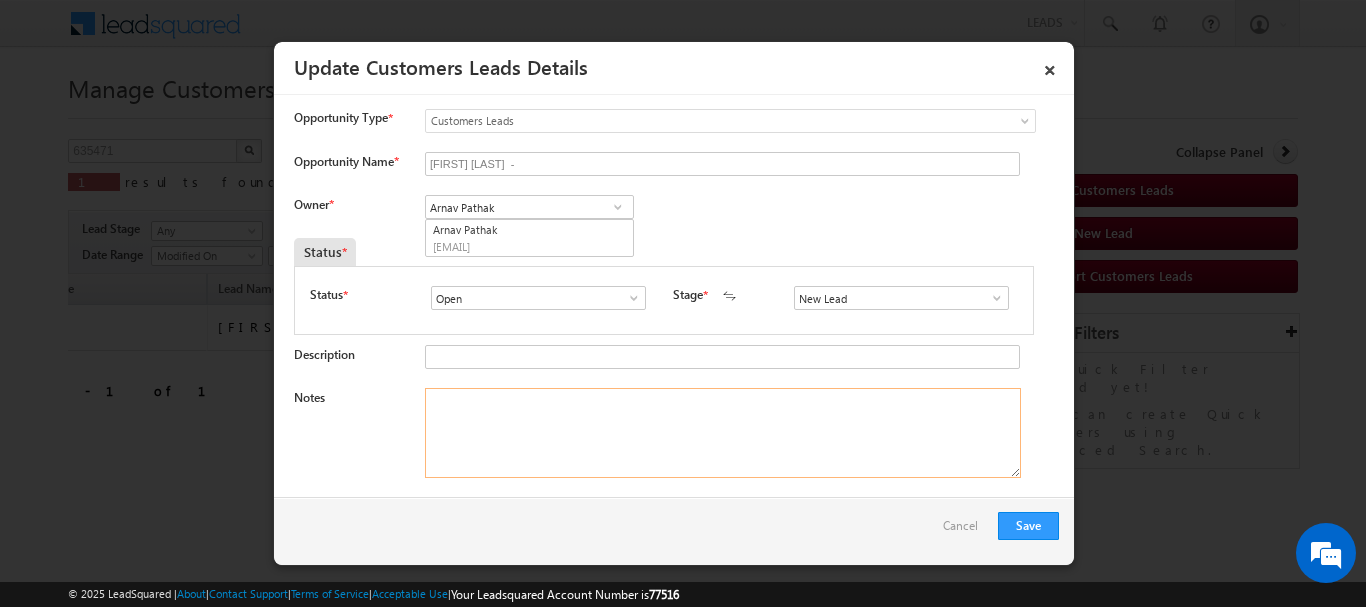 click on "Notes" at bounding box center (723, 433) 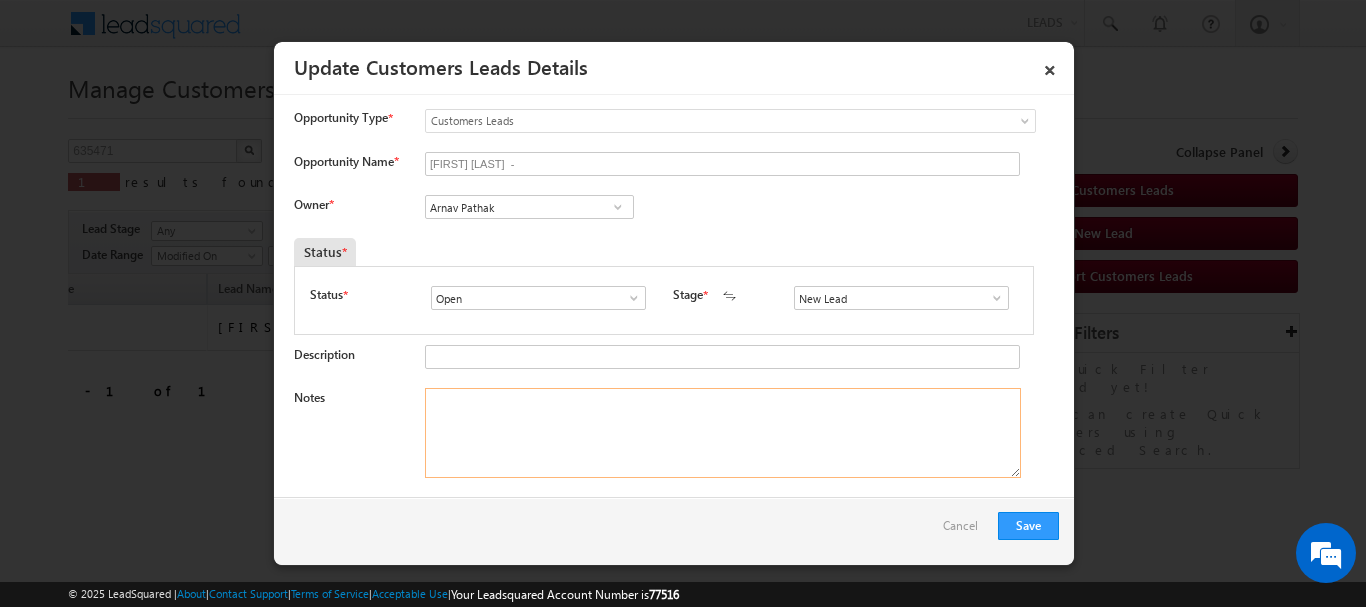 click on "Notes" at bounding box center (723, 433) 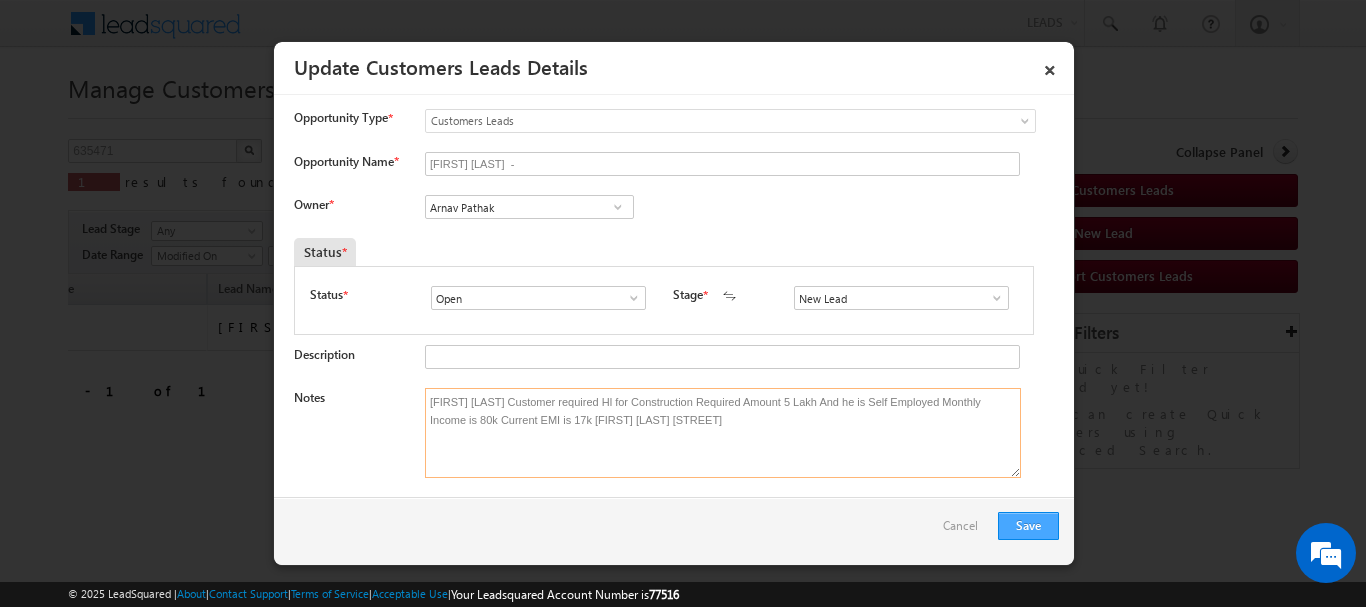 type on "[LAST] Customer required Hl for Construction Required Amount 5 Lakh And he is Self Employed Monthly Income is 80k Current EMI is 17k  [LAST] [STREET]" 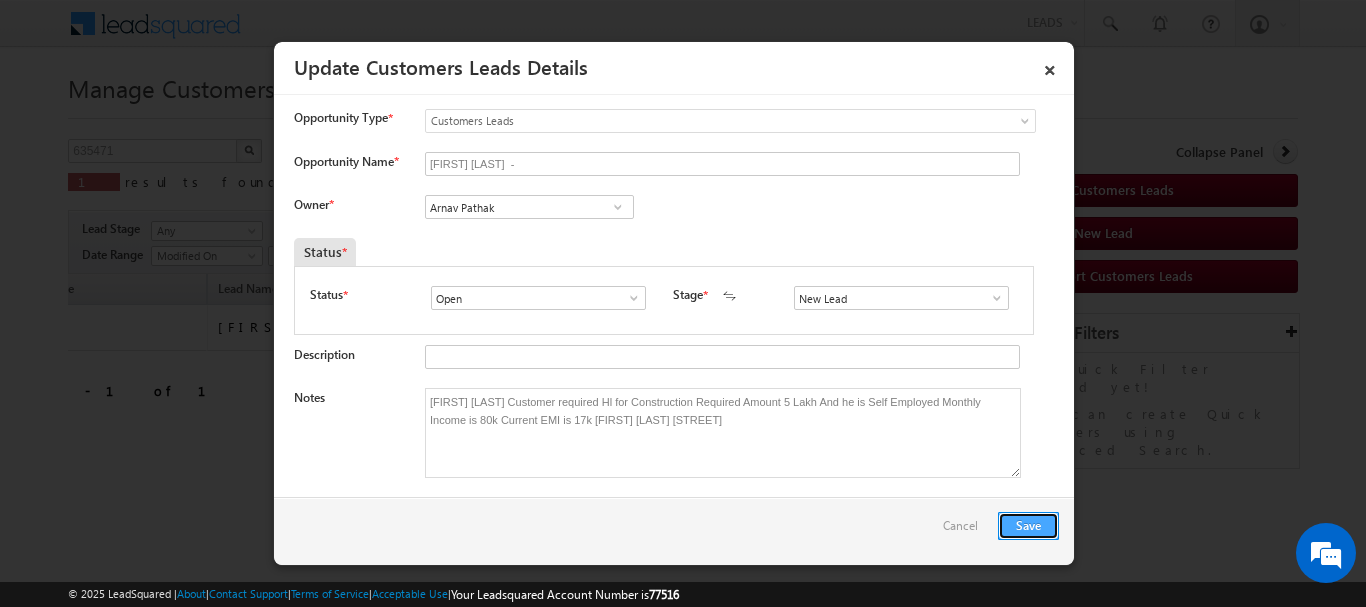 click on "Save" at bounding box center (1028, 526) 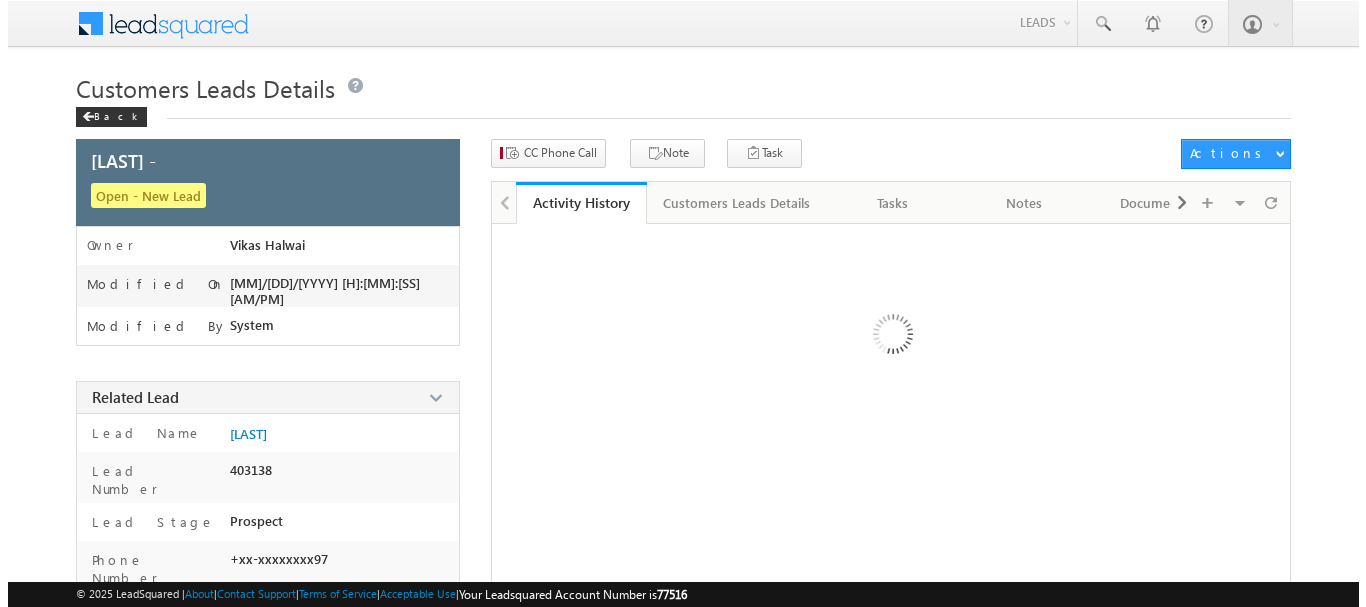 scroll, scrollTop: 0, scrollLeft: 0, axis: both 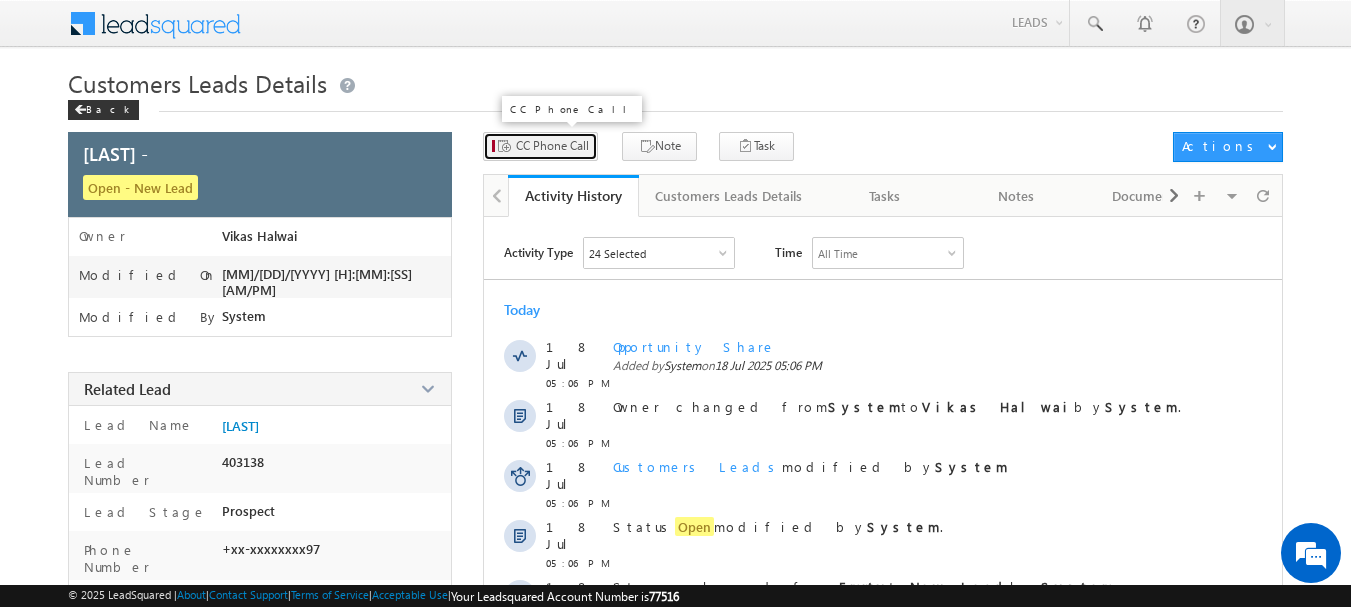 click on "CC Phone Call" at bounding box center [552, 146] 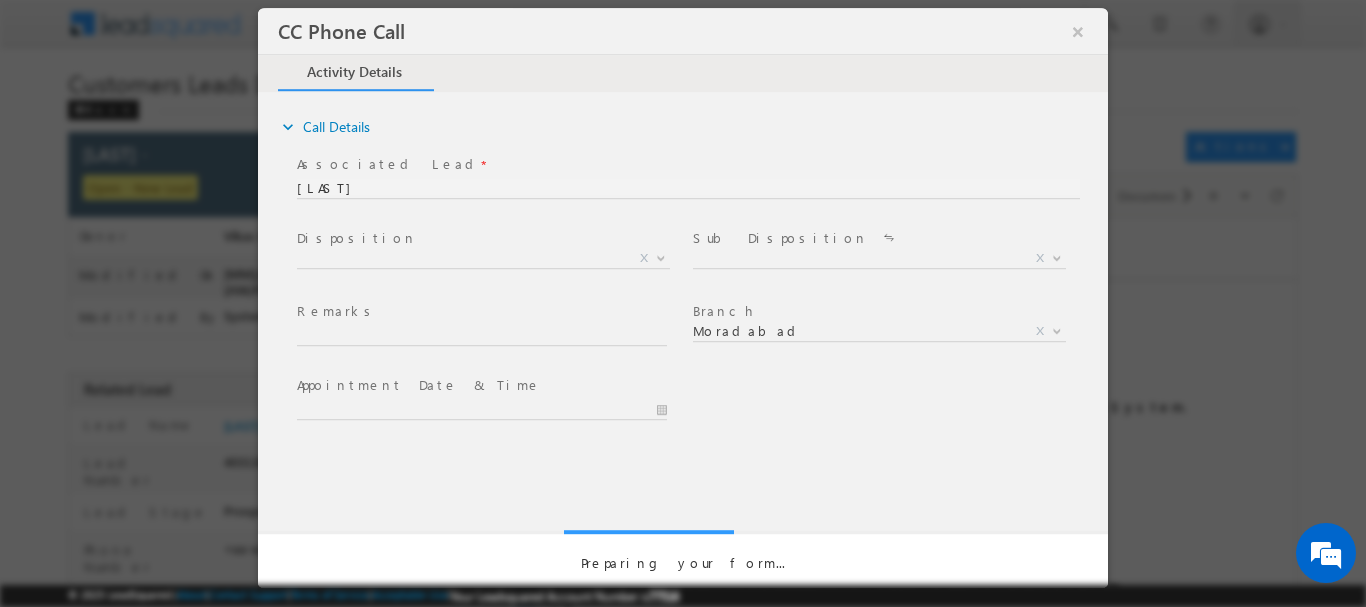 scroll, scrollTop: 0, scrollLeft: 0, axis: both 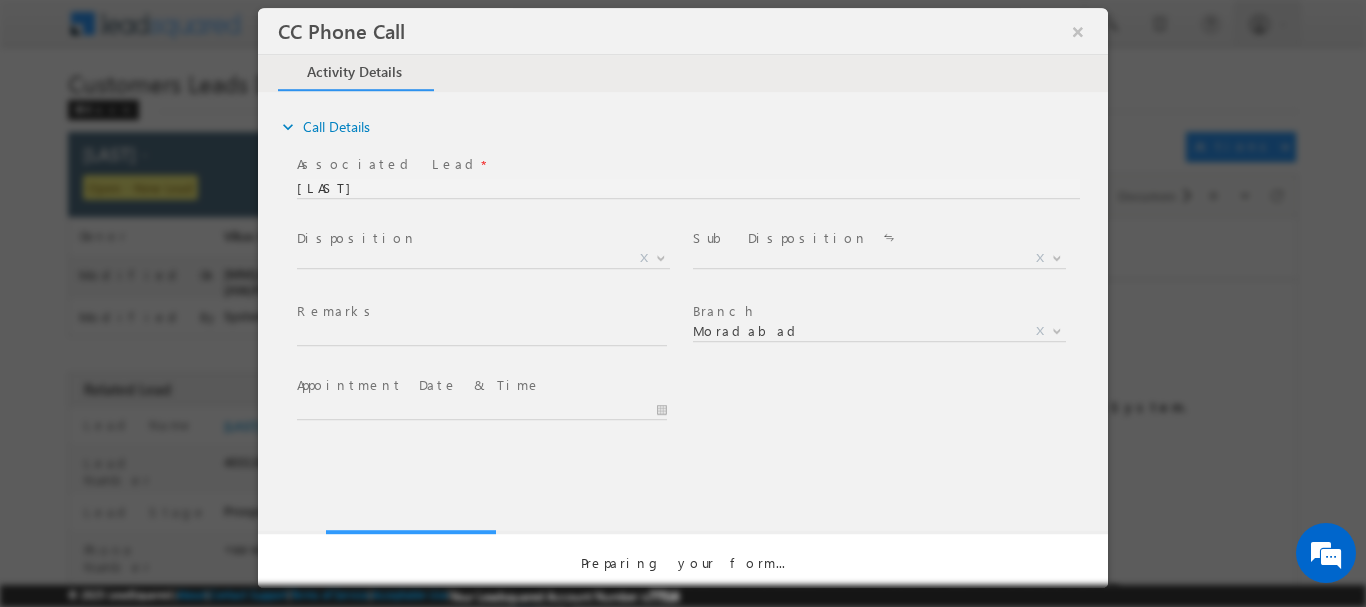 click on "CC Phone Call
×
Activity Details *" at bounding box center [683, 266] 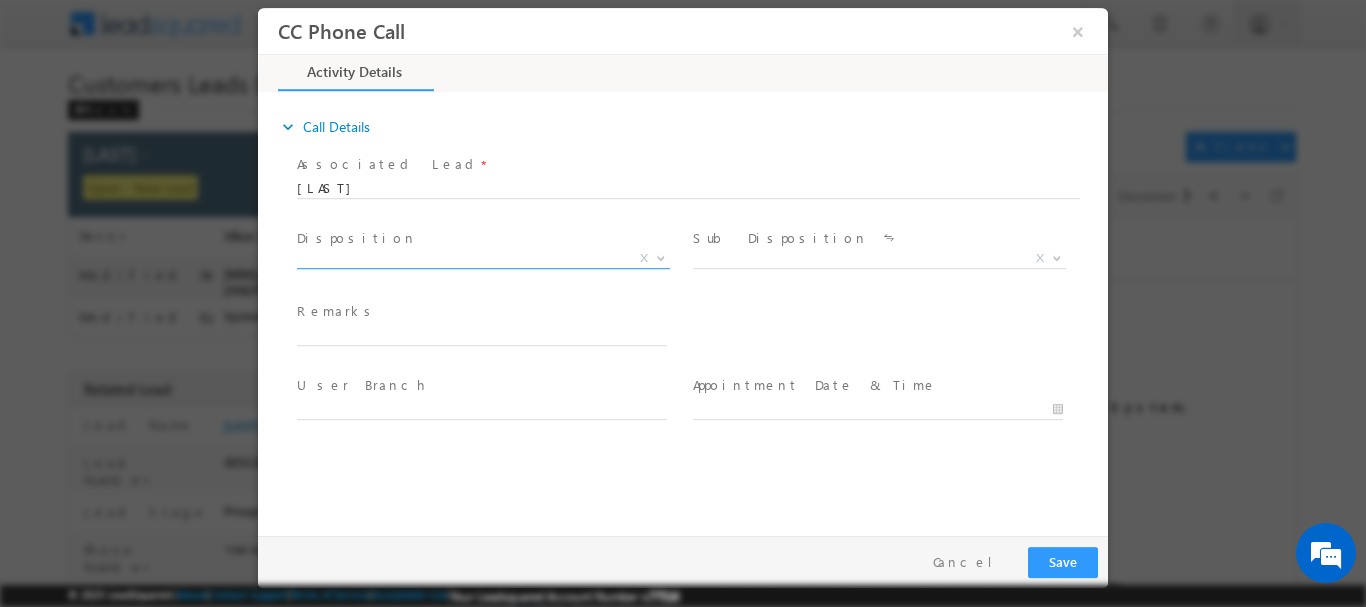 click on "X" at bounding box center [483, 258] 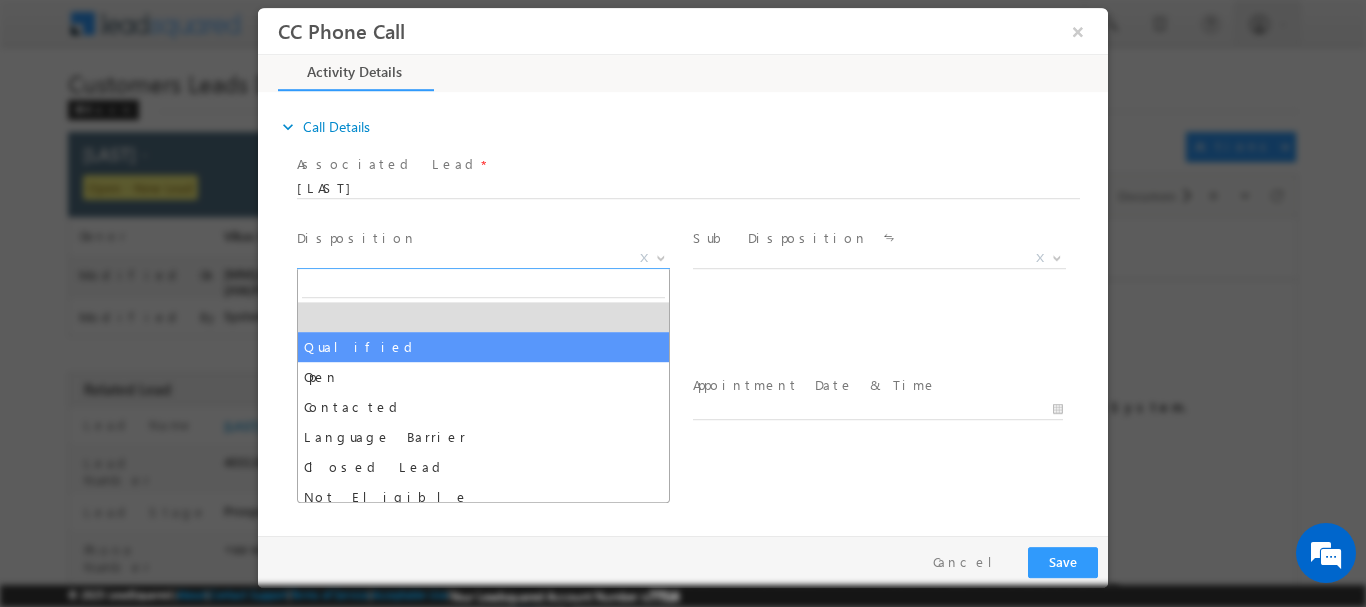 select on "Qualified" 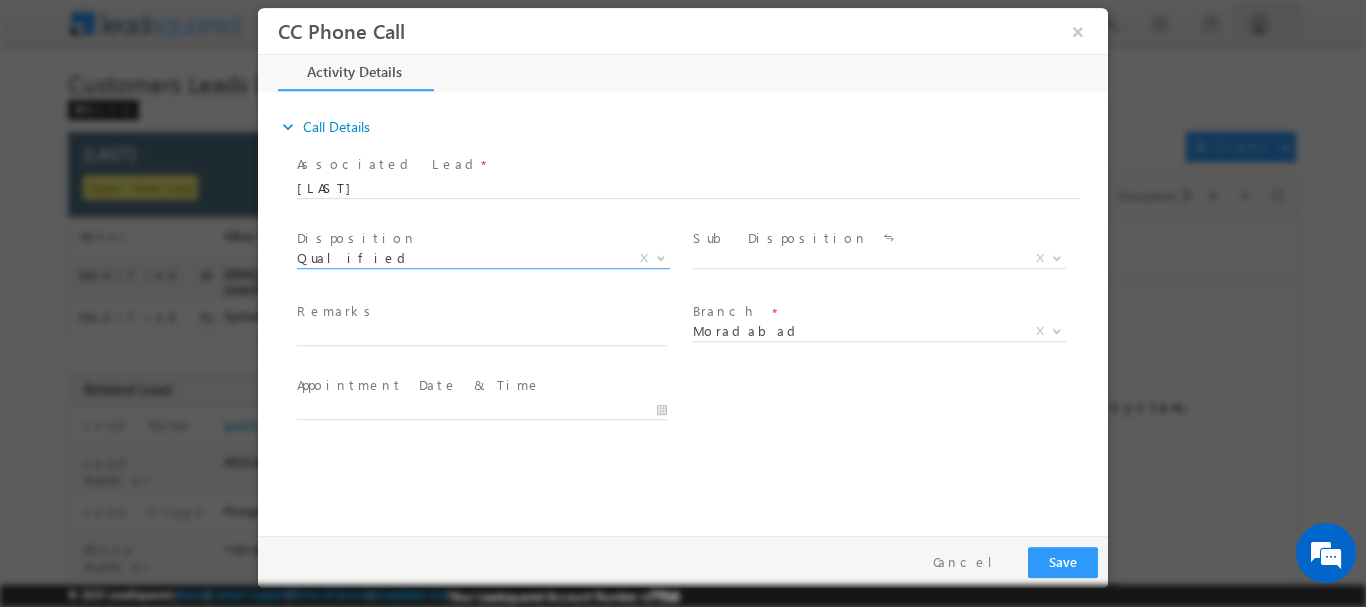 scroll, scrollTop: 0, scrollLeft: 0, axis: both 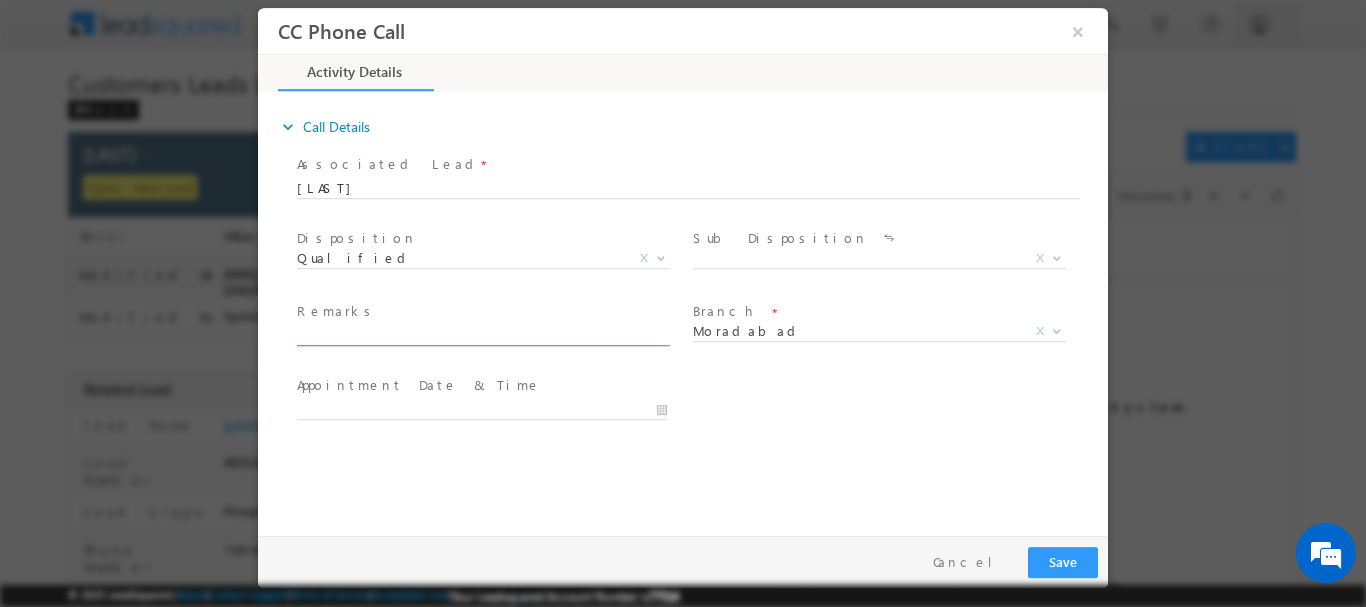 click at bounding box center (482, 335) 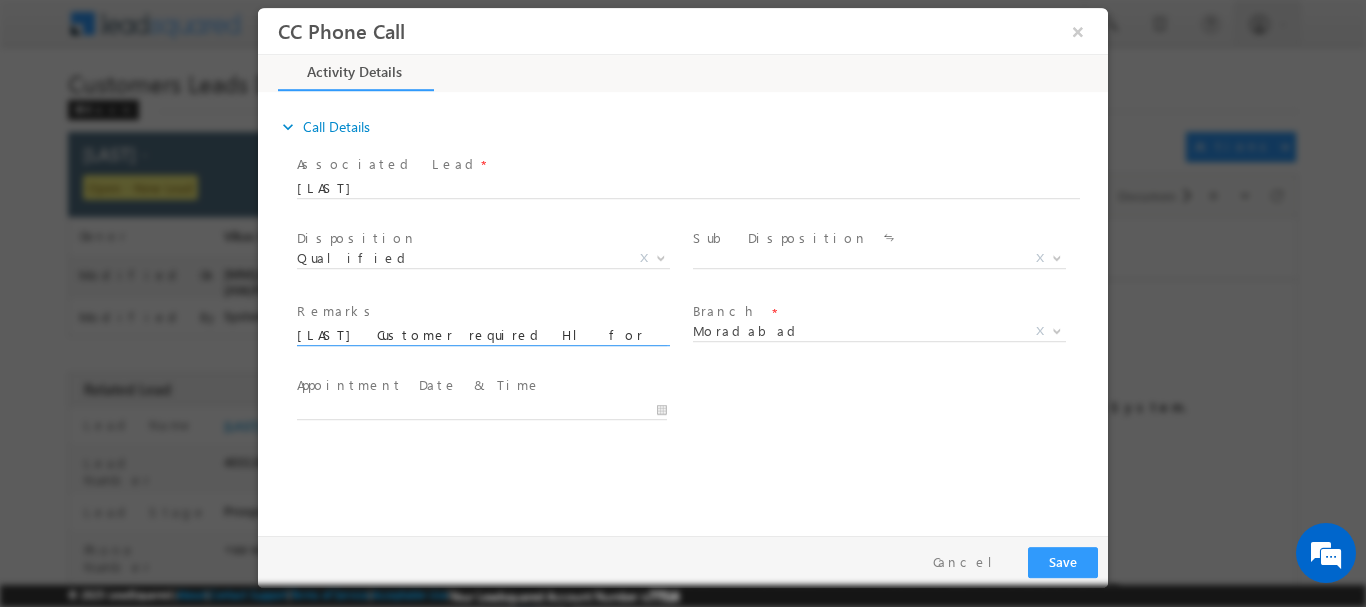 scroll, scrollTop: 0, scrollLeft: 712, axis: horizontal 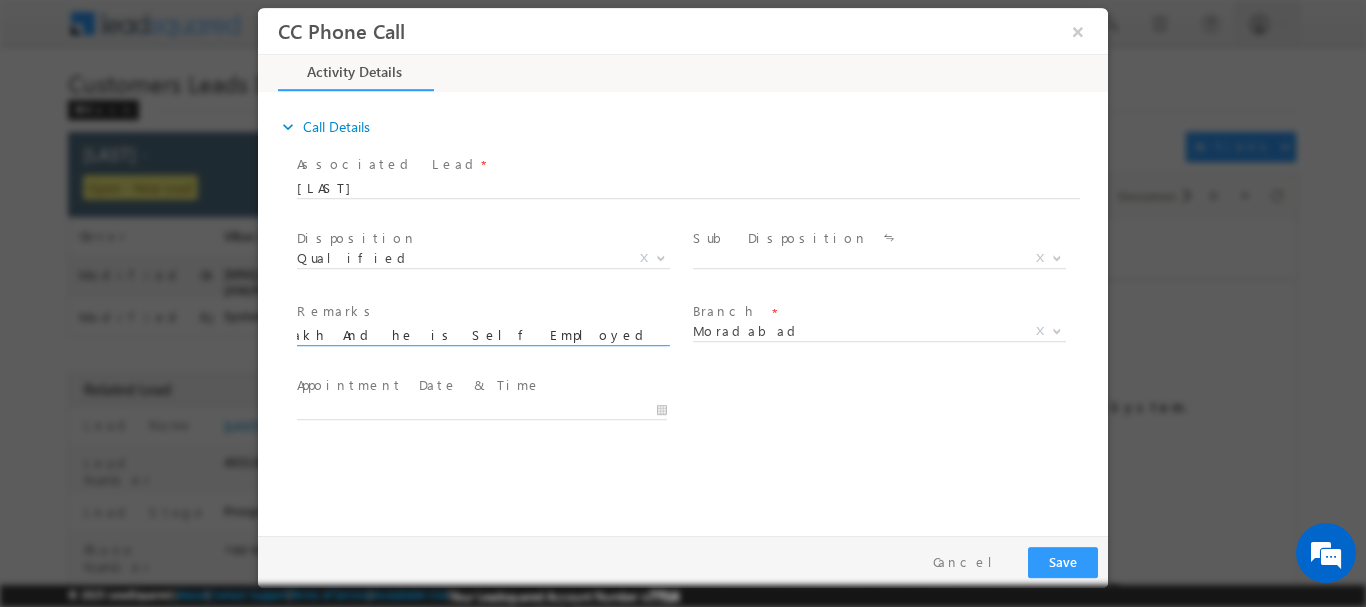 type on "[LAST] Customer required Hl for Construction Required Amount 5 Lakh And he is Self Employed Monthly Income is 80k Current EMI is 17k  [LAST] [STREET]" 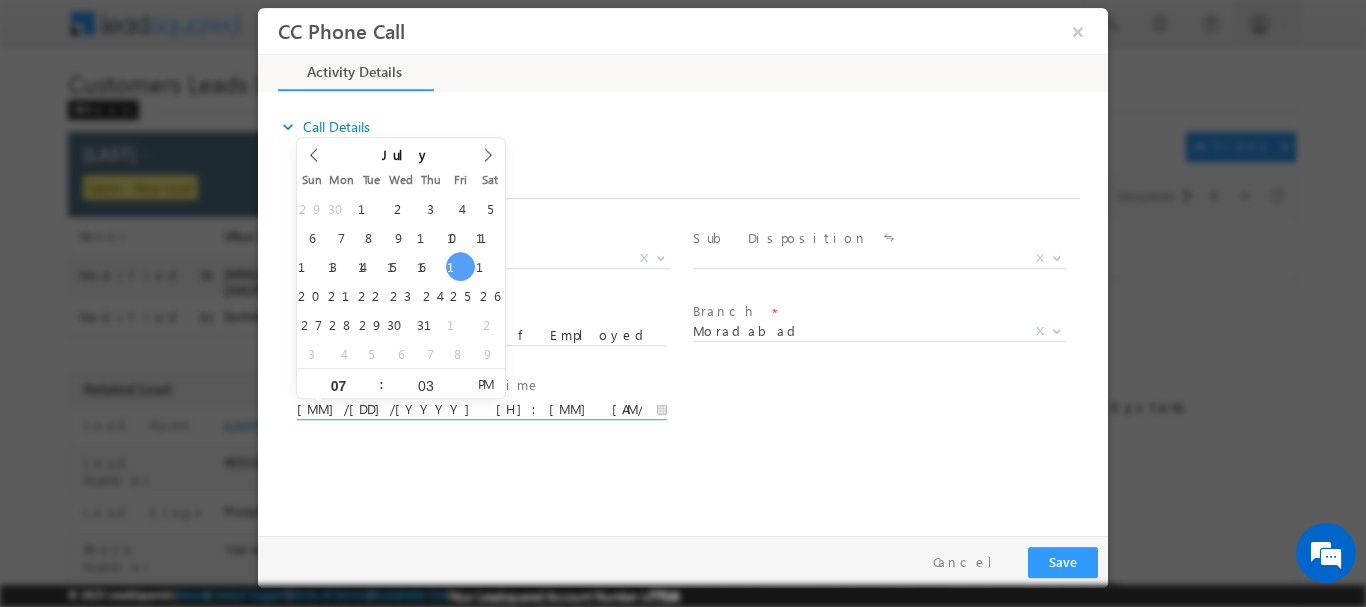 click on "[MM]/[DD]/[YYYY] [H]:[MM] [AM/PM]" at bounding box center (482, 409) 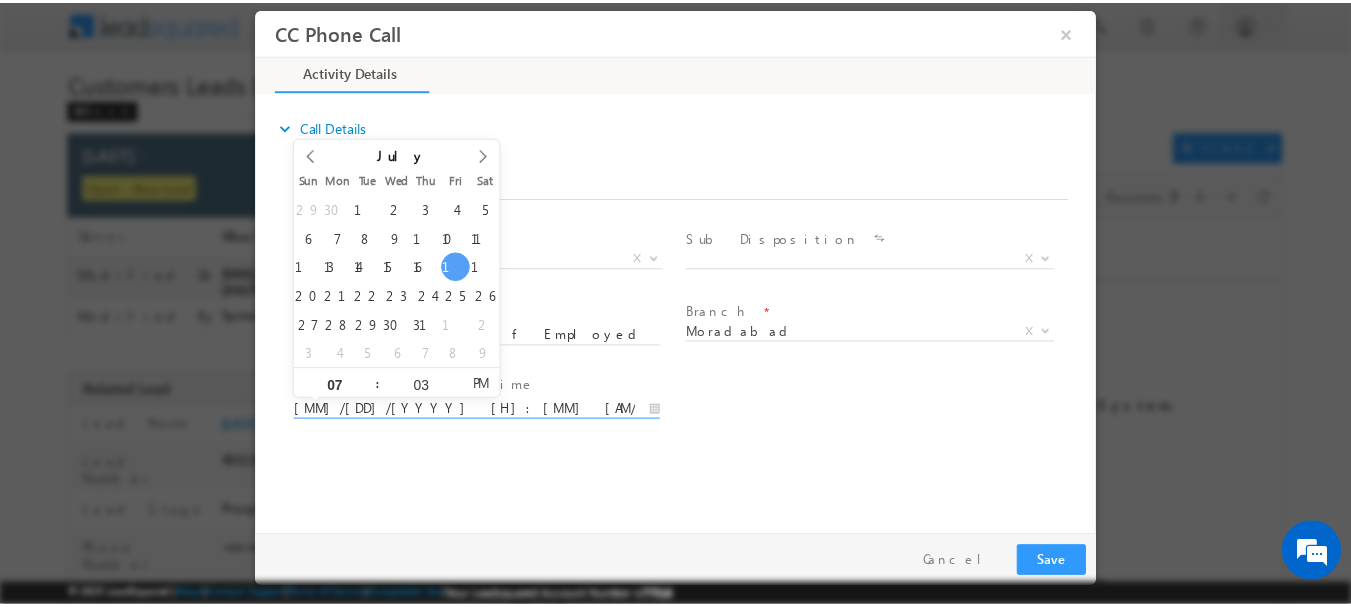 scroll, scrollTop: 0, scrollLeft: 0, axis: both 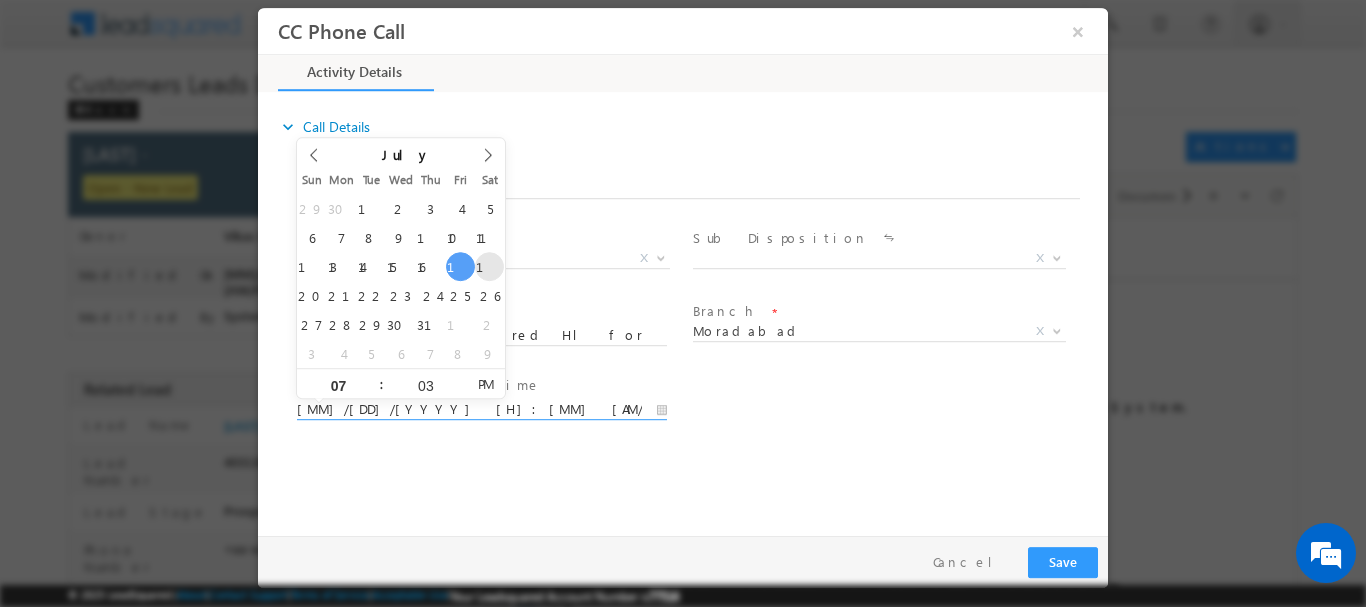 type on "[MM]/[DD]/[YYYY] [H]:[MM] [AM/PM]" 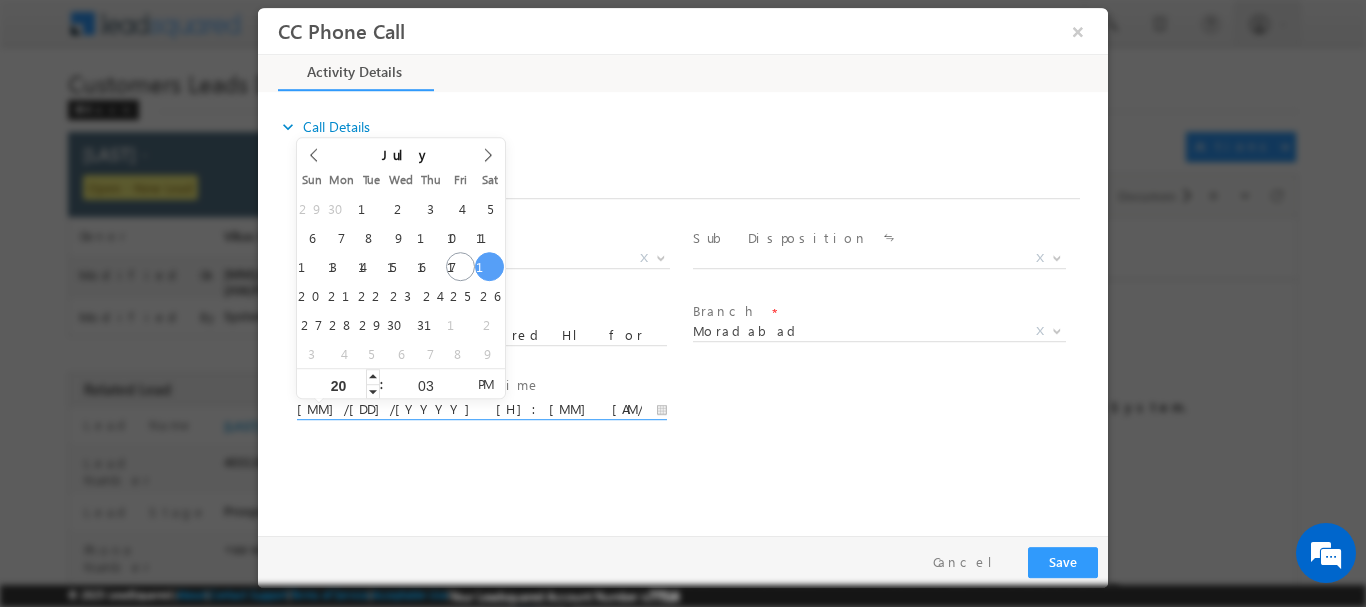 type on "2" 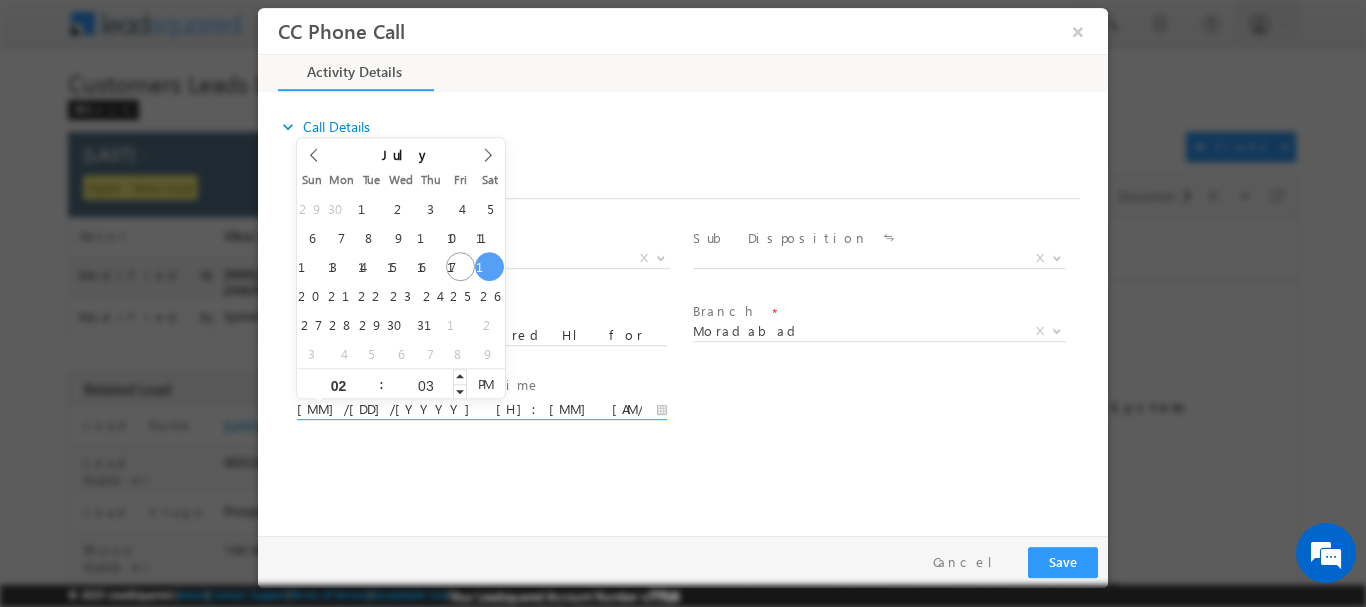 type on "02" 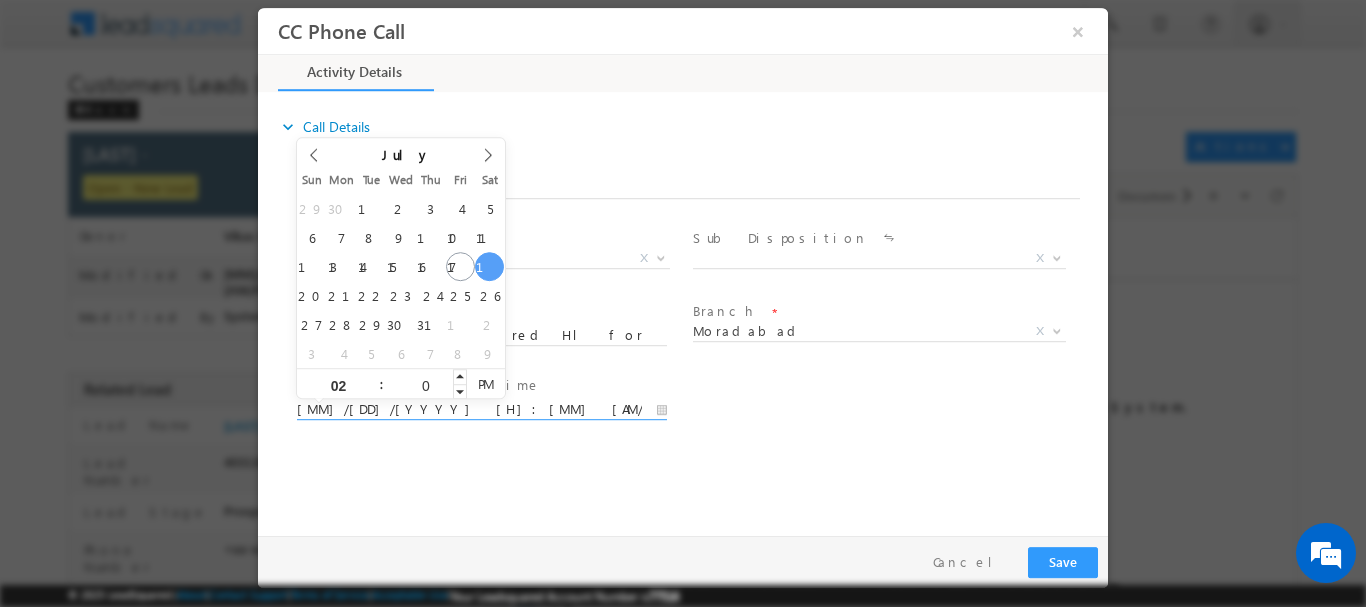 type on "00" 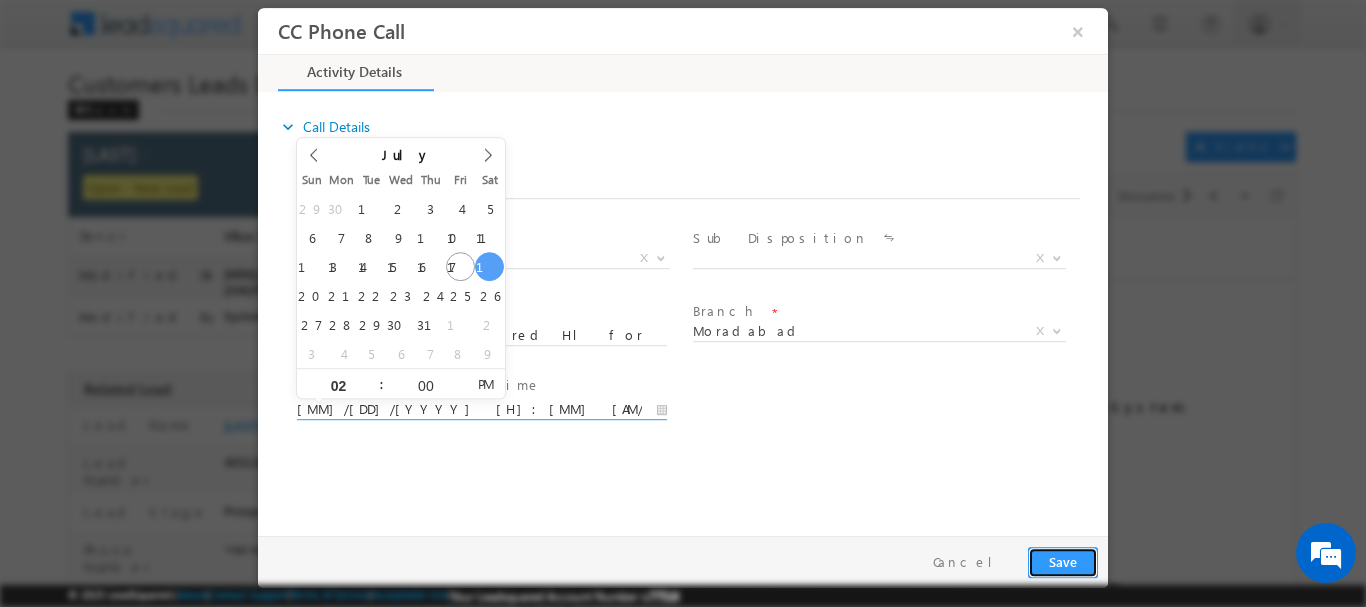type on "[MM]/[DD]/[YYYY] [H]:[MM] [AM/PM]" 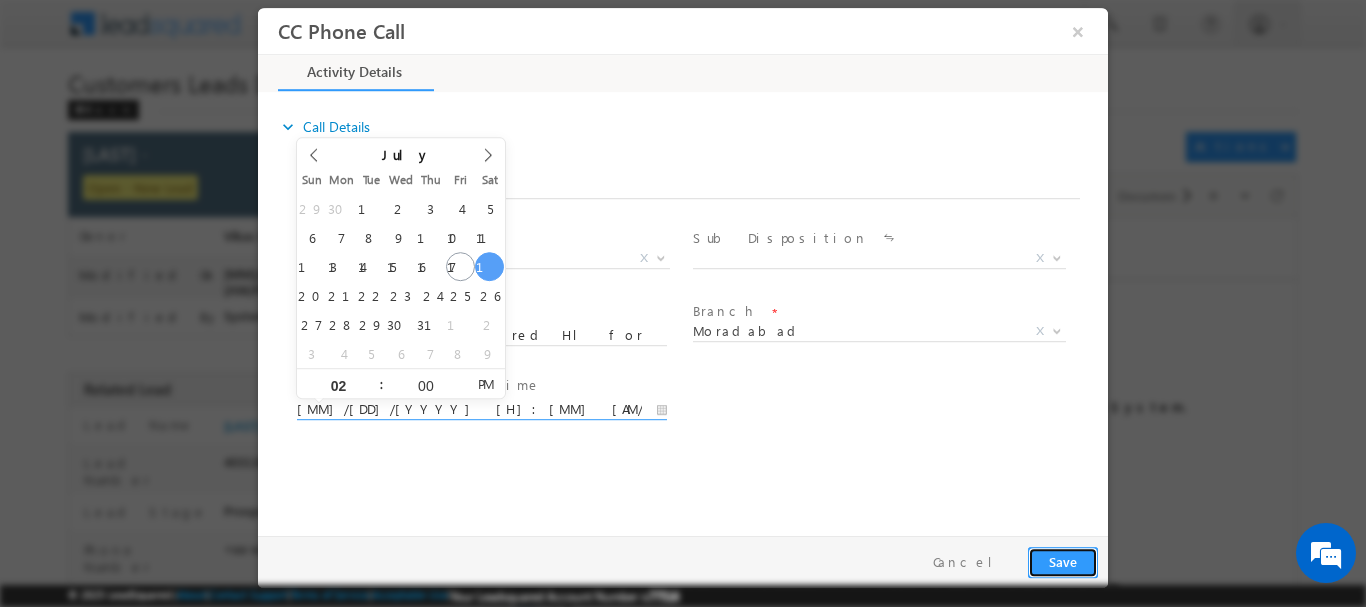 click on "Save" at bounding box center (1063, 561) 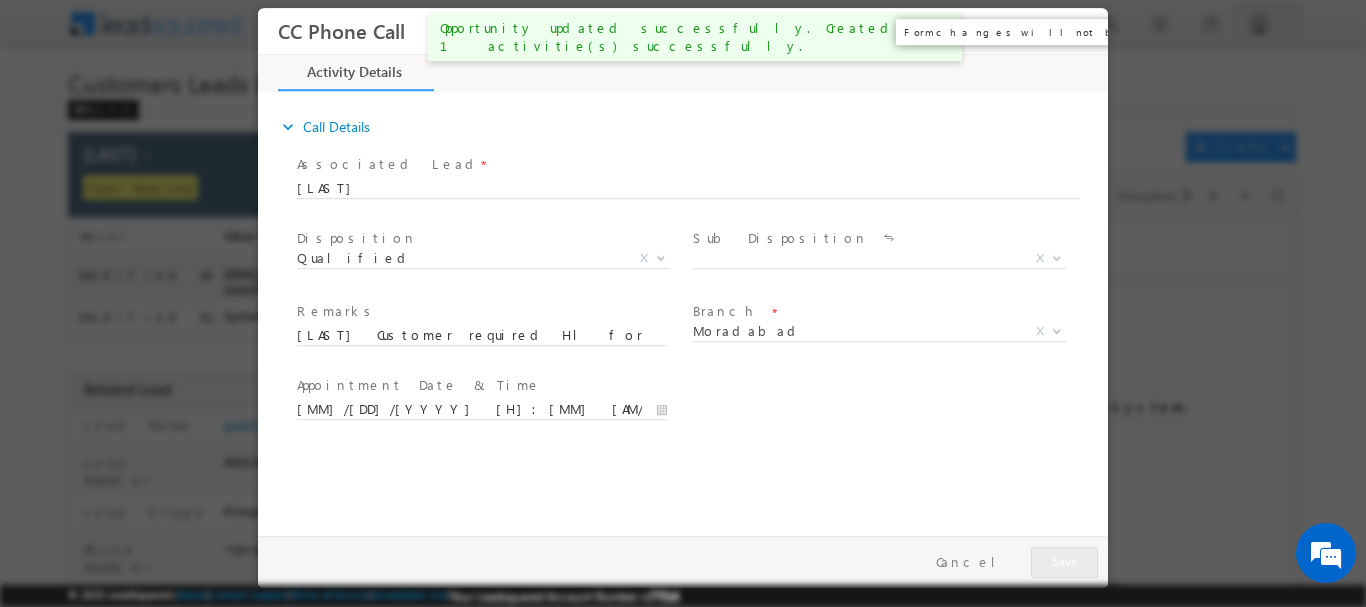 click on "×" at bounding box center [1078, 30] 